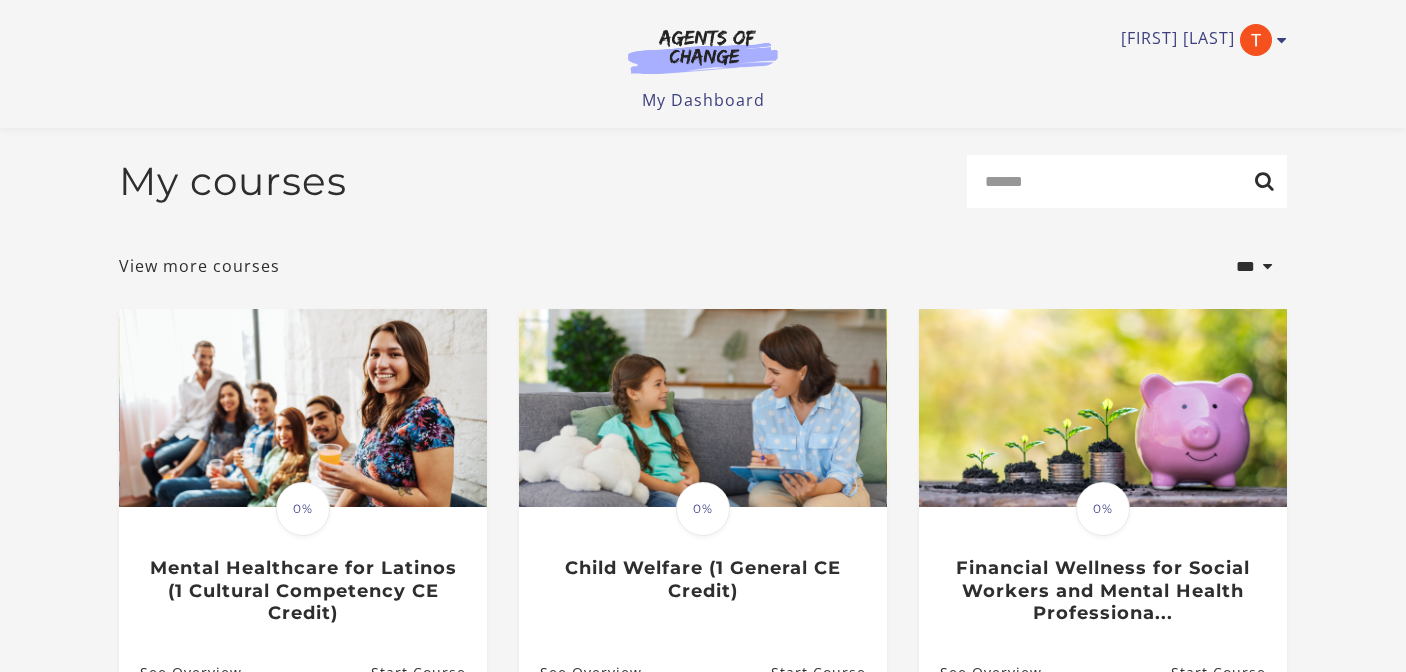 scroll, scrollTop: 121, scrollLeft: 0, axis: vertical 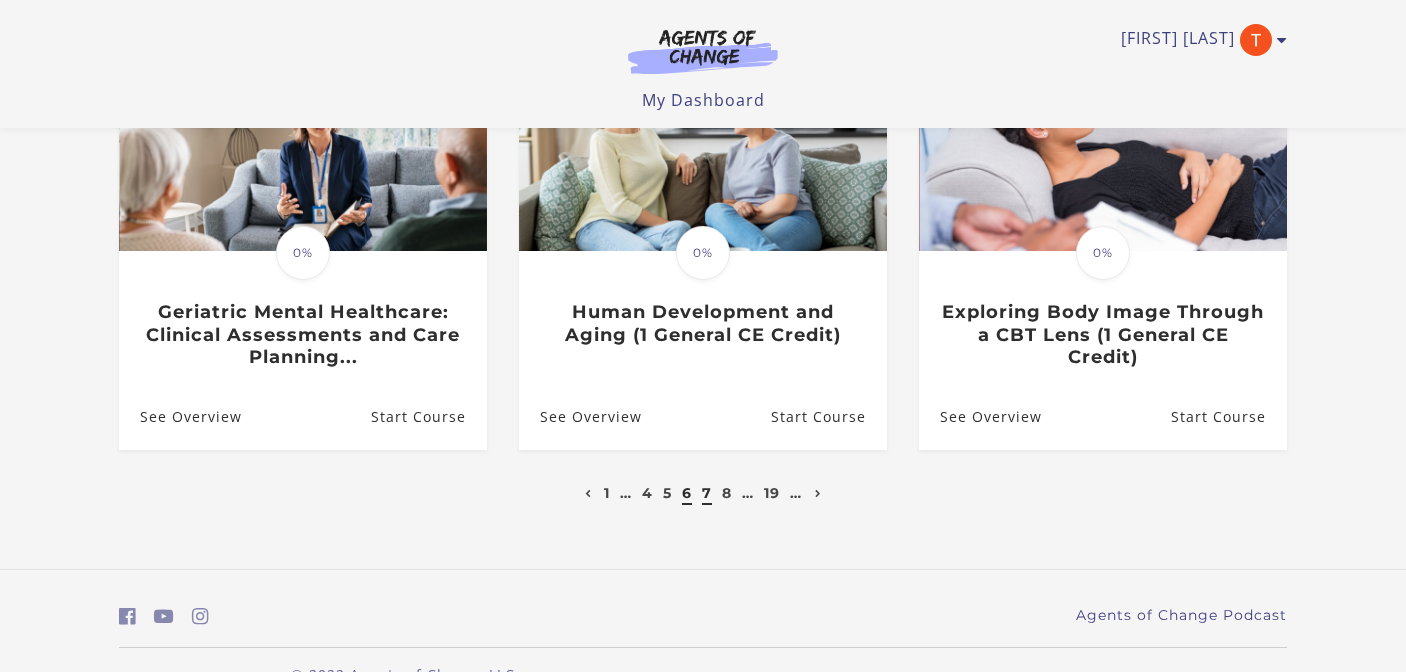 click on "7" at bounding box center (707, 493) 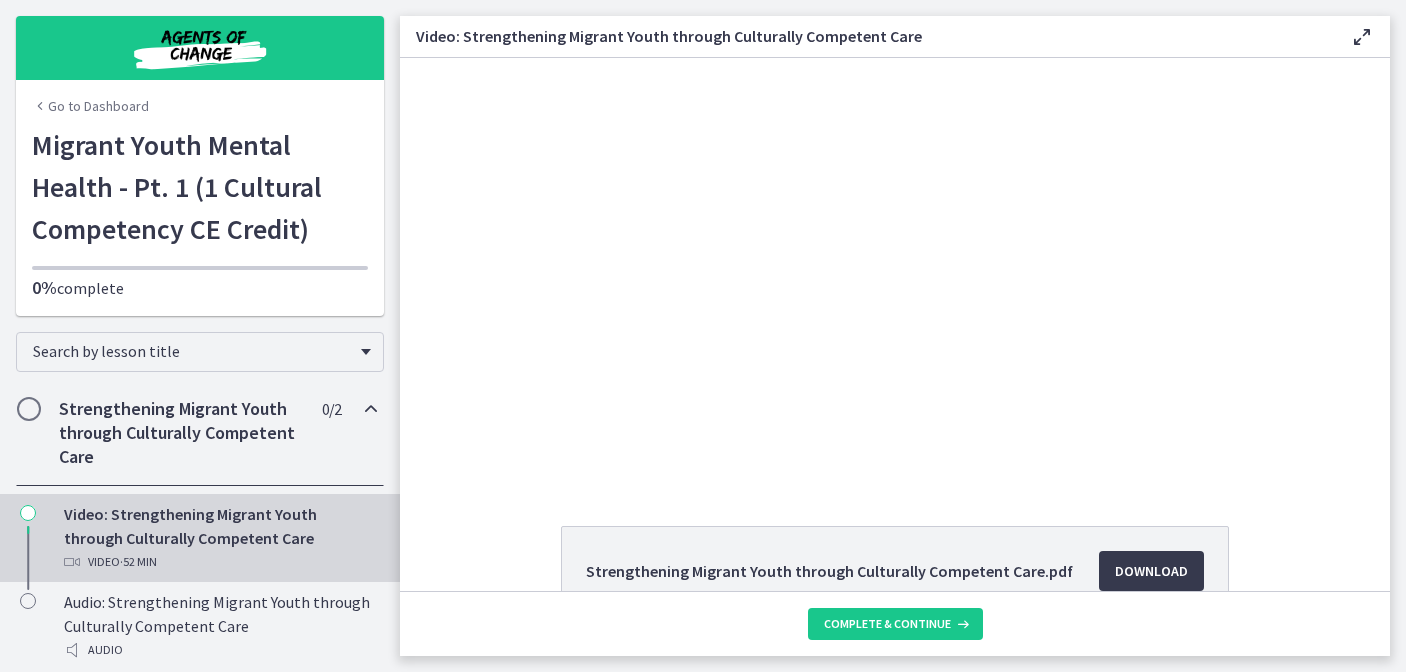 scroll, scrollTop: 0, scrollLeft: 0, axis: both 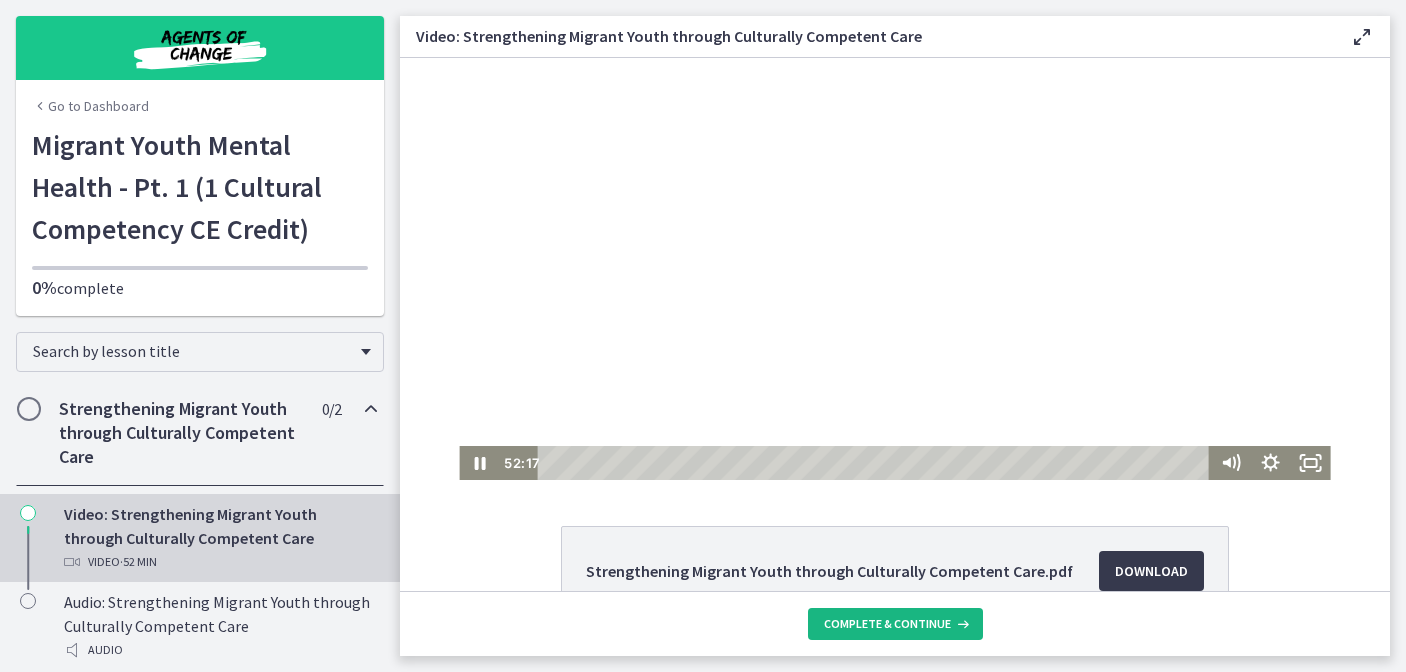click on "Complete & continue" at bounding box center (895, 624) 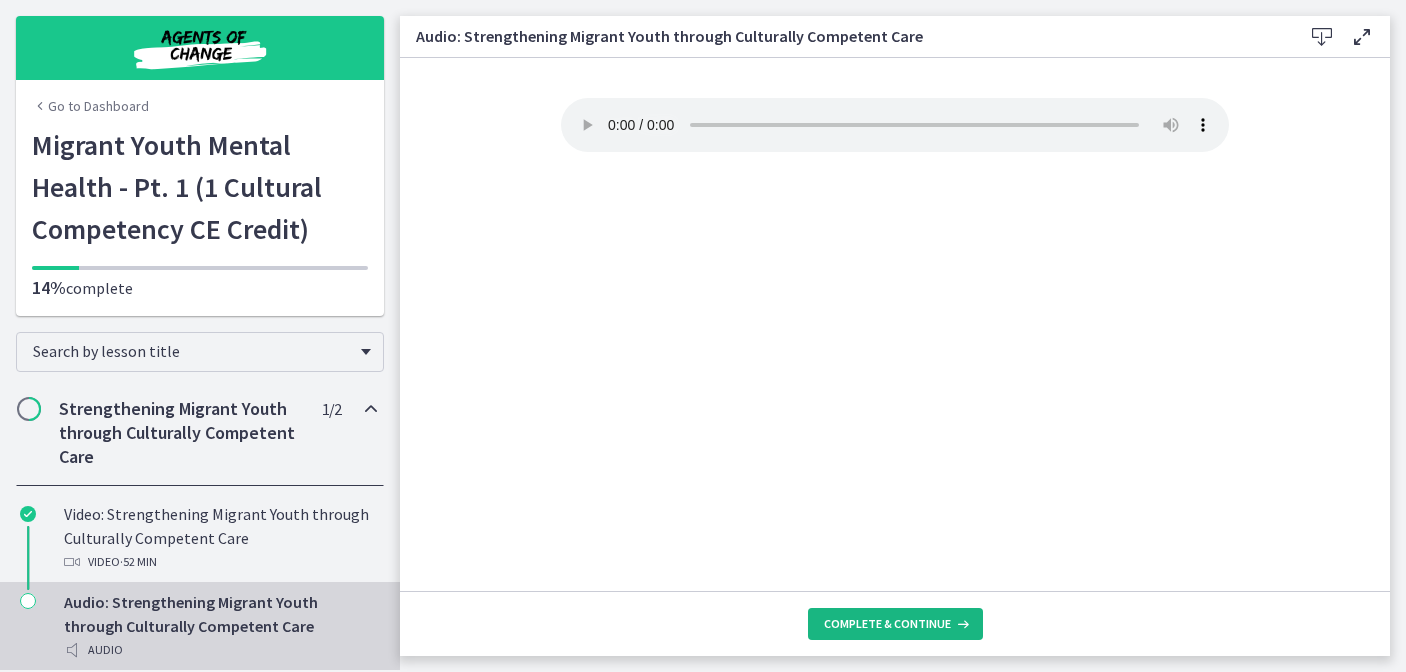 click on "Complete & continue" at bounding box center [895, 624] 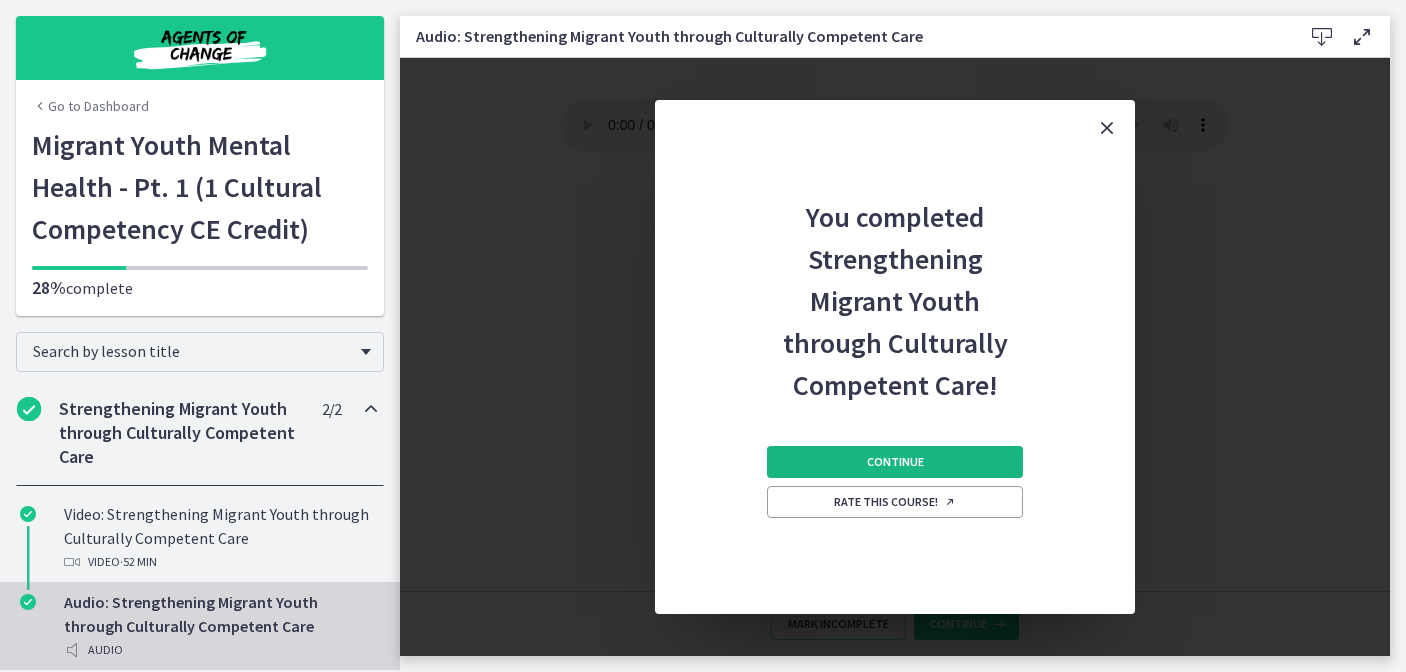 click on "Continue" at bounding box center [895, 462] 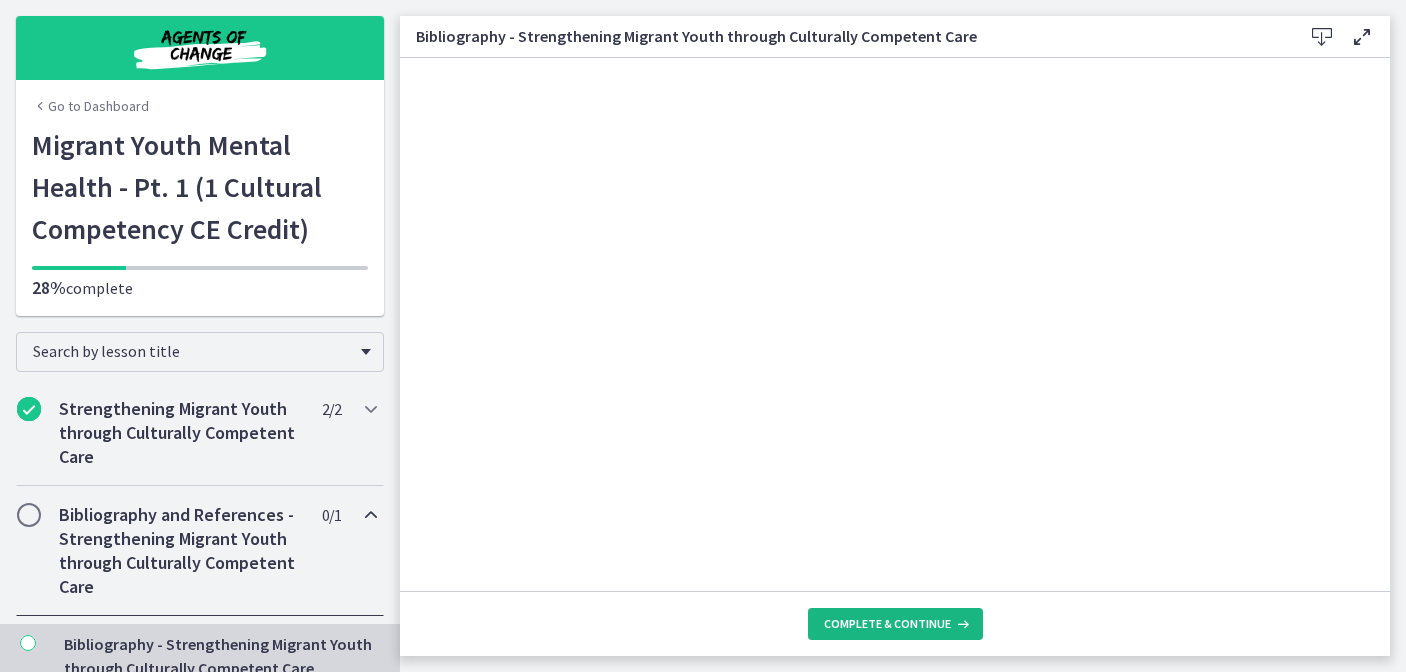 click on "Complete & continue" at bounding box center [887, 624] 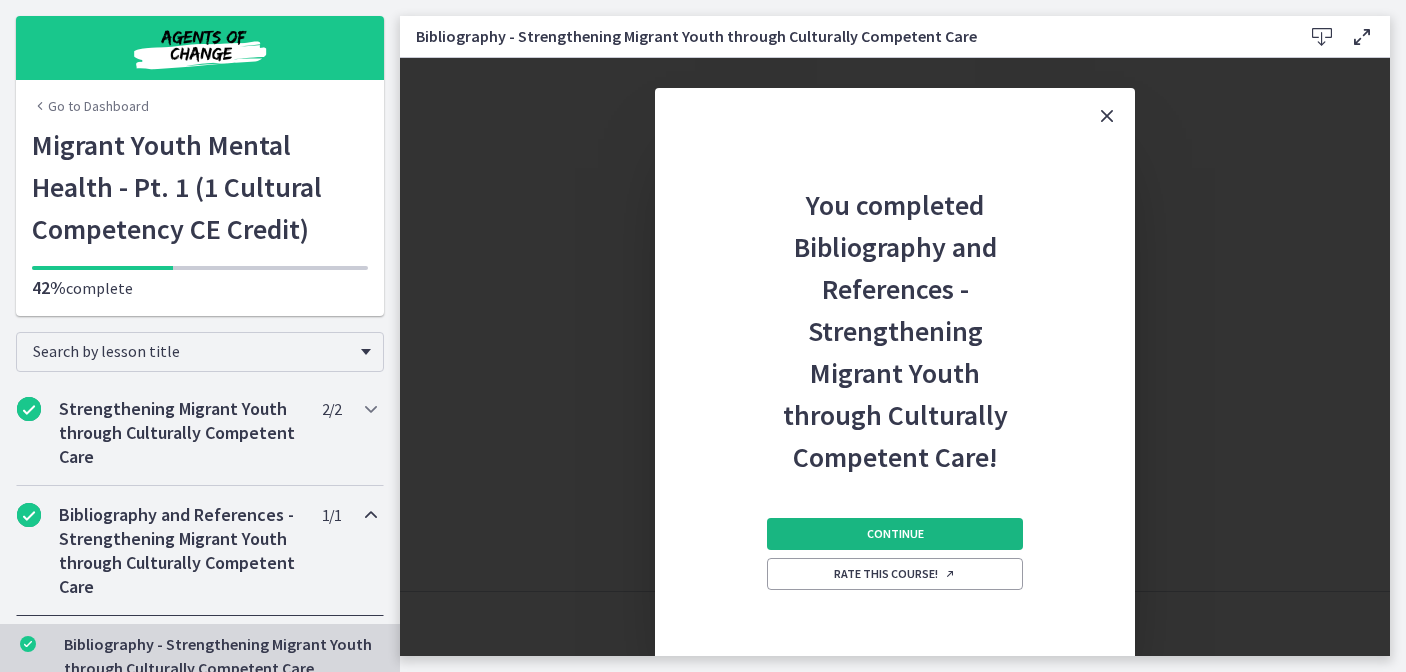 click on "Continue" at bounding box center (895, 534) 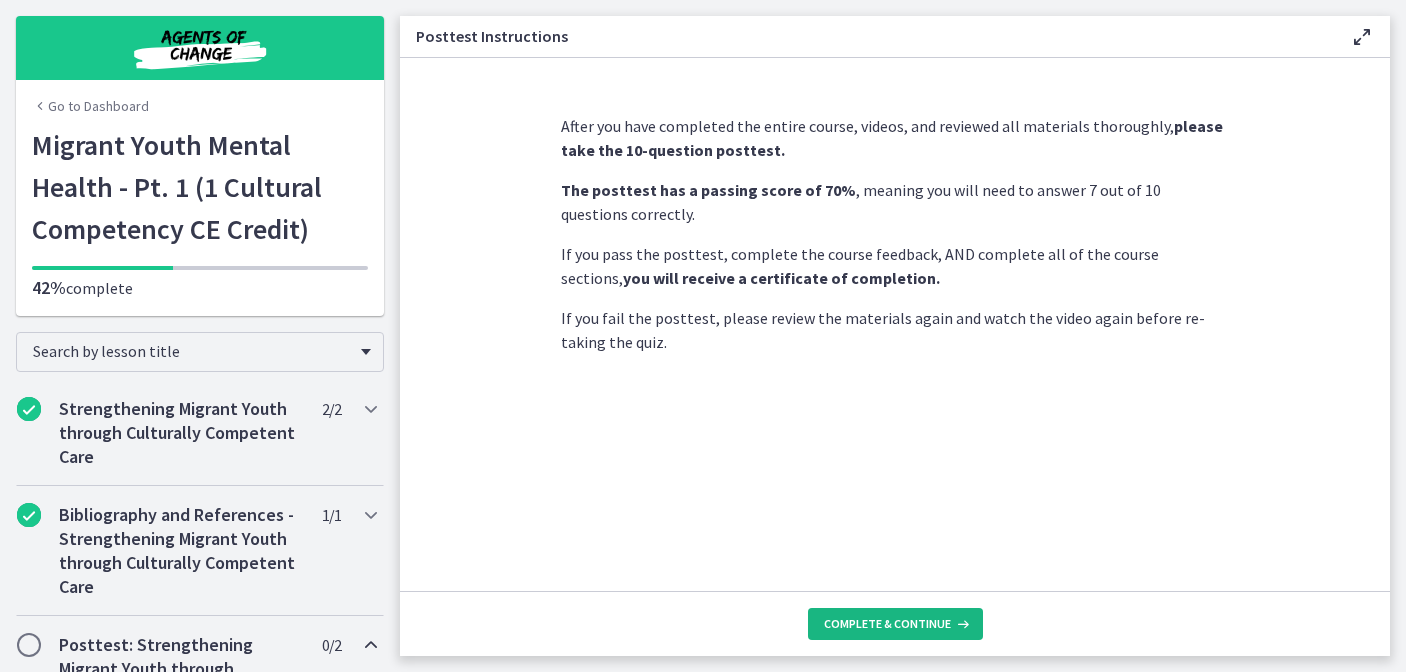 click on "Complete & continue" at bounding box center [887, 624] 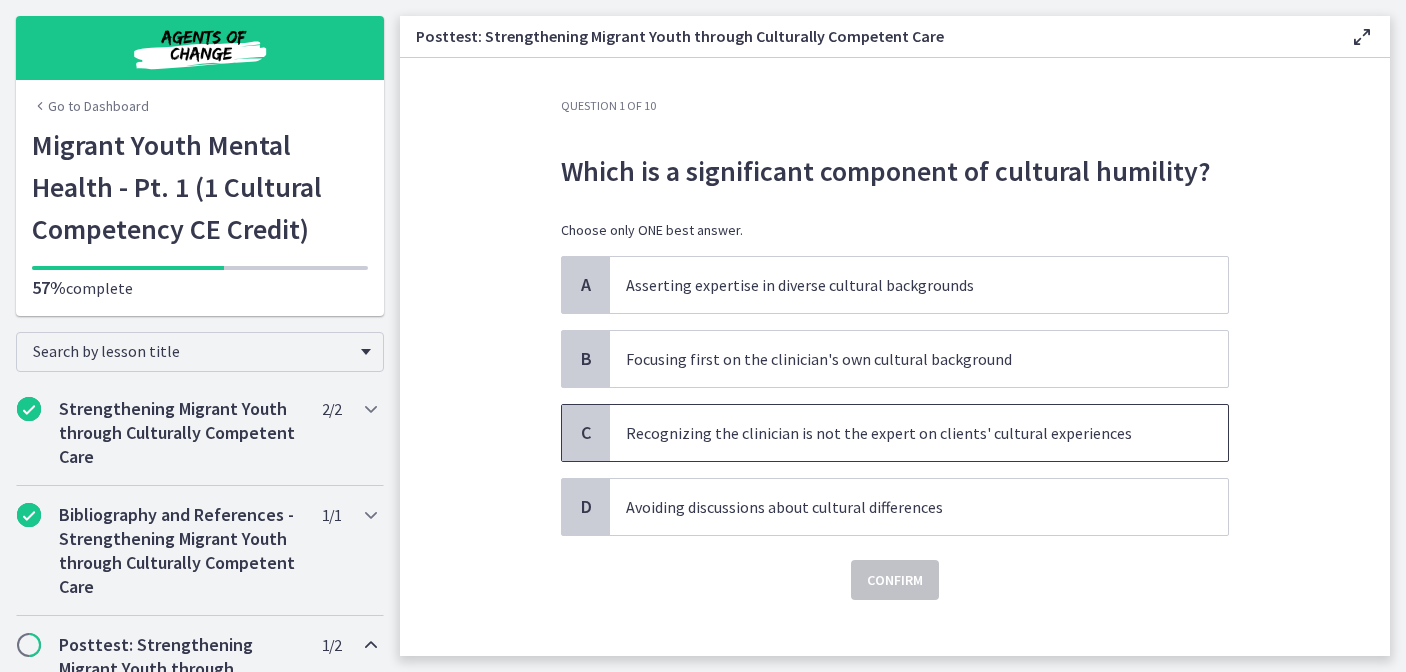 click on "Recognizing the clinician is not the expert on clients' cultural experiences" at bounding box center [899, 433] 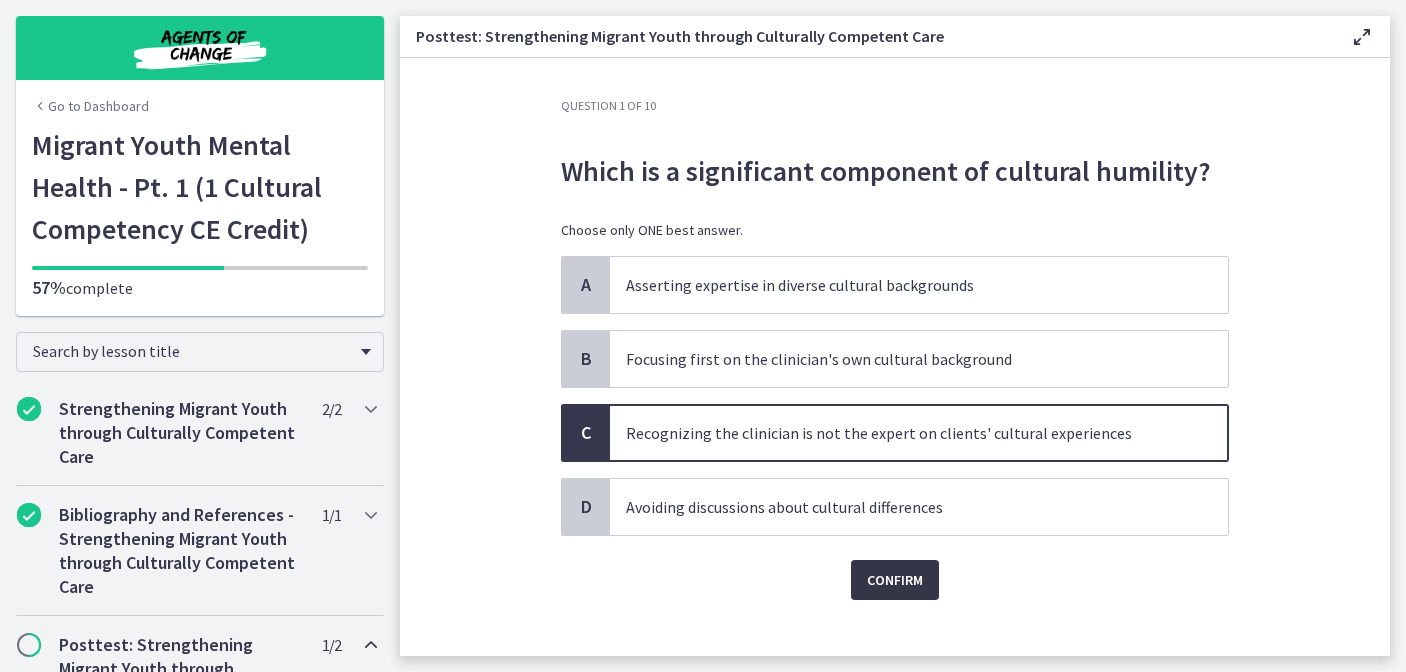click on "Confirm" at bounding box center (895, 580) 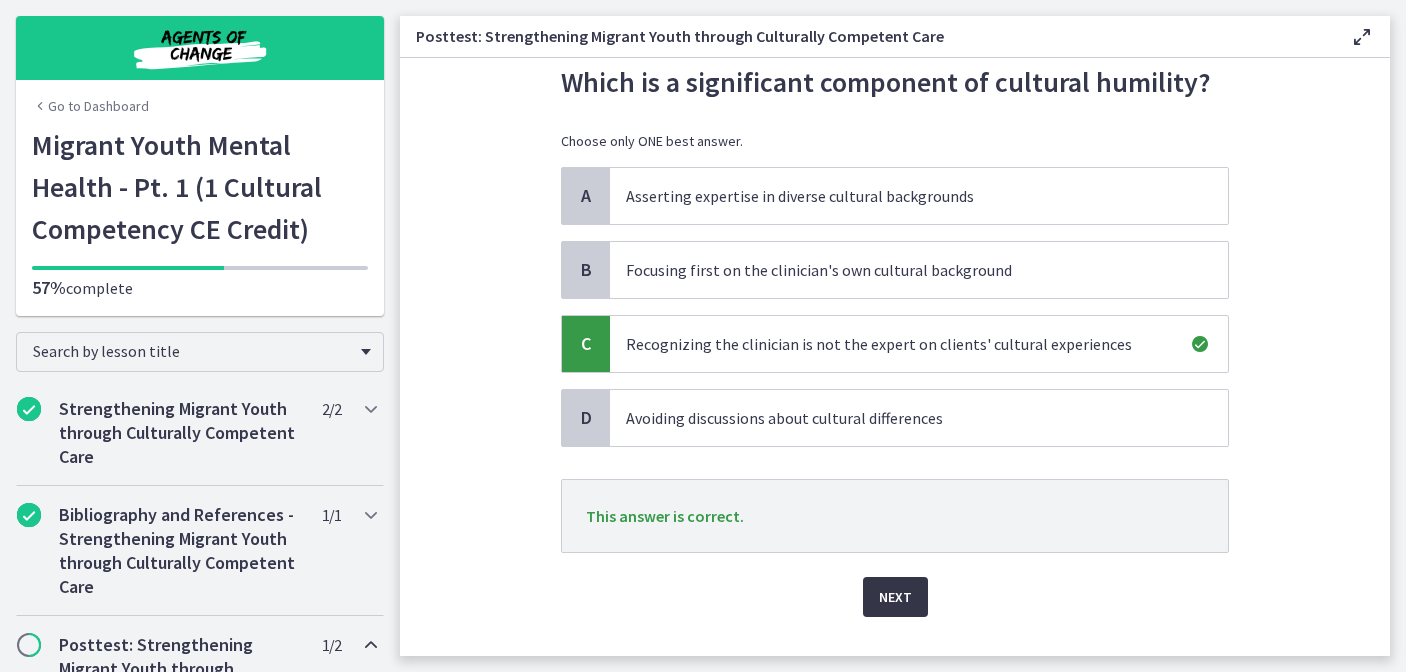 scroll, scrollTop: 130, scrollLeft: 0, axis: vertical 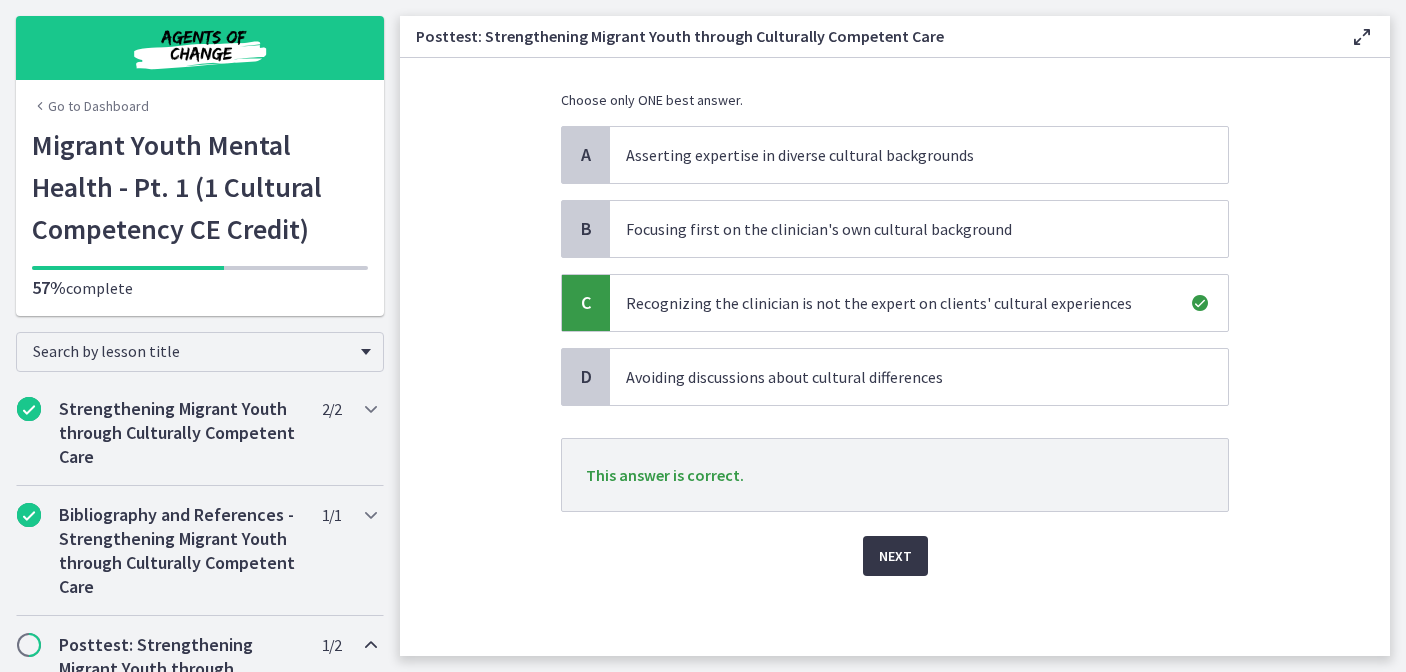click on "Next" at bounding box center [895, 556] 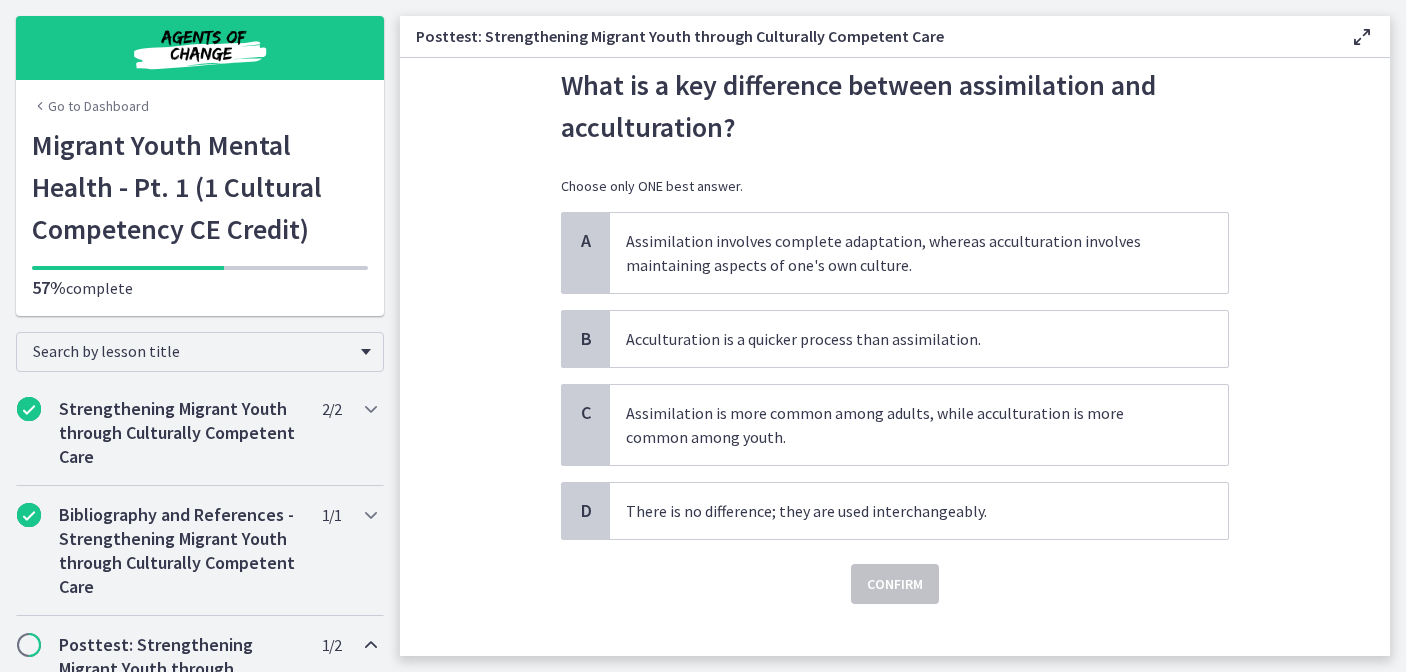 scroll, scrollTop: 92, scrollLeft: 0, axis: vertical 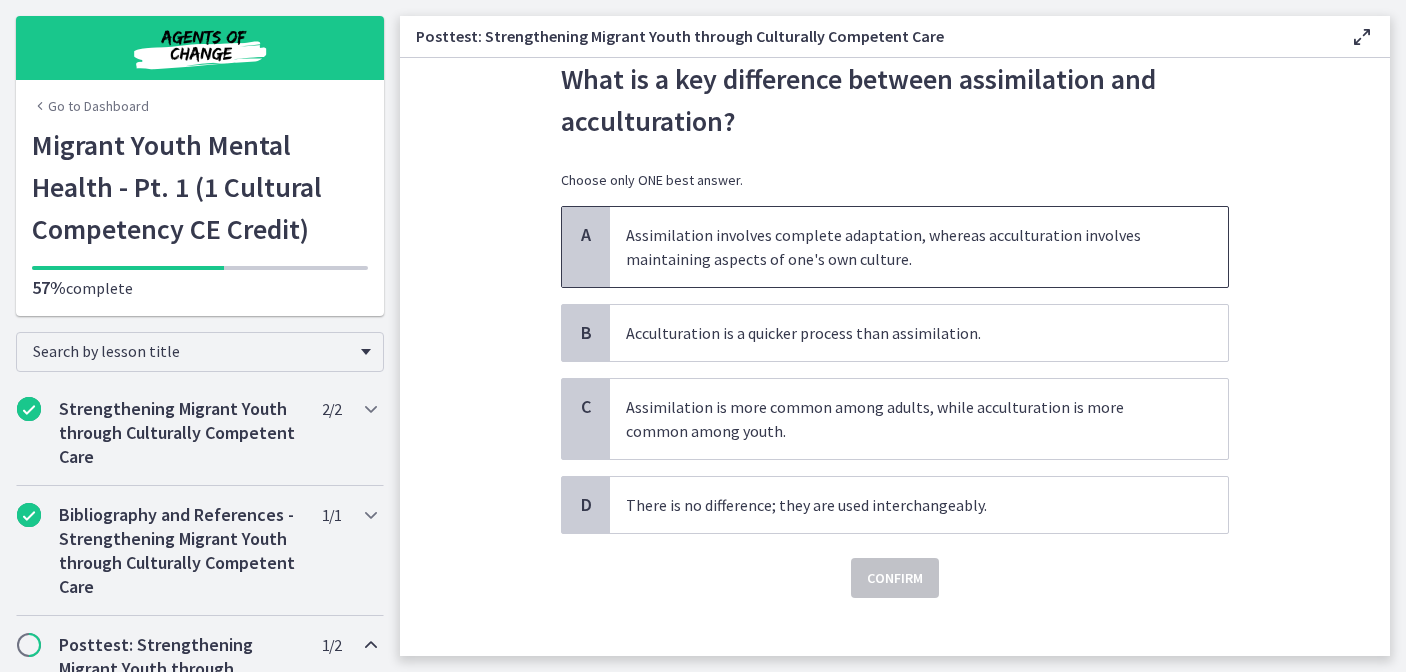 click on "Assimilation involves complete adaptation, whereas acculturation involves maintaining aspects of one's own culture." at bounding box center [919, 247] 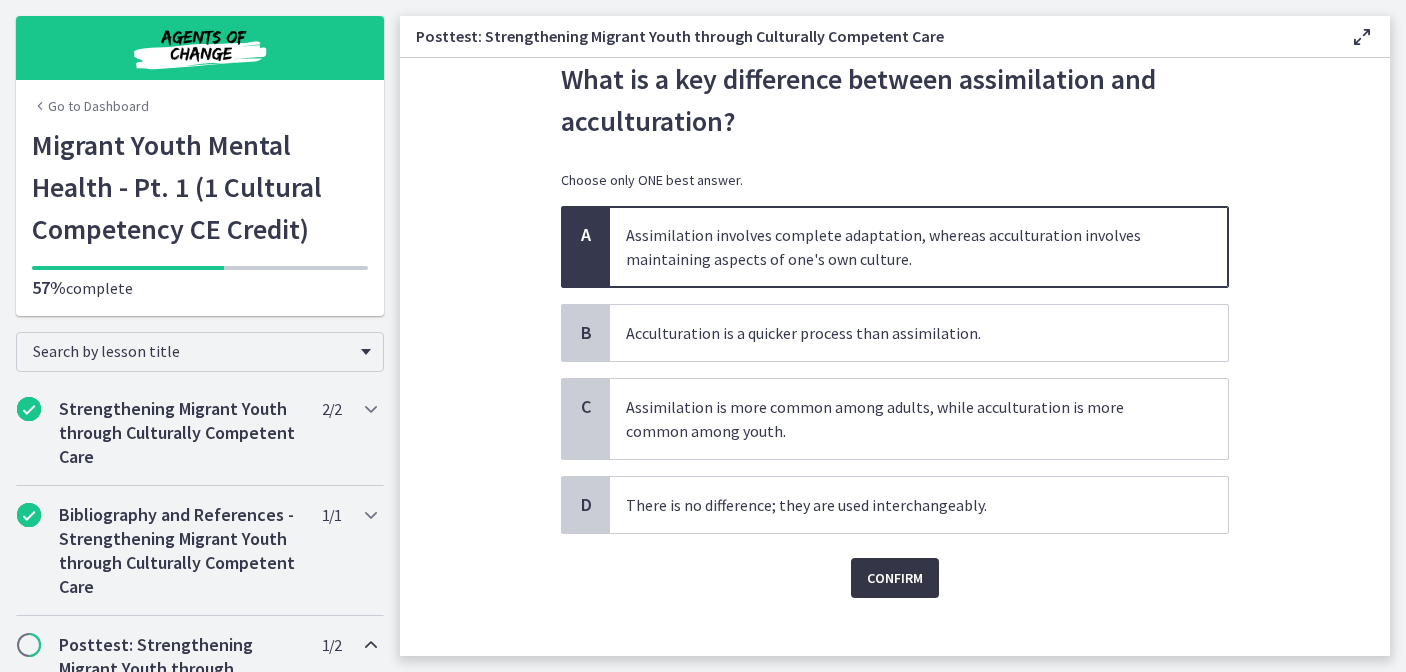 click on "Confirm" at bounding box center [895, 578] 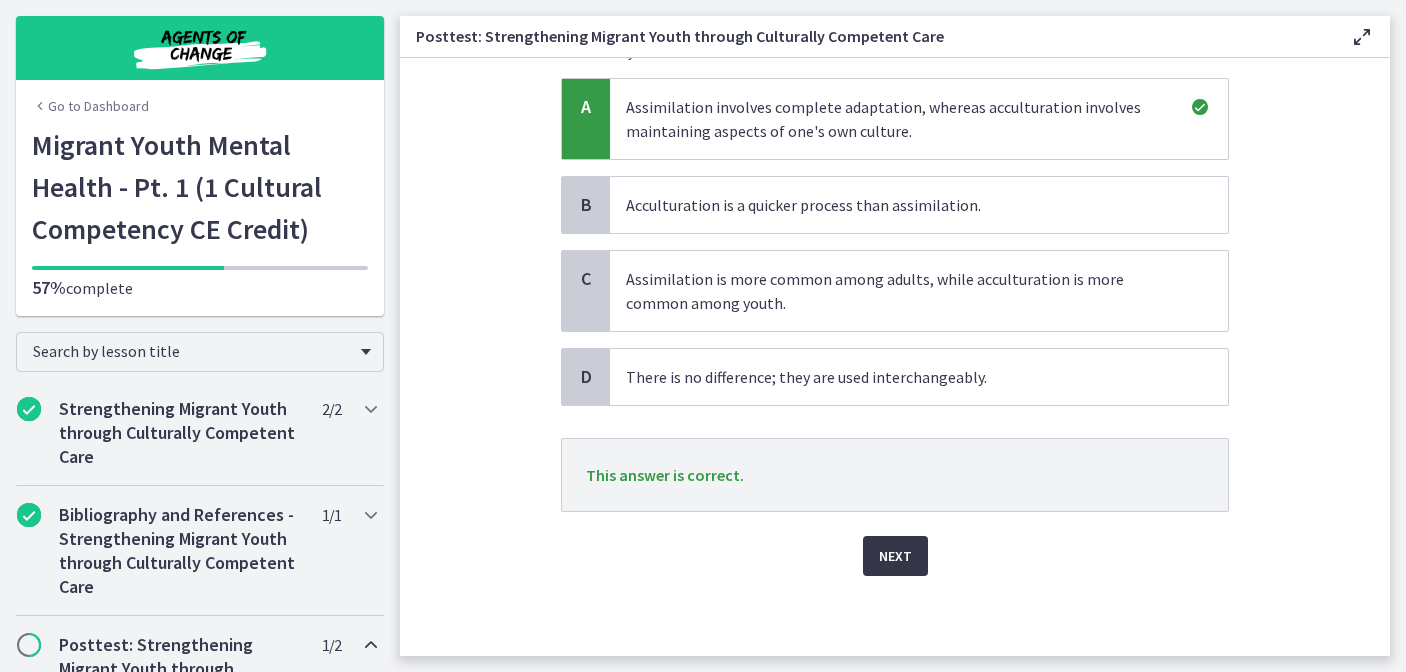 scroll, scrollTop: 219, scrollLeft: 0, axis: vertical 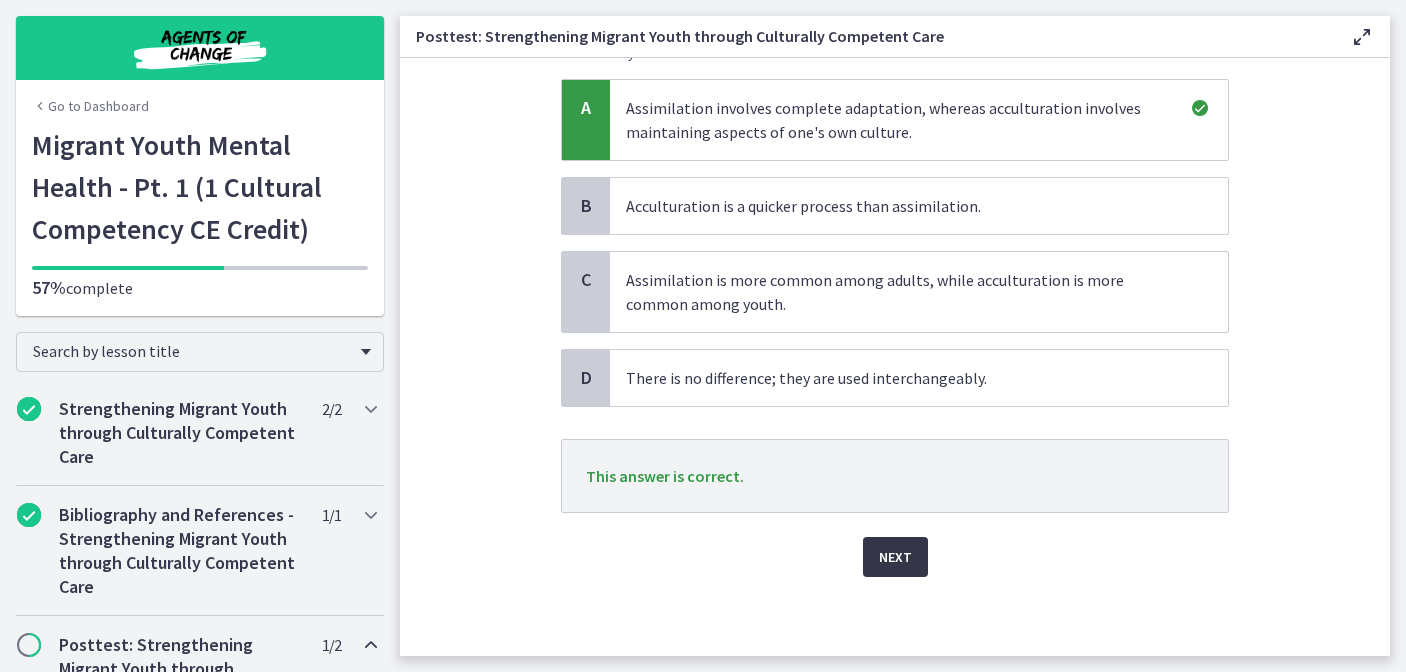 click on "Next" at bounding box center (895, 557) 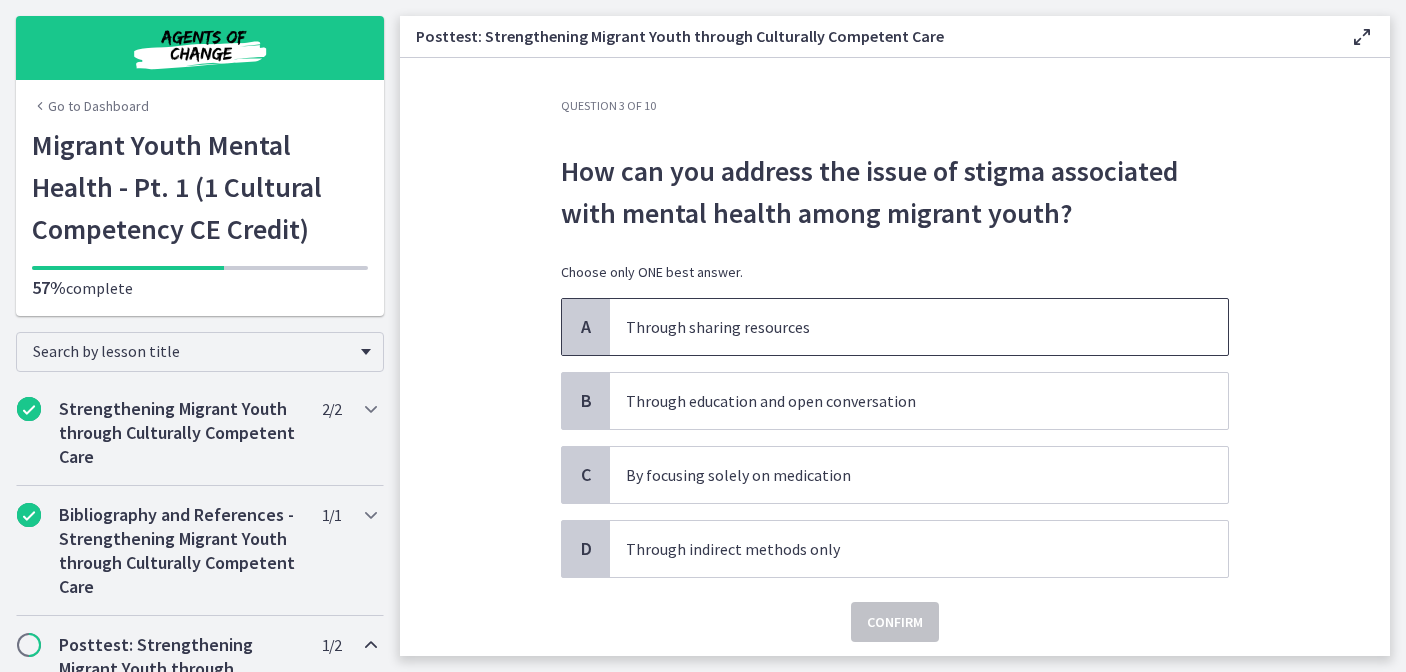 click on "Through sharing resources" at bounding box center (899, 327) 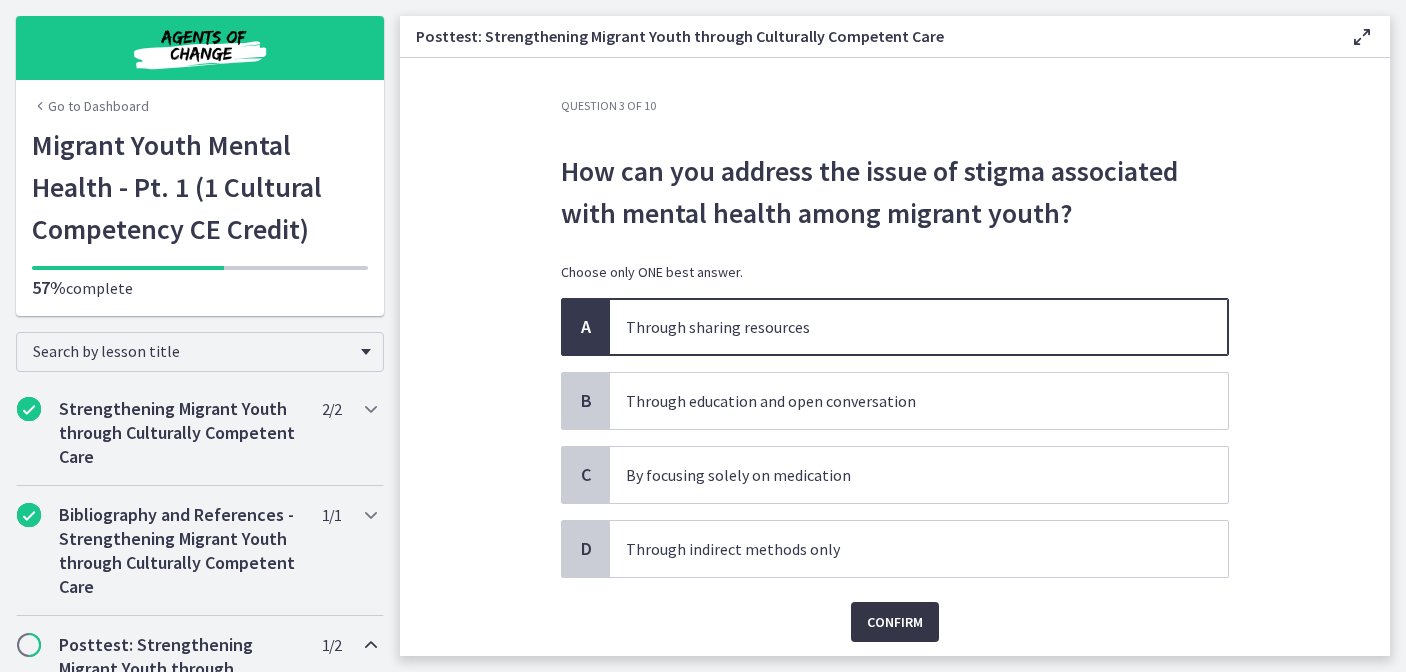 click on "Confirm" at bounding box center (895, 622) 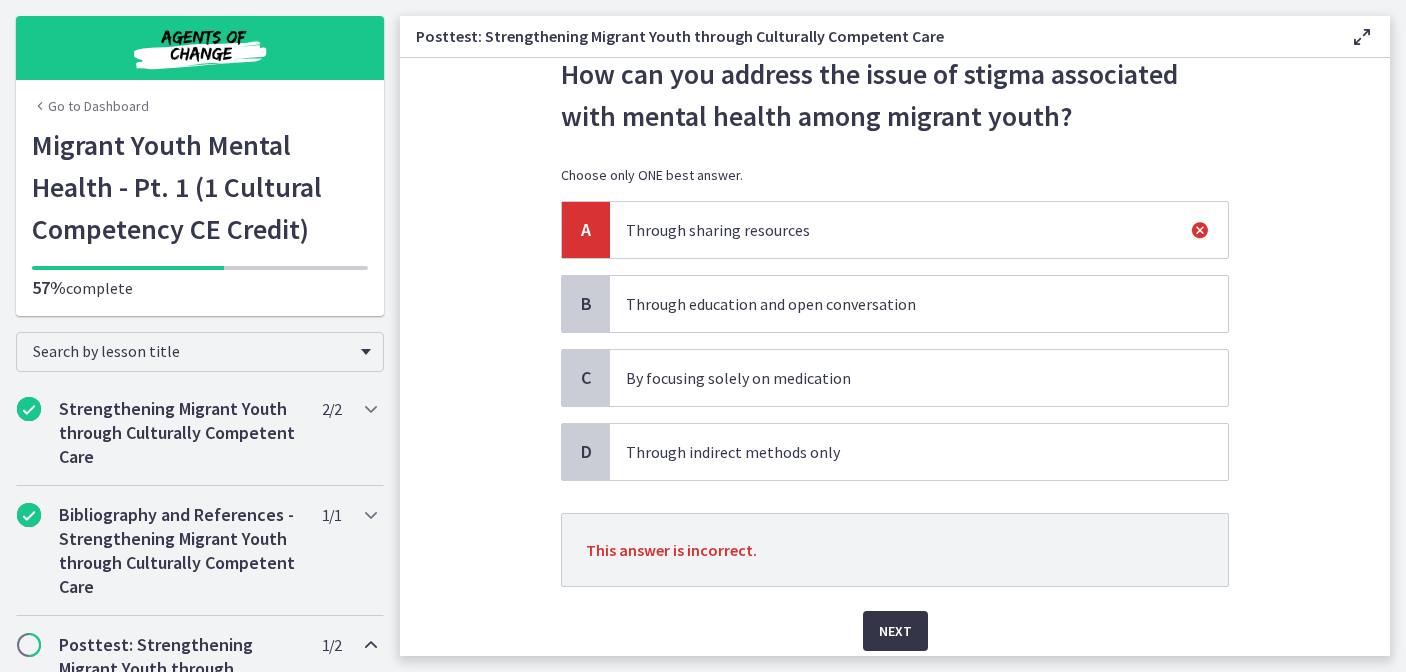 scroll, scrollTop: 100, scrollLeft: 0, axis: vertical 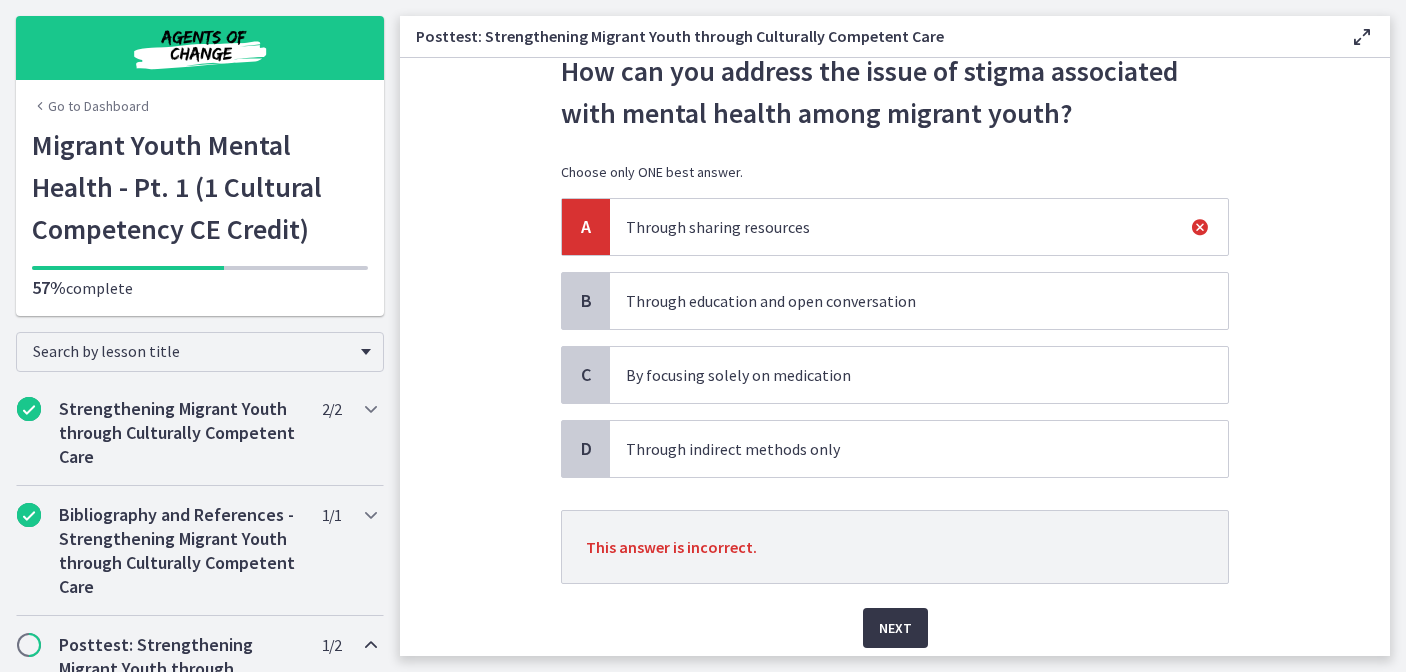 click on "Next" at bounding box center [895, 628] 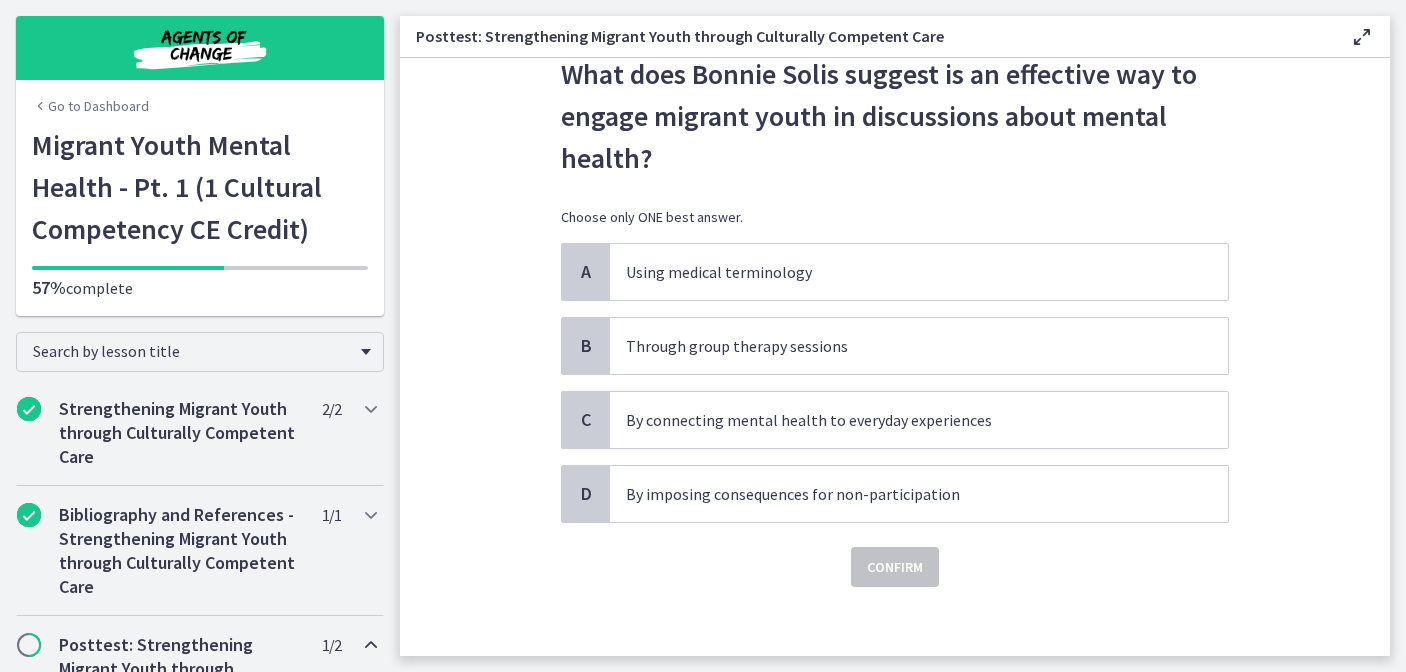 scroll, scrollTop: 101, scrollLeft: 0, axis: vertical 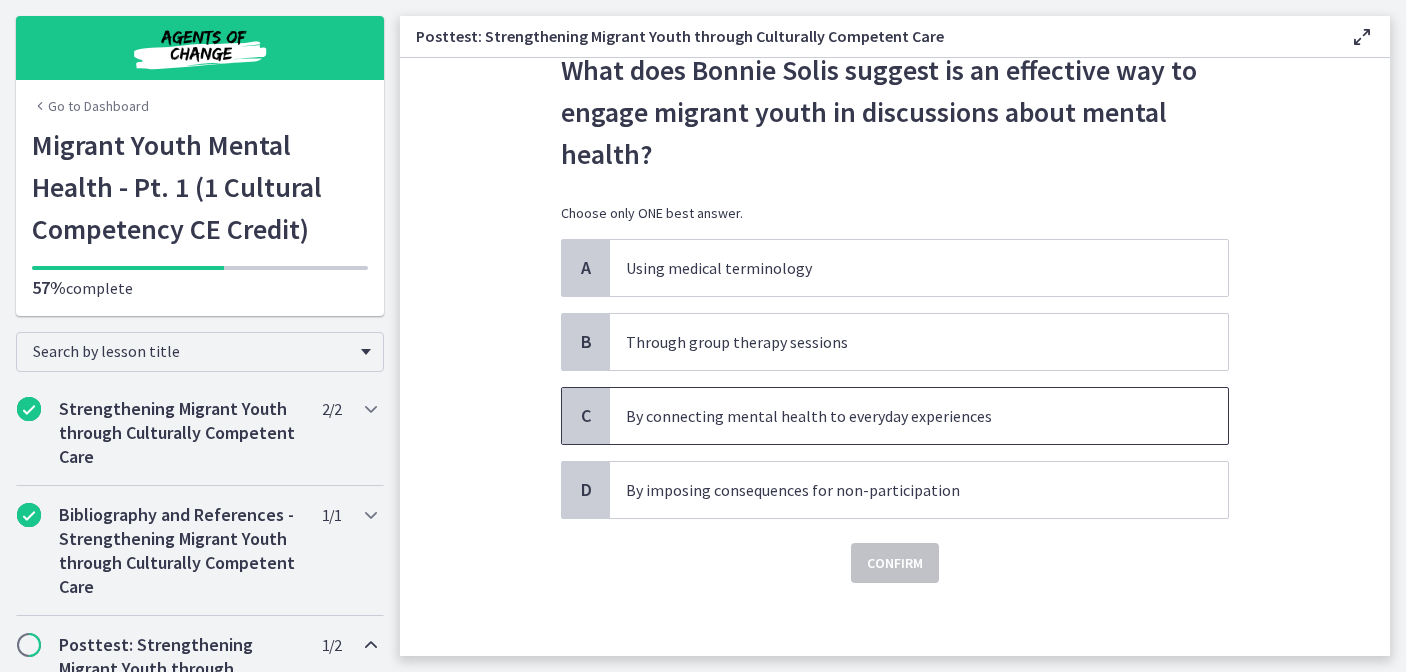 click on "By connecting mental health to everyday experiences" at bounding box center [899, 416] 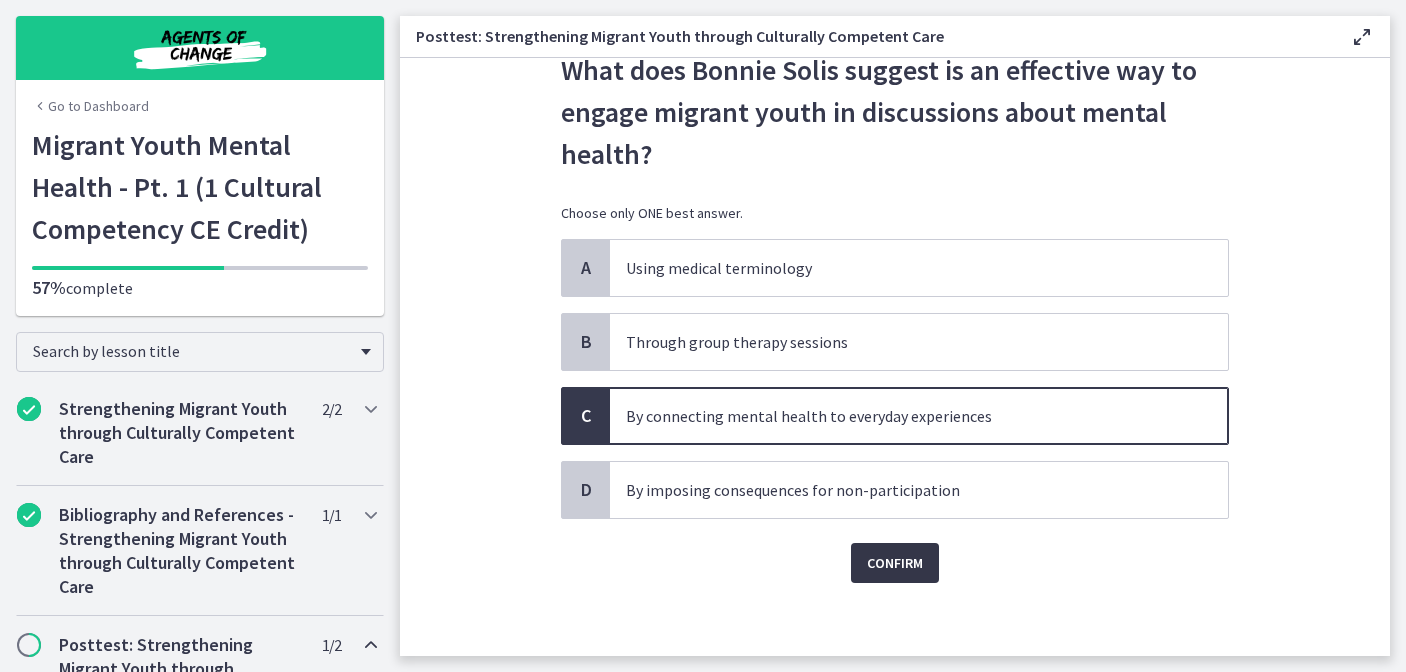 click on "Confirm" at bounding box center [895, 563] 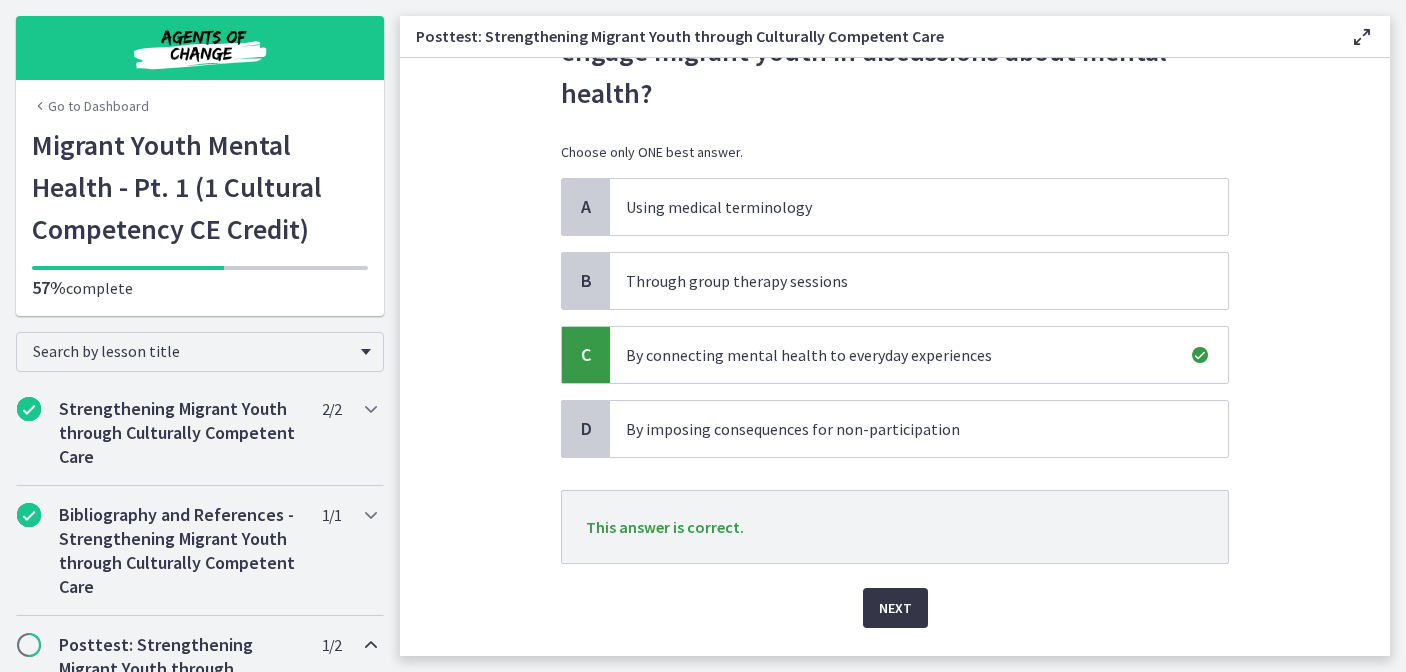 scroll, scrollTop: 175, scrollLeft: 0, axis: vertical 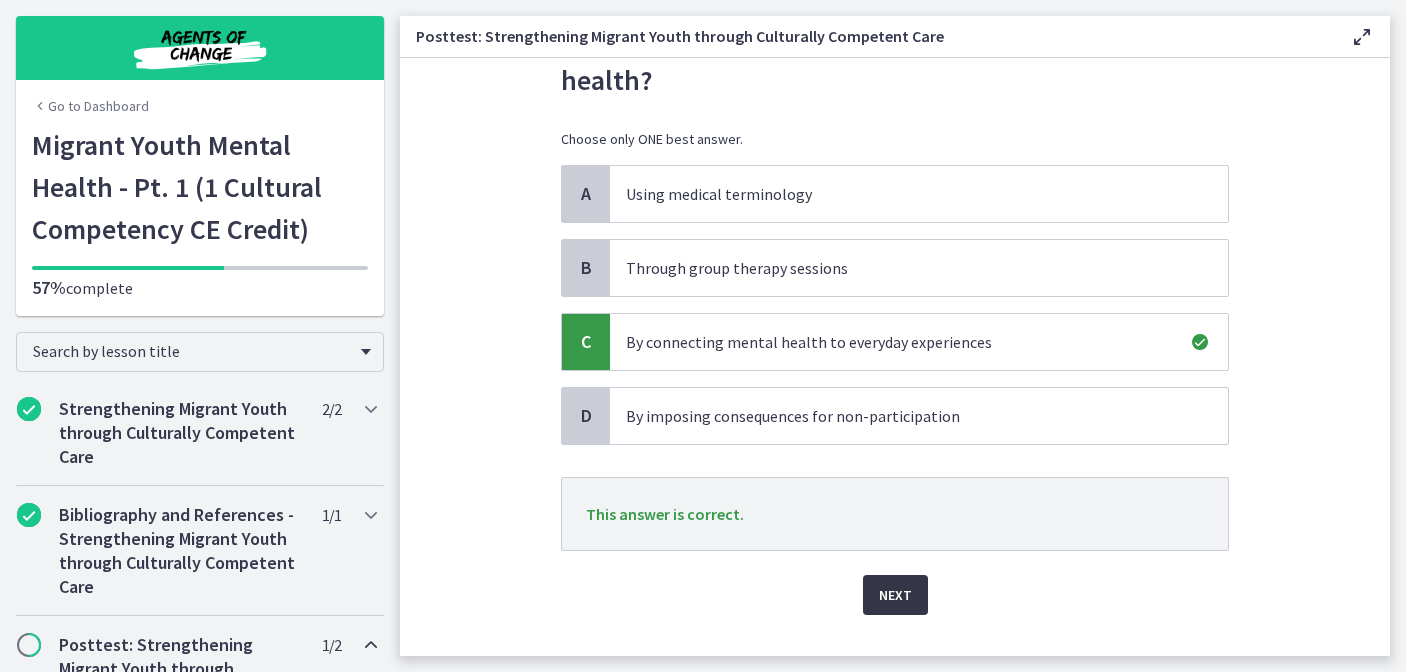 click on "Next" at bounding box center (895, 583) 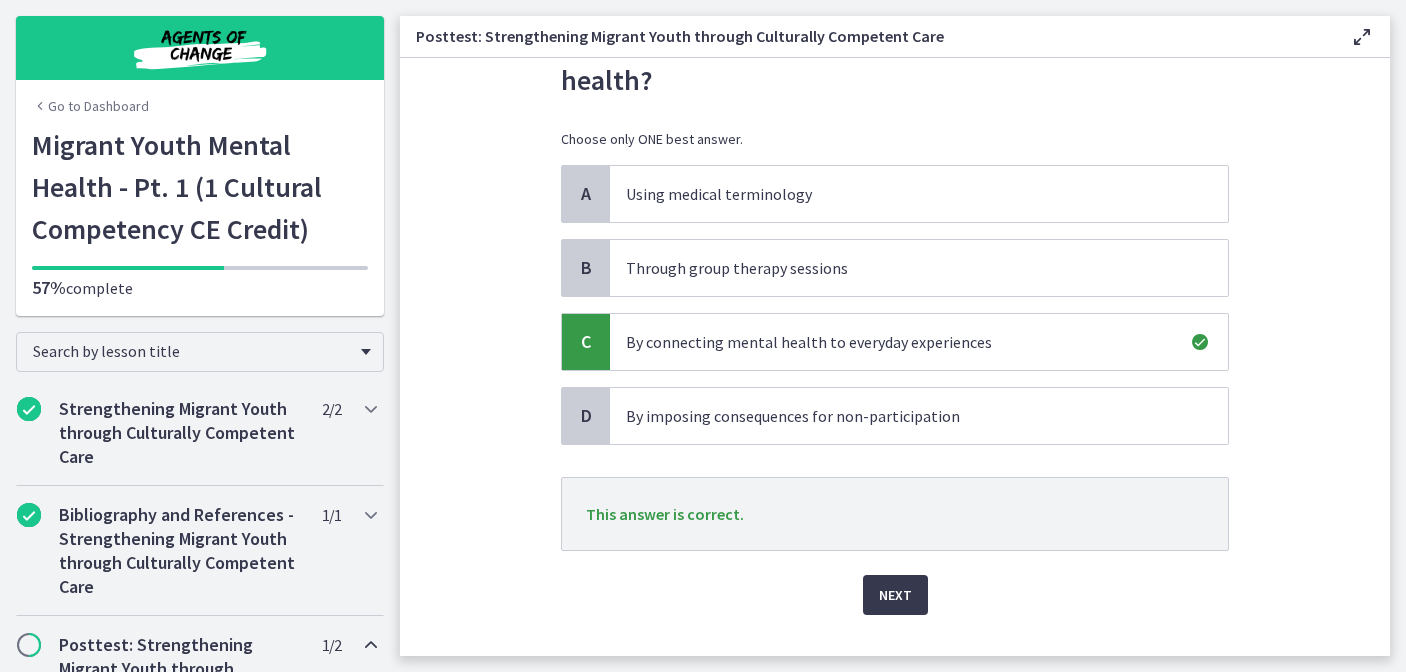scroll, scrollTop: 0, scrollLeft: 0, axis: both 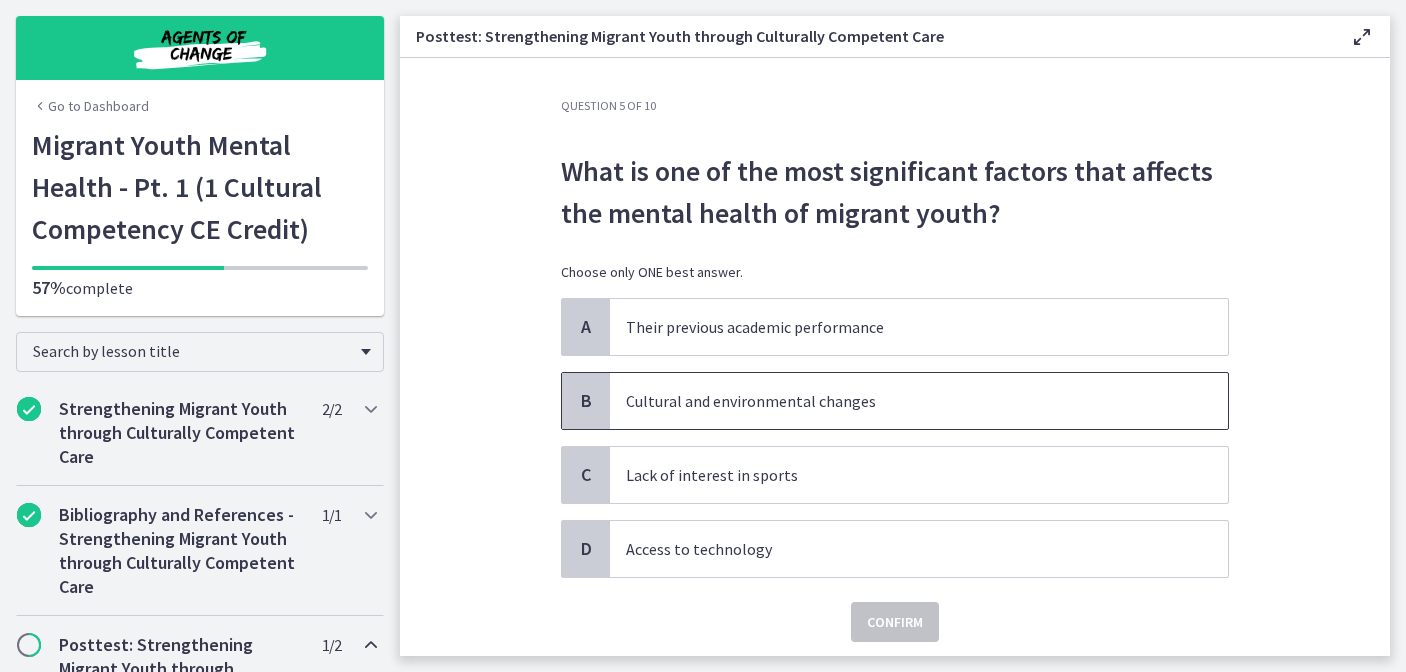 click on "Cultural and environmental changes" at bounding box center [899, 401] 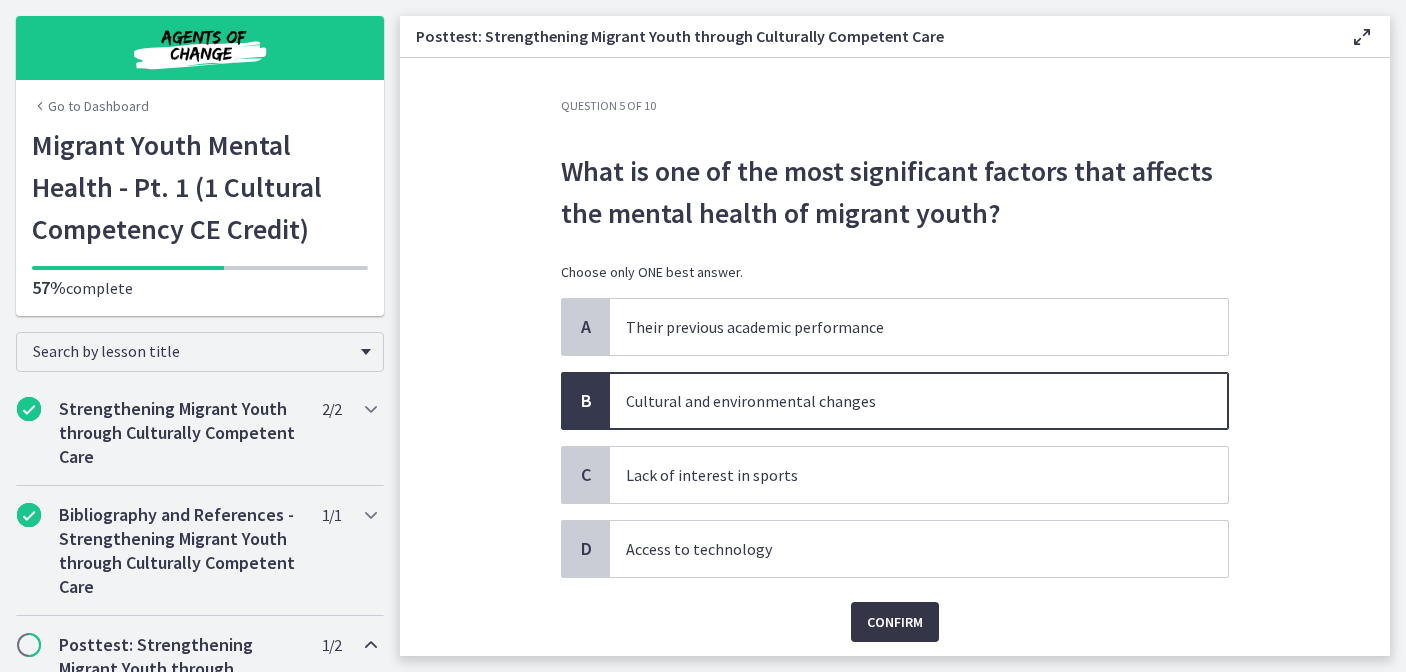 click on "Confirm" at bounding box center (895, 622) 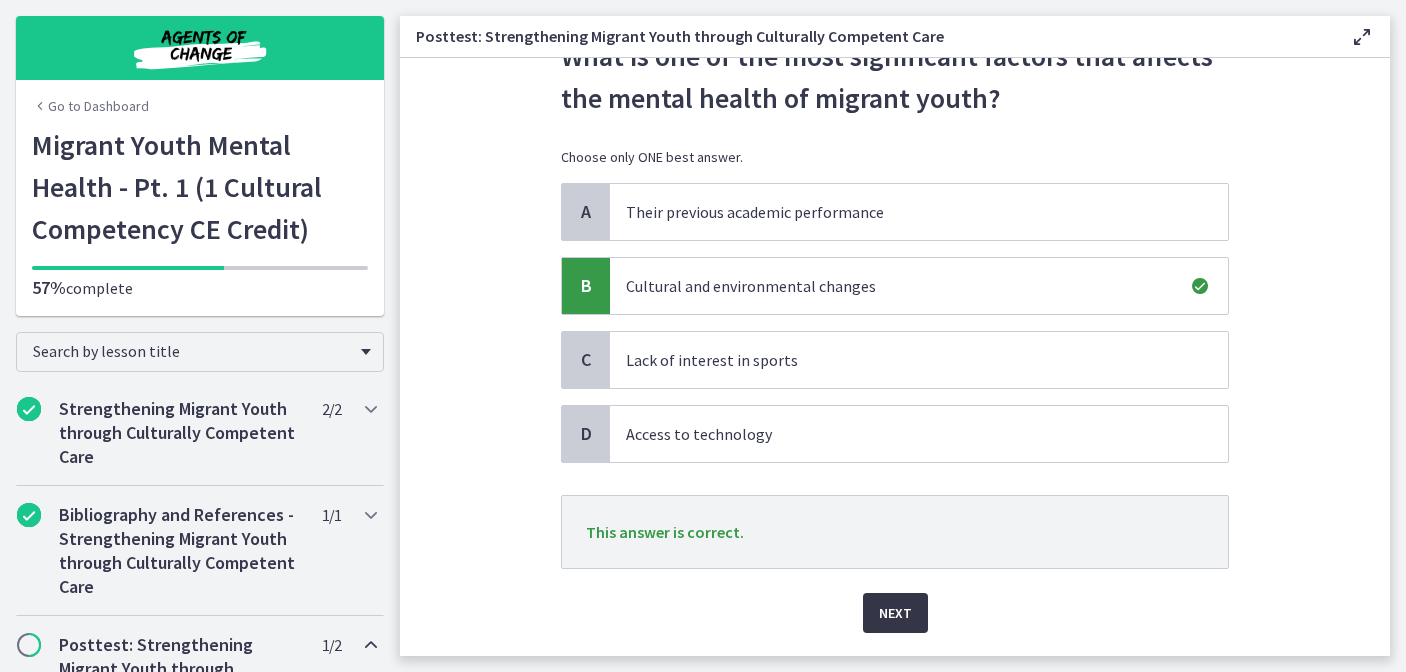 scroll, scrollTop: 131, scrollLeft: 0, axis: vertical 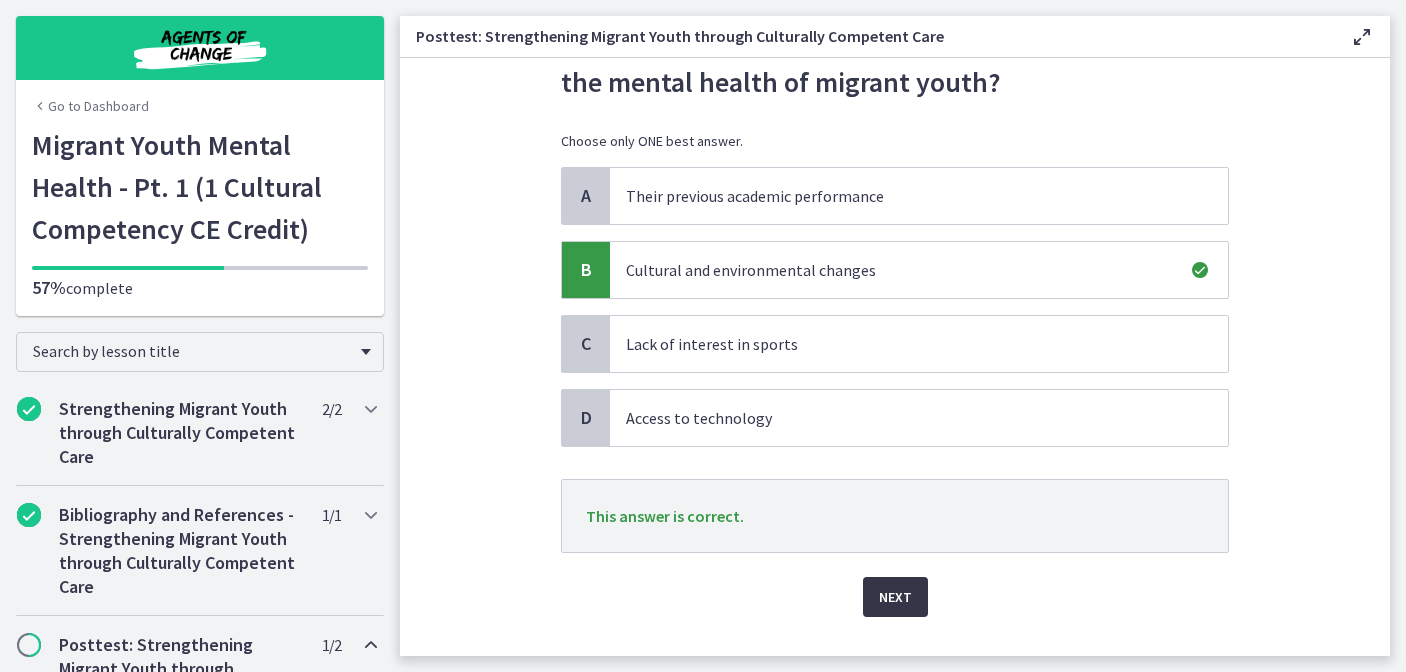 click on "Next" at bounding box center [895, 597] 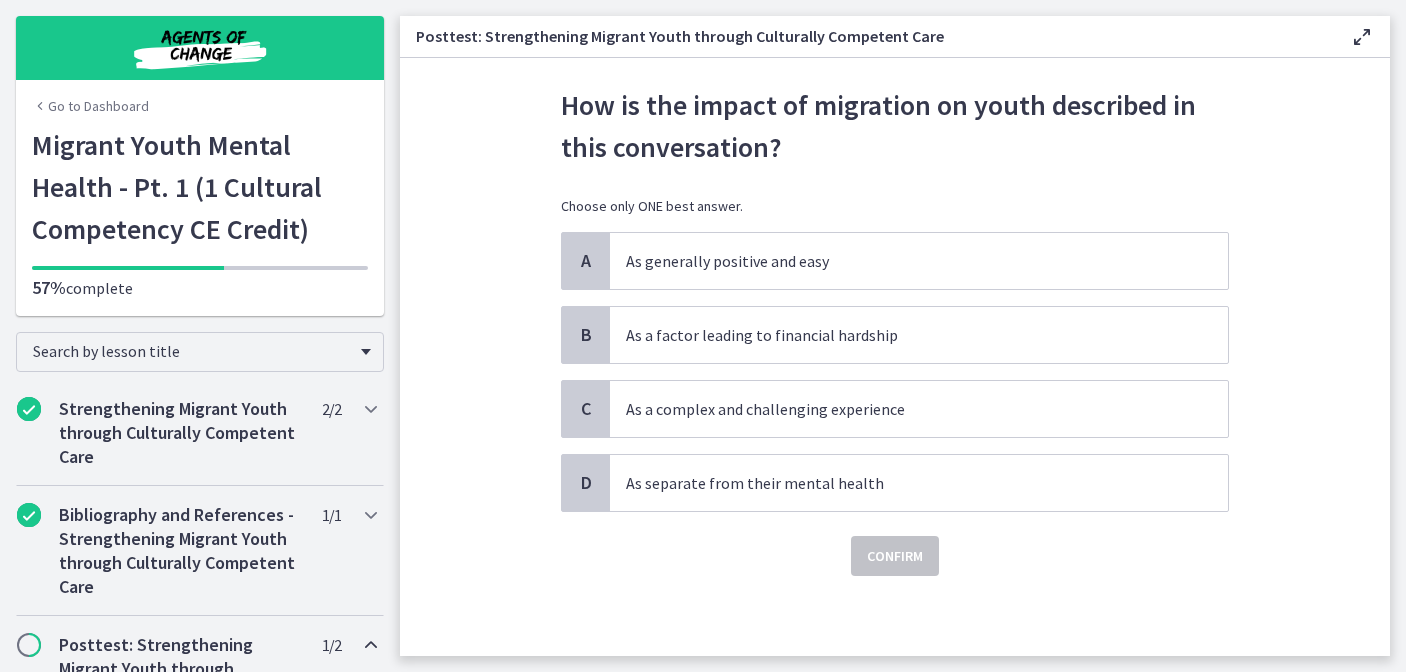 scroll, scrollTop: 0, scrollLeft: 0, axis: both 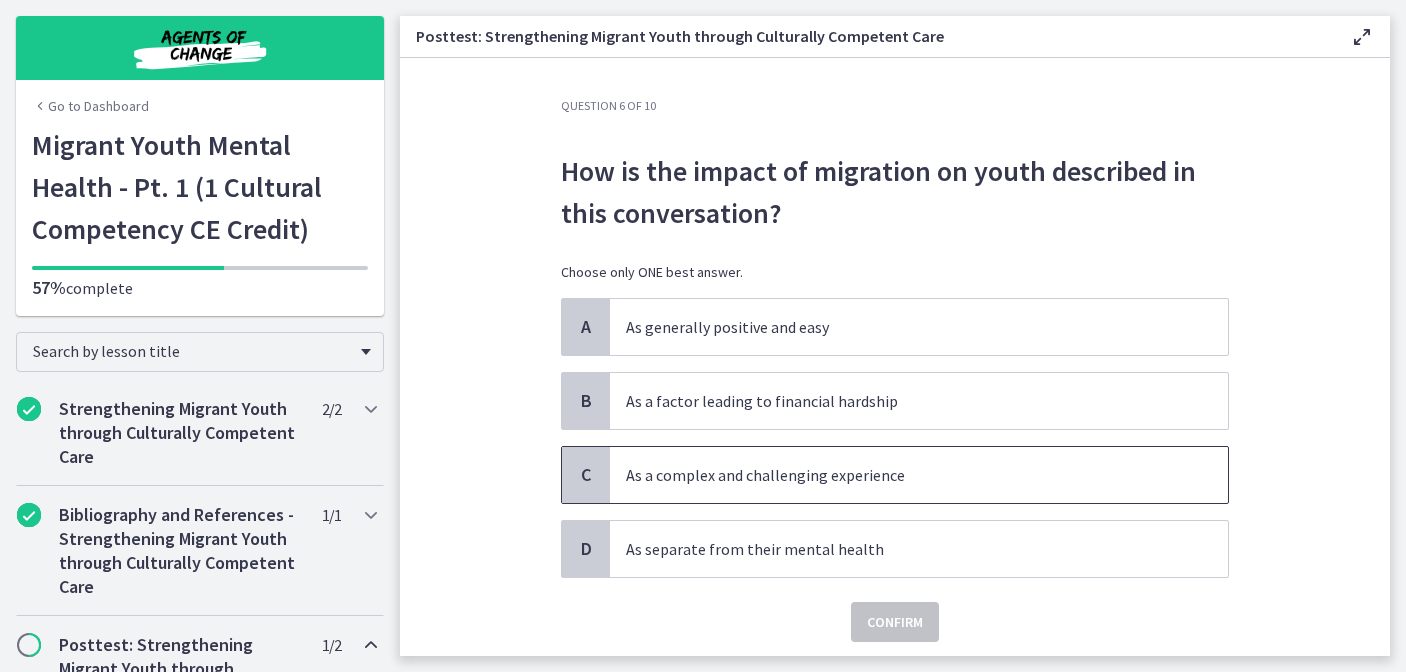 click on "As a complex and challenging experience" at bounding box center [919, 475] 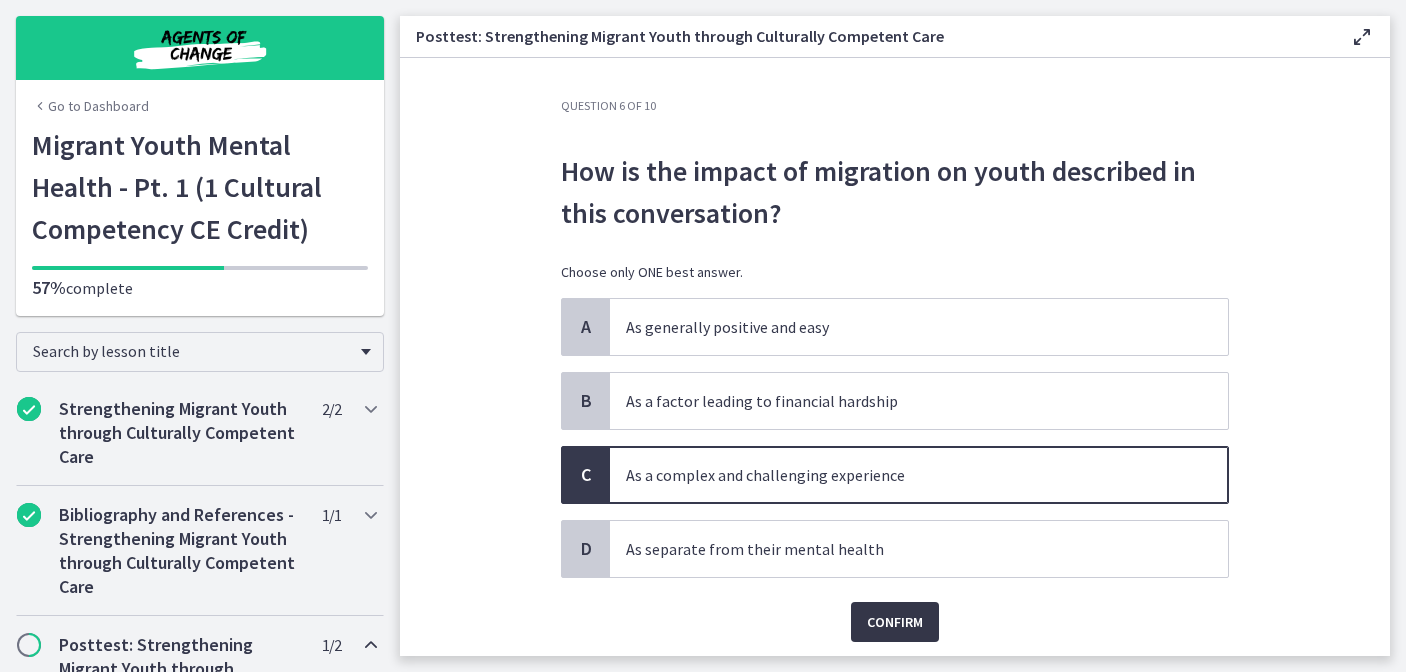 click on "Confirm" at bounding box center (895, 622) 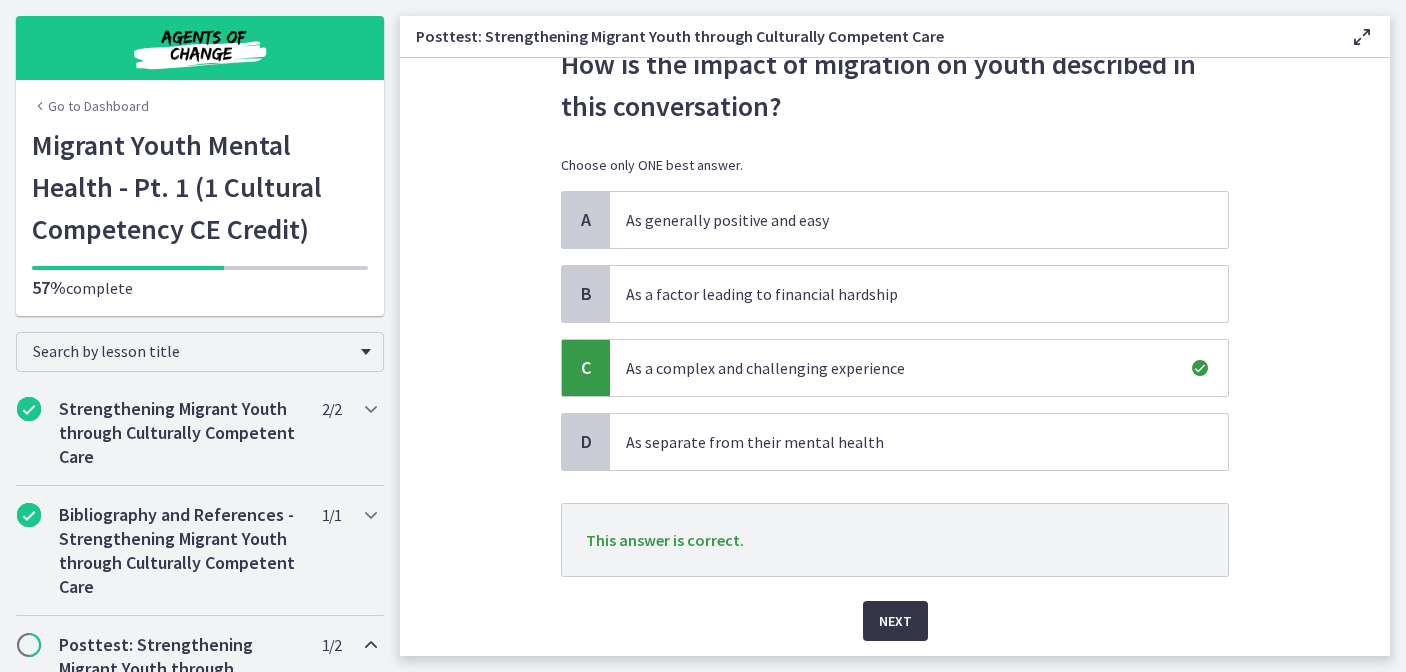 scroll, scrollTop: 124, scrollLeft: 0, axis: vertical 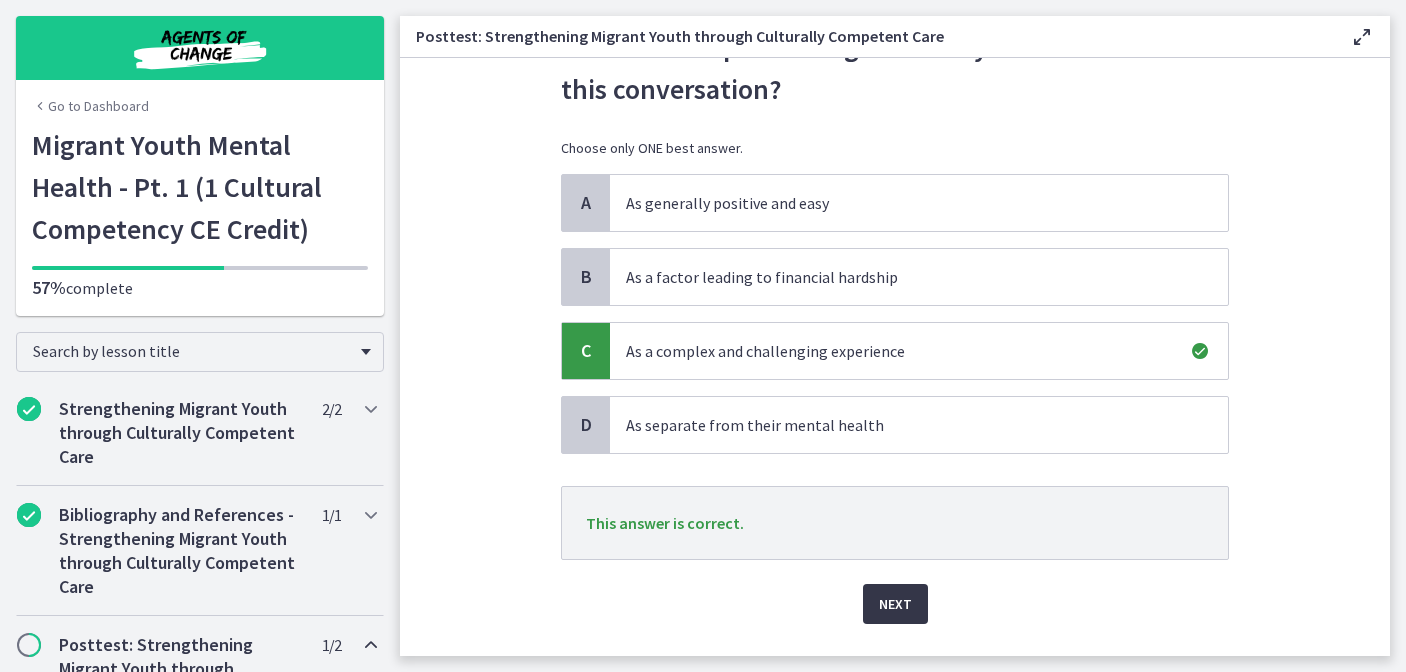 click on "Next" at bounding box center [895, 604] 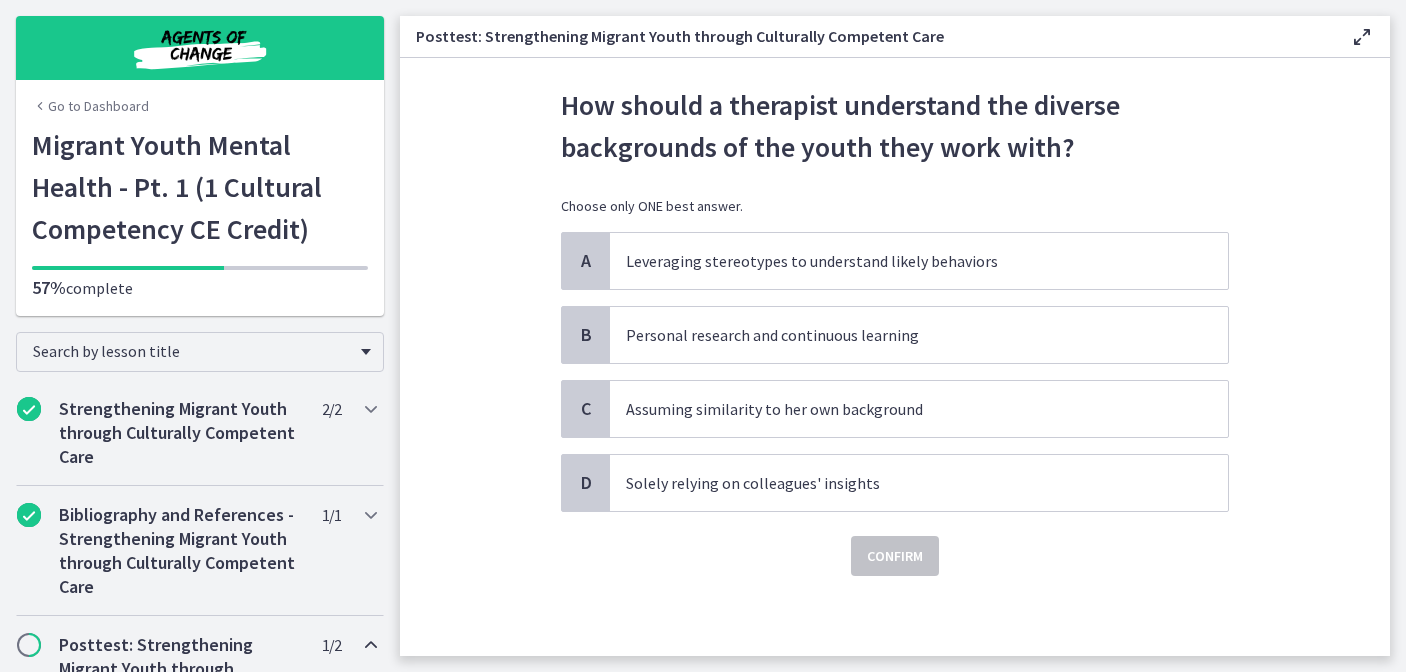 scroll, scrollTop: 0, scrollLeft: 0, axis: both 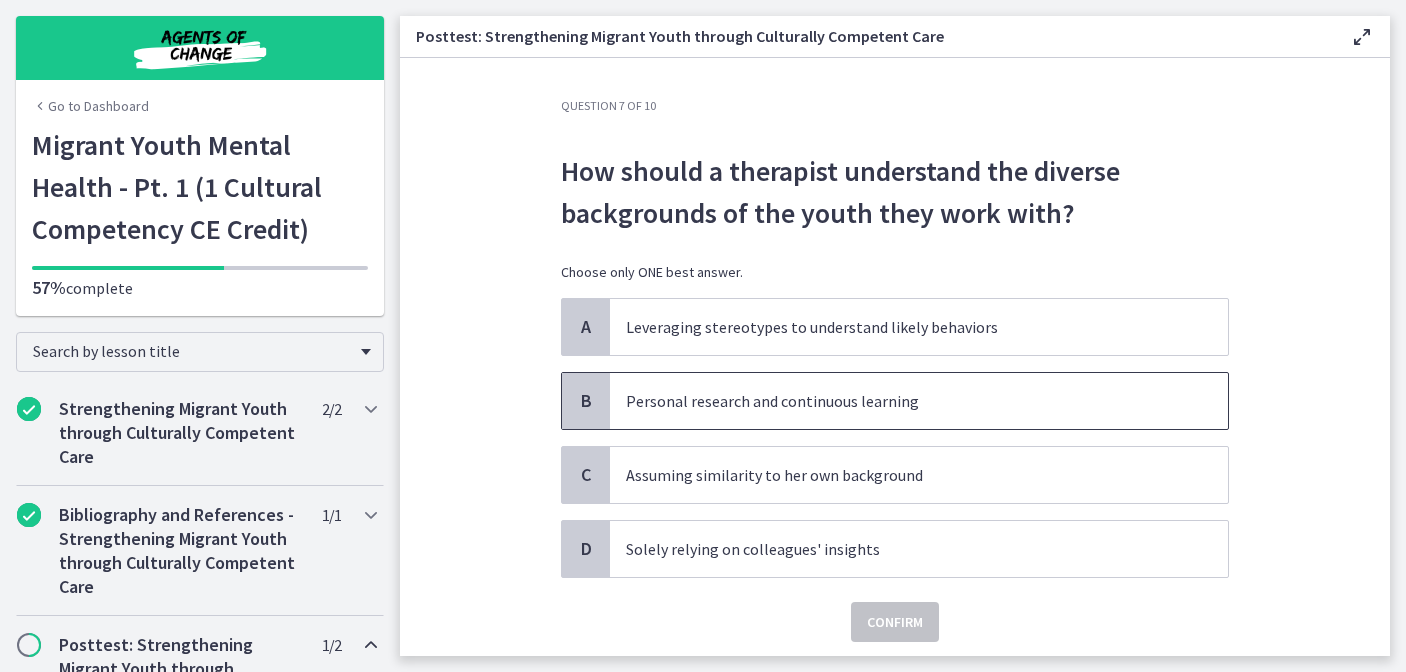 click on "Personal research and continuous learning" at bounding box center [899, 401] 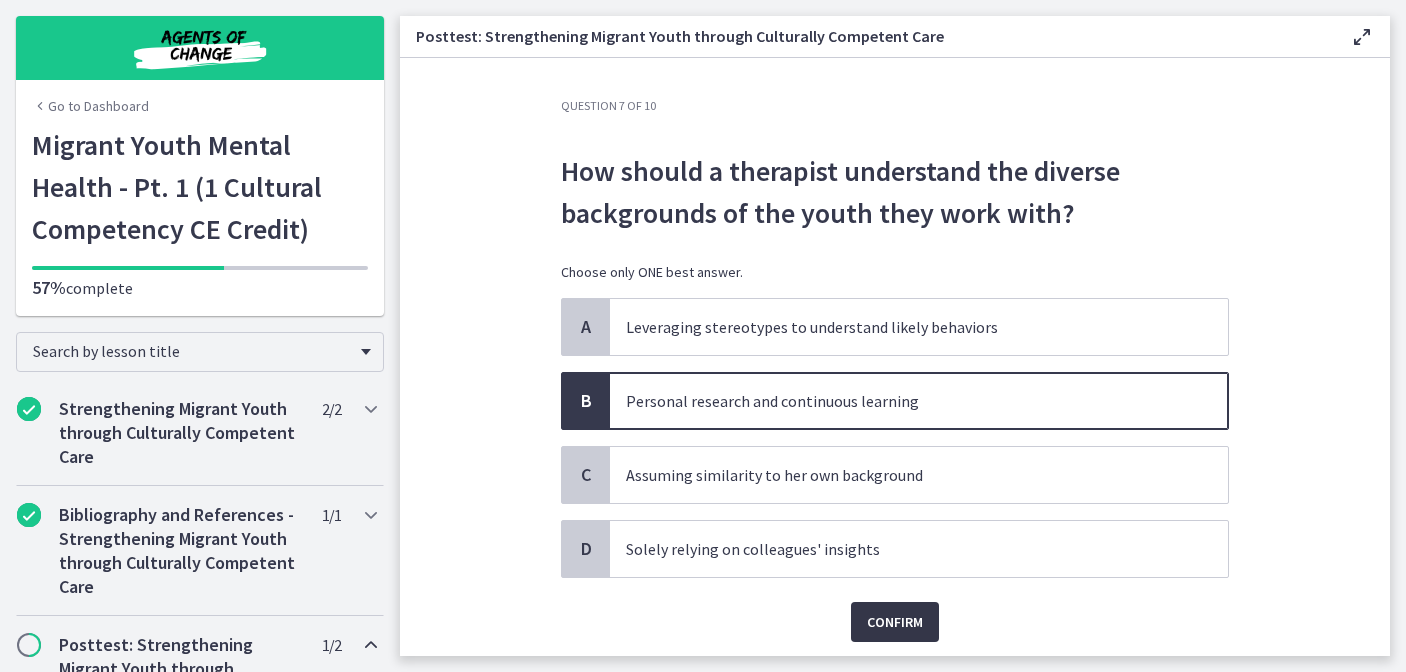 click on "Confirm" at bounding box center [895, 622] 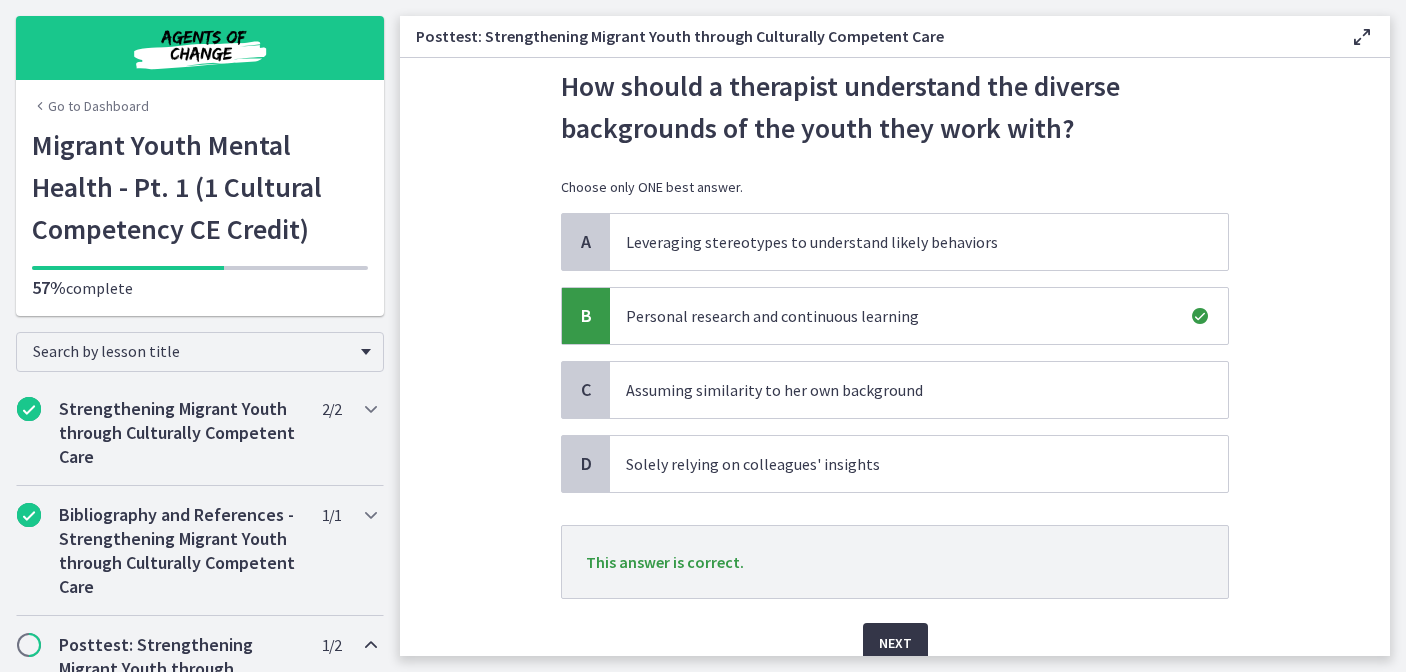 scroll, scrollTop: 93, scrollLeft: 0, axis: vertical 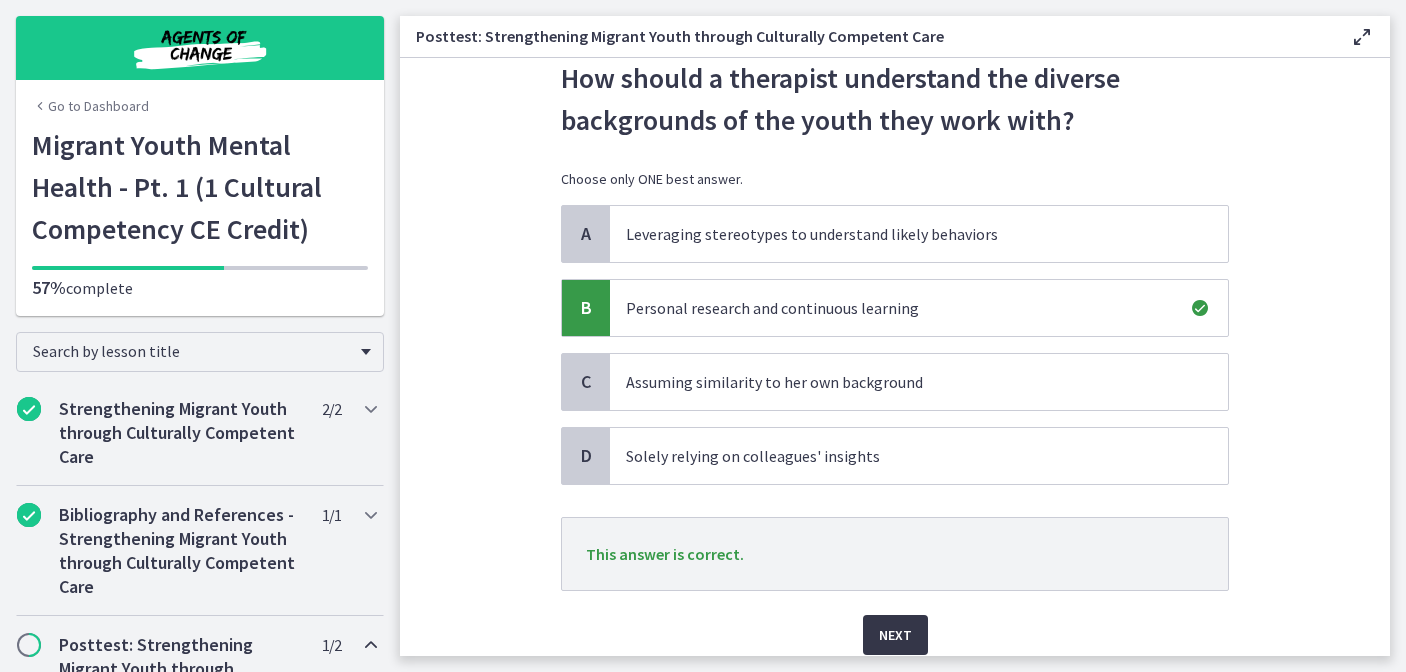 click on "Next" at bounding box center (895, 635) 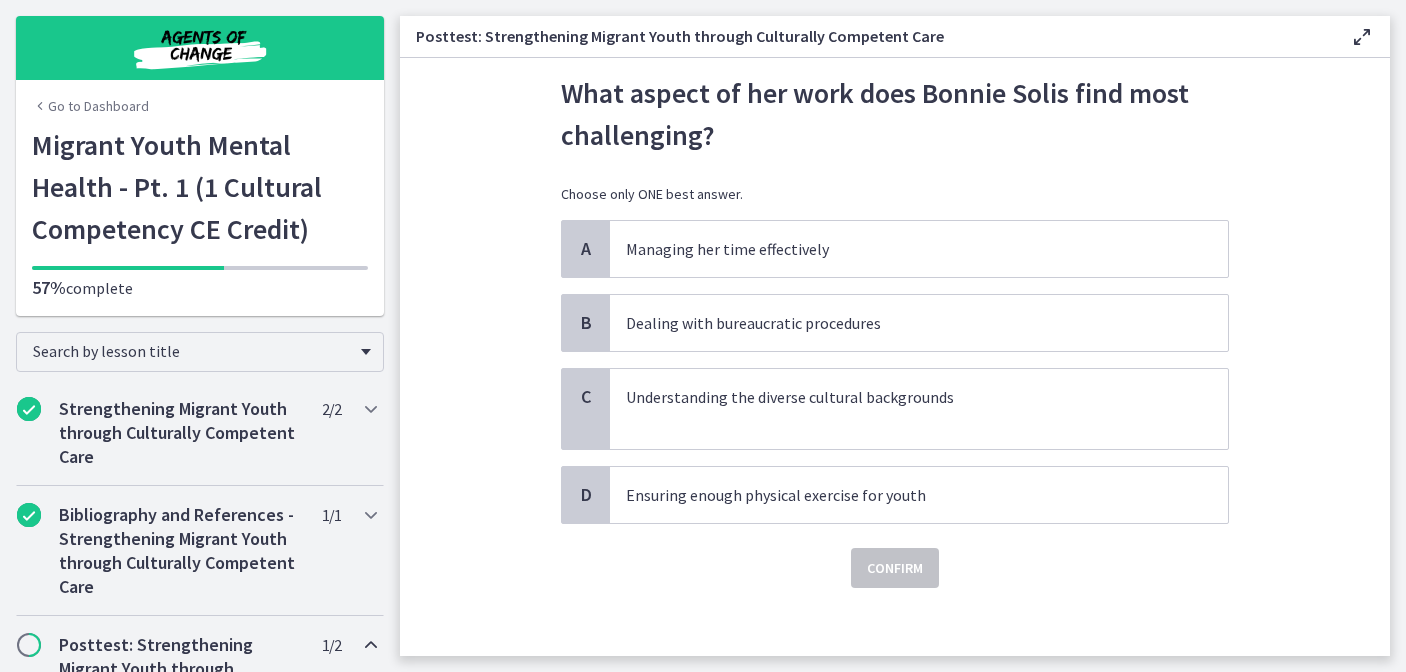 scroll, scrollTop: 85, scrollLeft: 0, axis: vertical 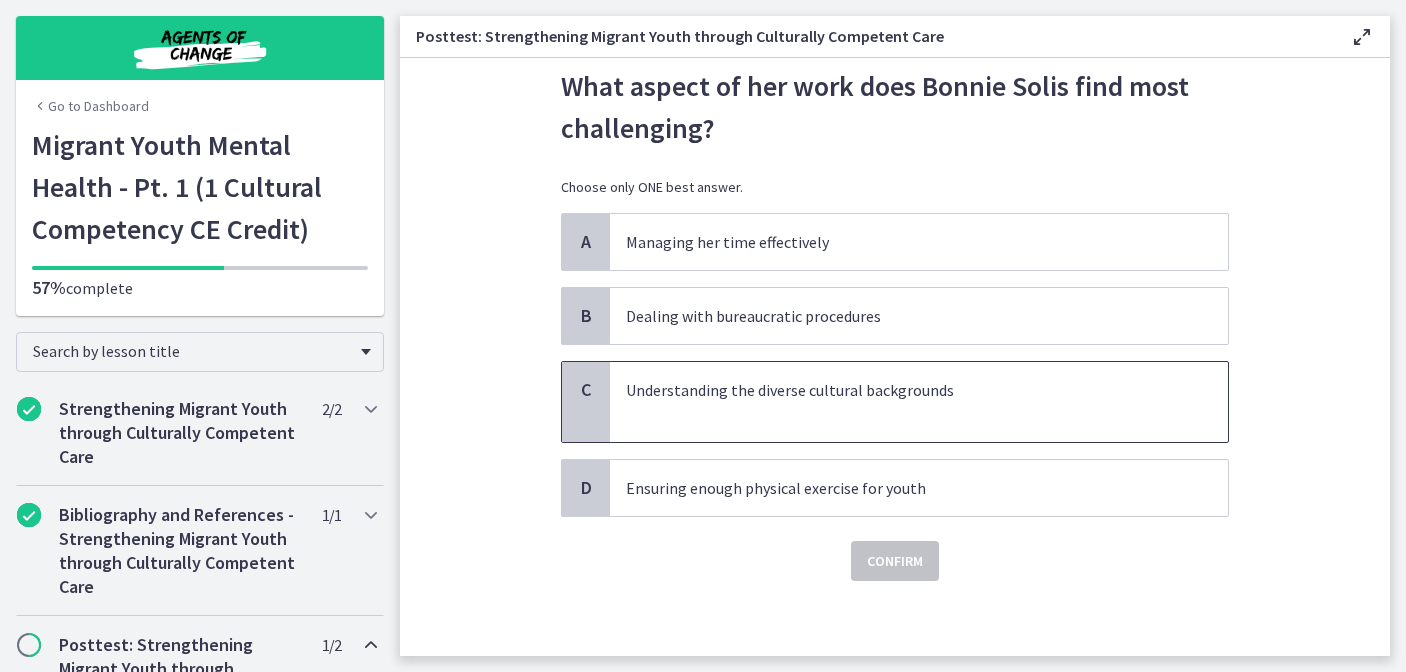 click at bounding box center [899, 414] 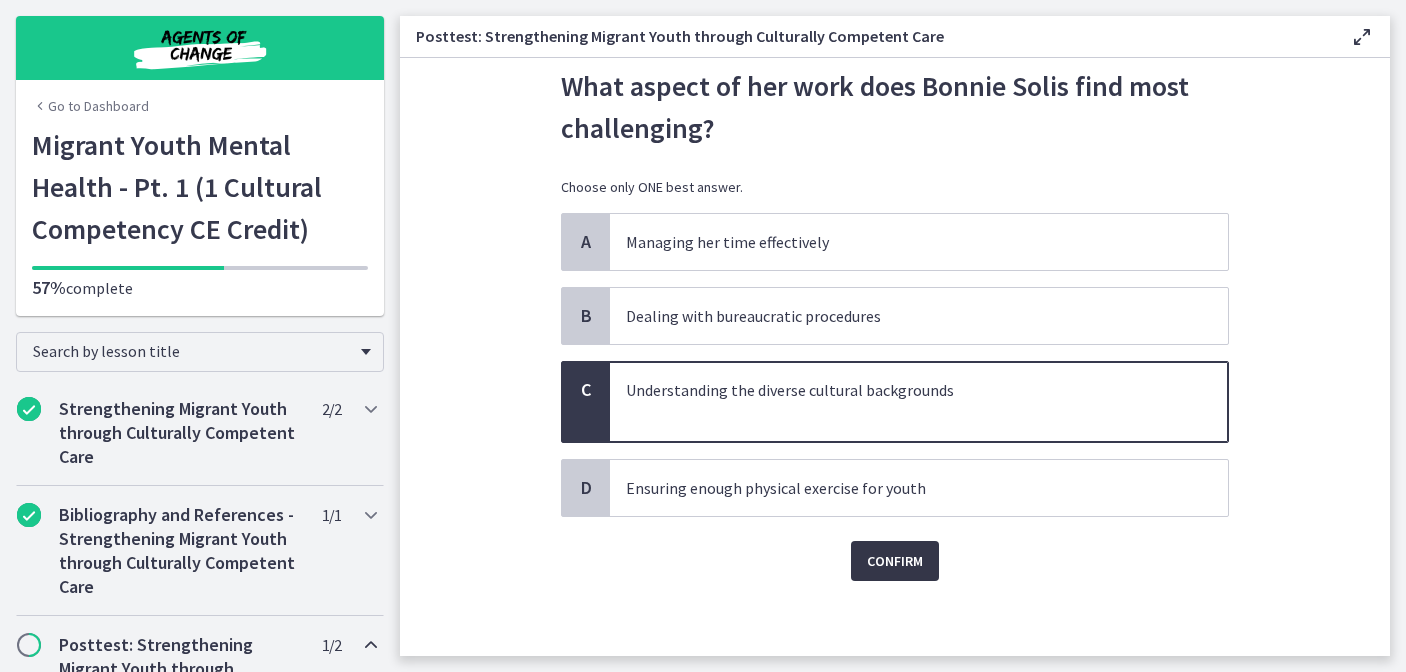 click on "Confirm" at bounding box center (895, 561) 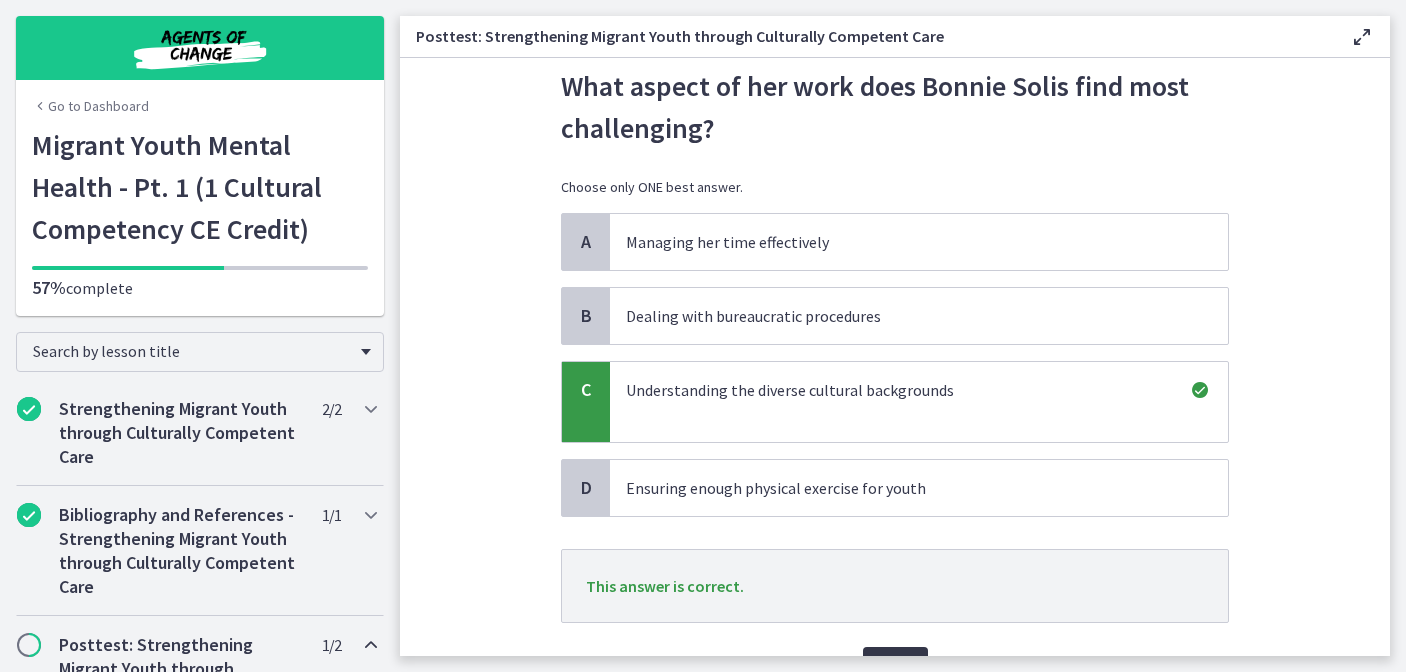scroll, scrollTop: 196, scrollLeft: 0, axis: vertical 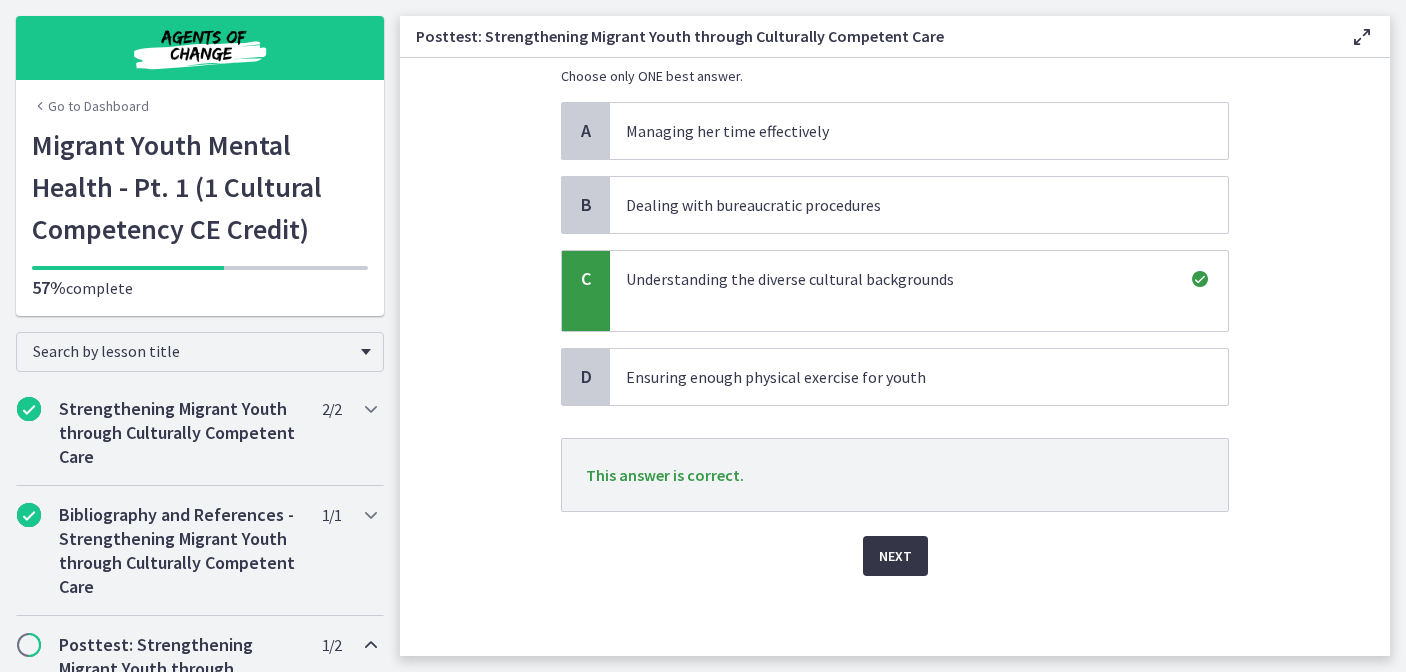 click on "Next" at bounding box center [895, 556] 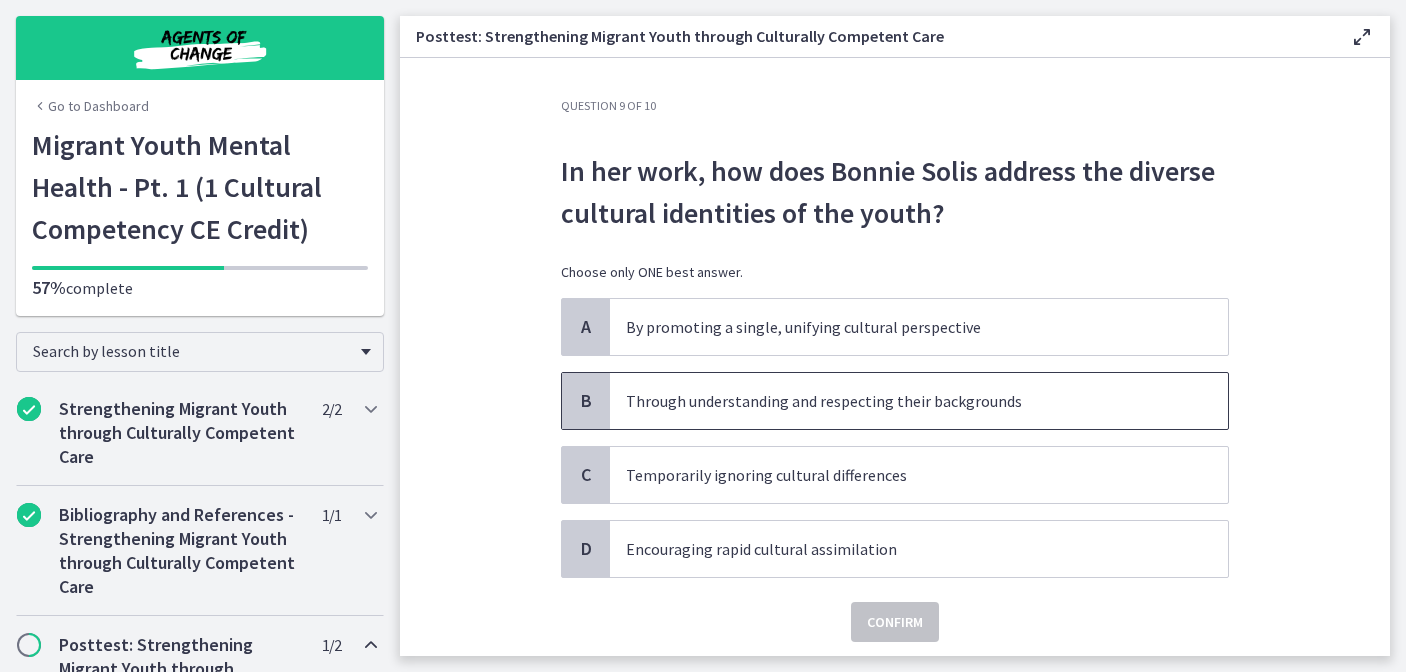click on "Through understanding and respecting their backgrounds" at bounding box center [899, 401] 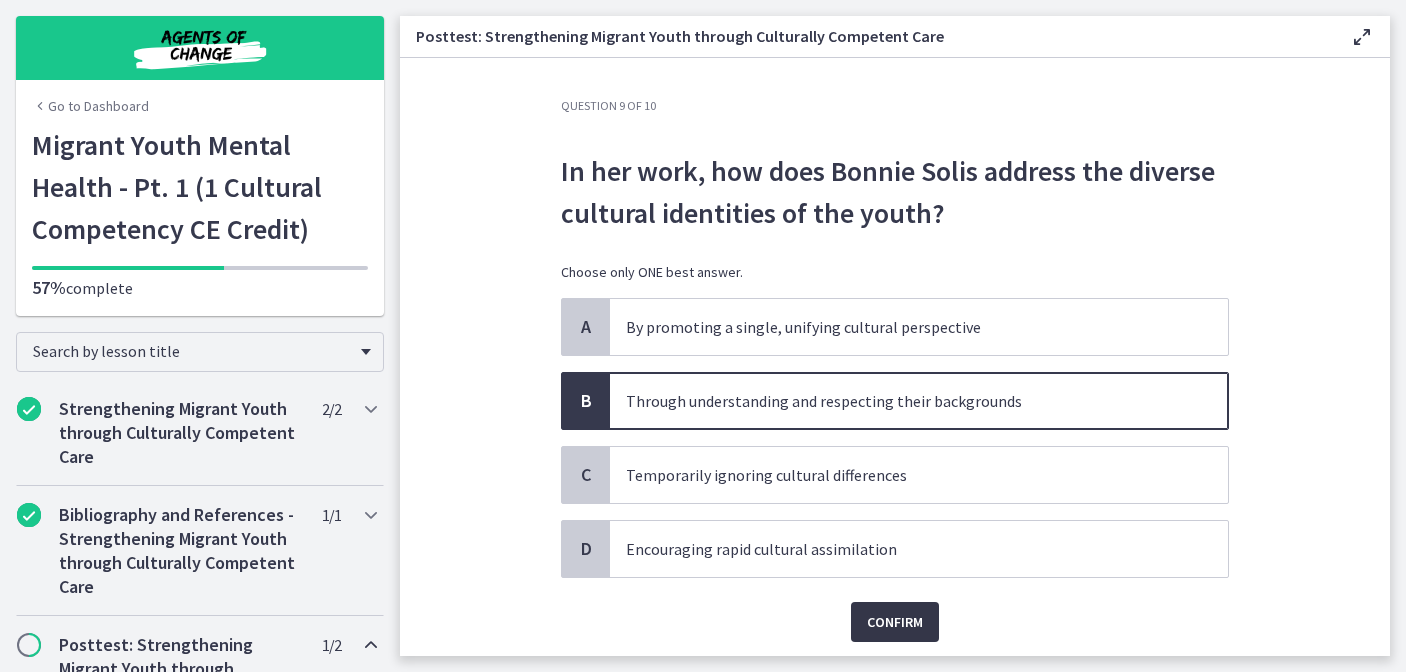 click on "Confirm" at bounding box center (895, 622) 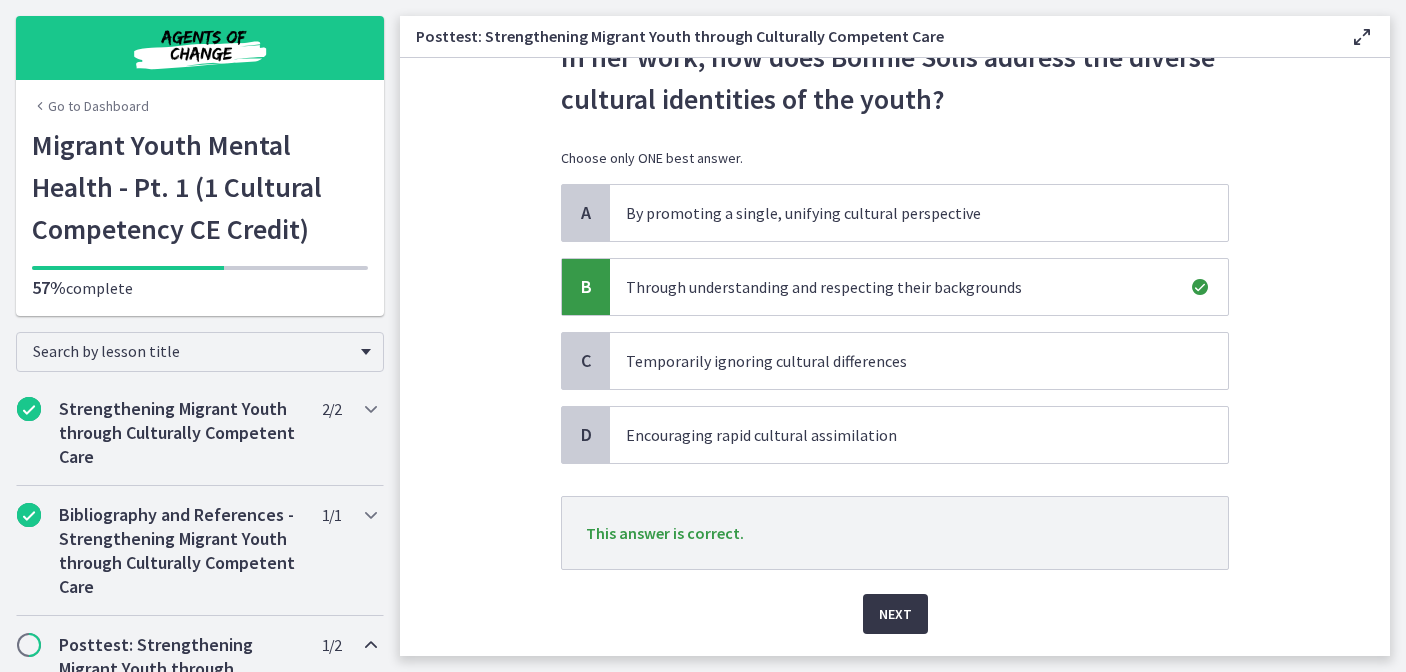 scroll, scrollTop: 123, scrollLeft: 0, axis: vertical 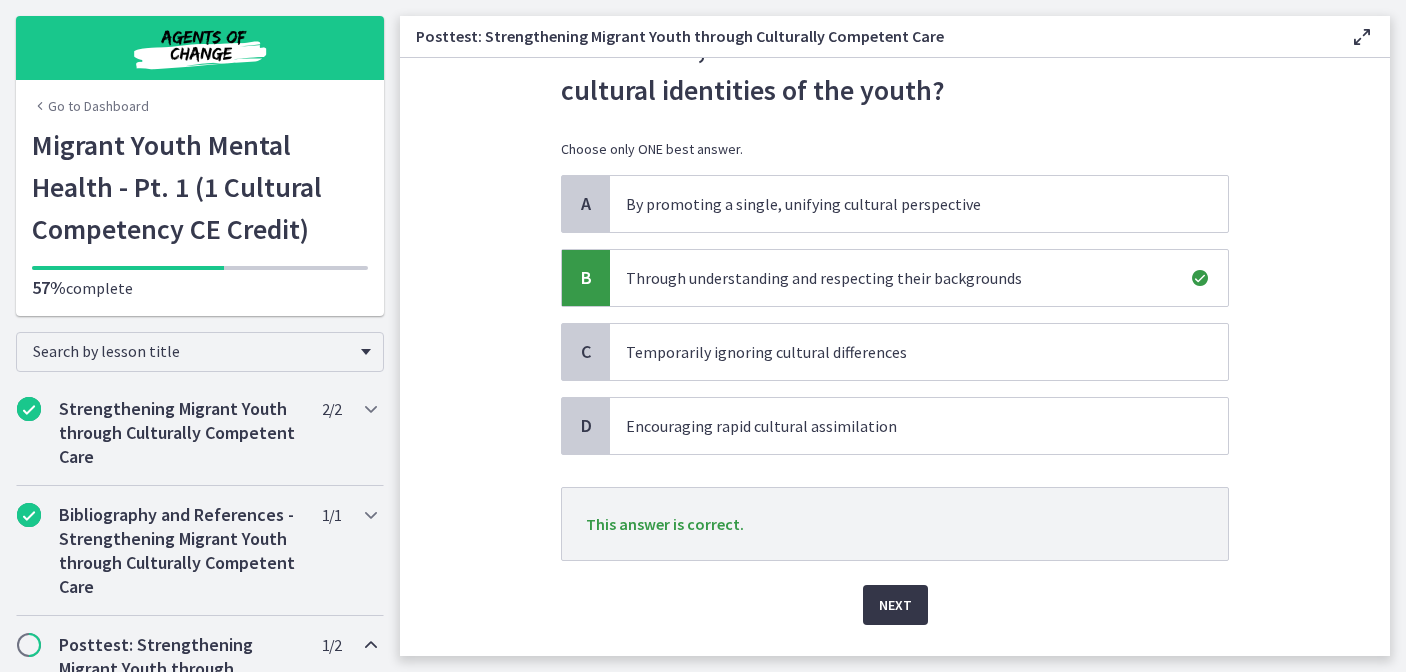 click on "Next" at bounding box center [895, 605] 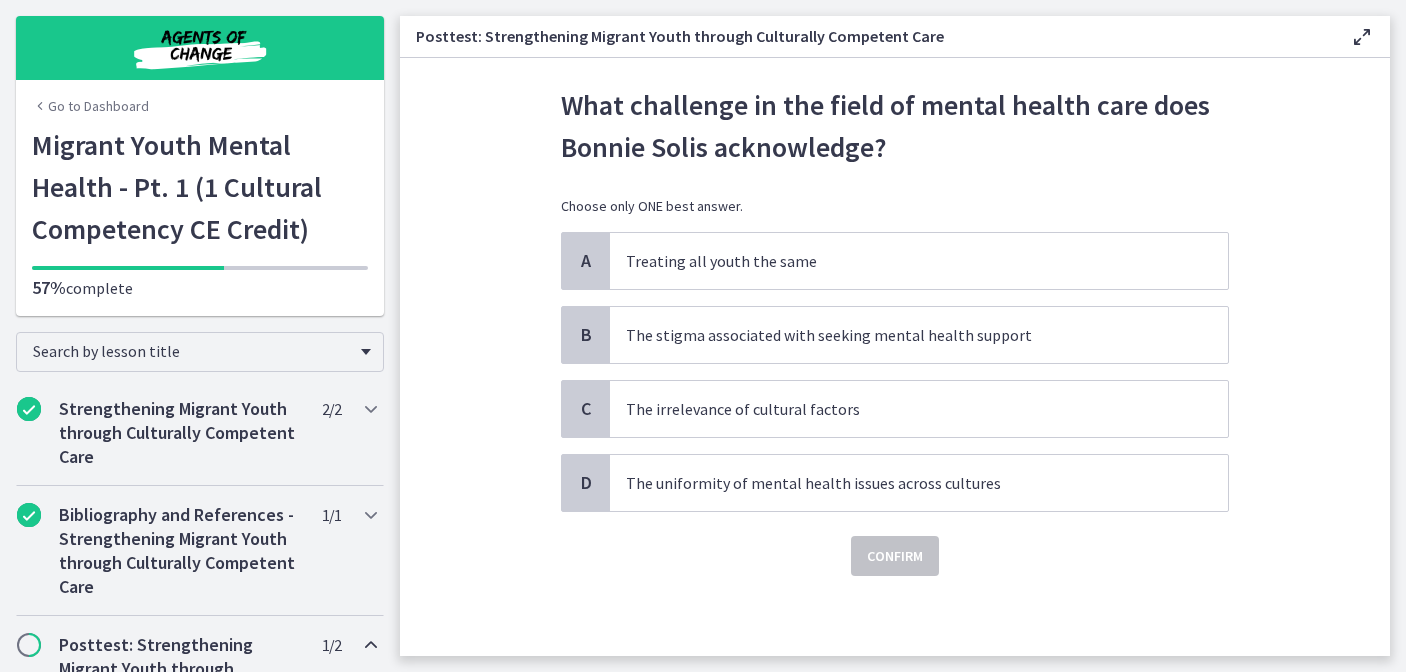scroll, scrollTop: 0, scrollLeft: 0, axis: both 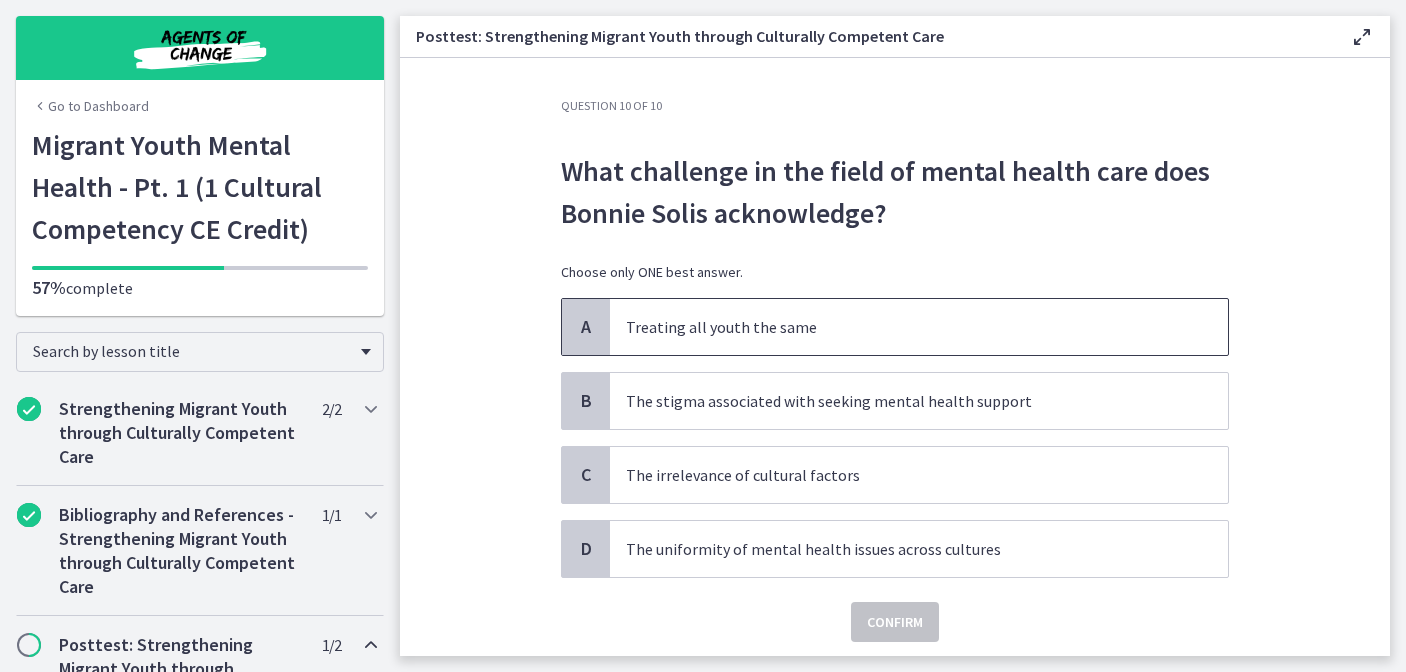 click on "Treating all youth the same" at bounding box center (899, 327) 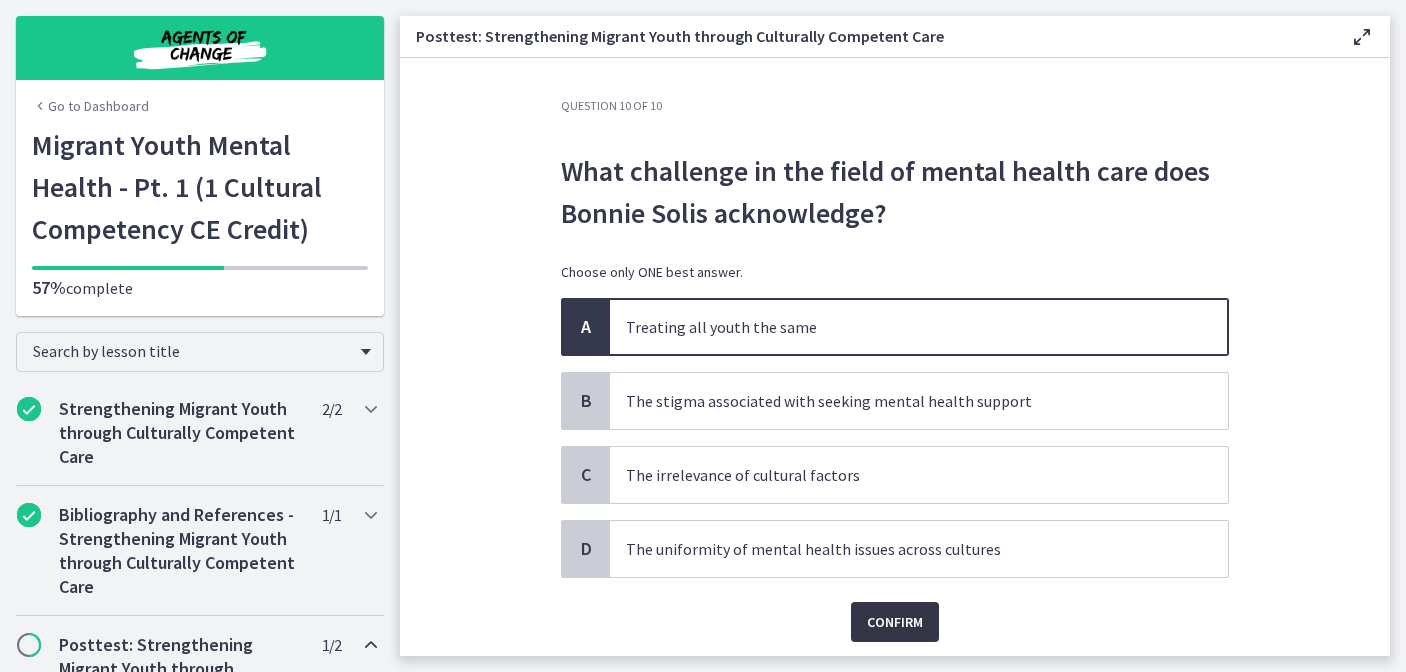 click on "Confirm" at bounding box center [895, 622] 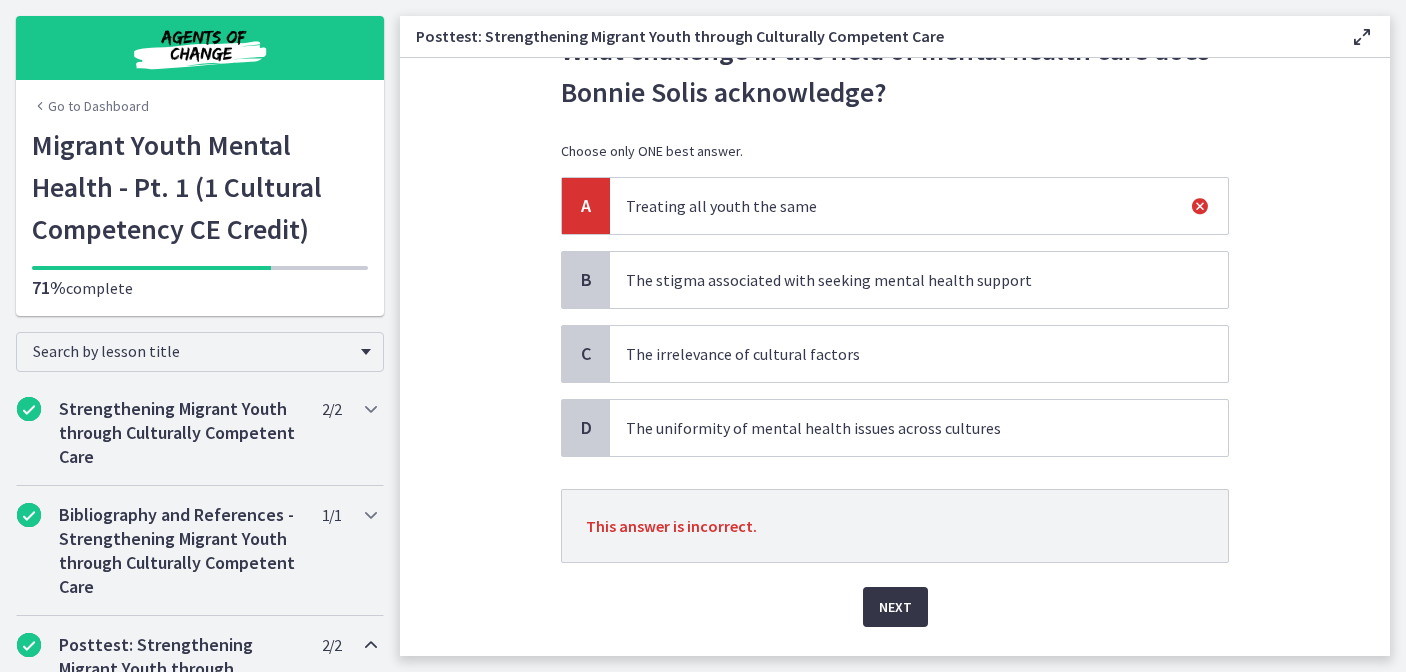 scroll, scrollTop: 134, scrollLeft: 0, axis: vertical 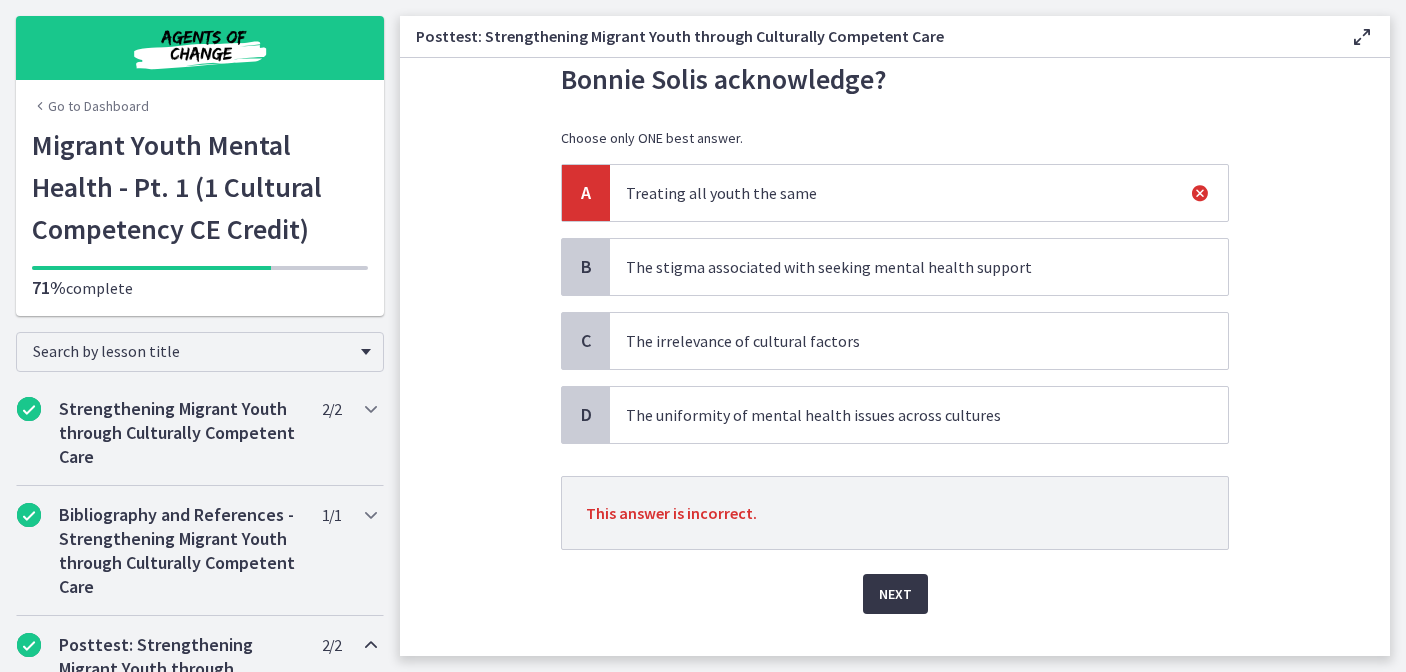 click on "Next" at bounding box center (895, 594) 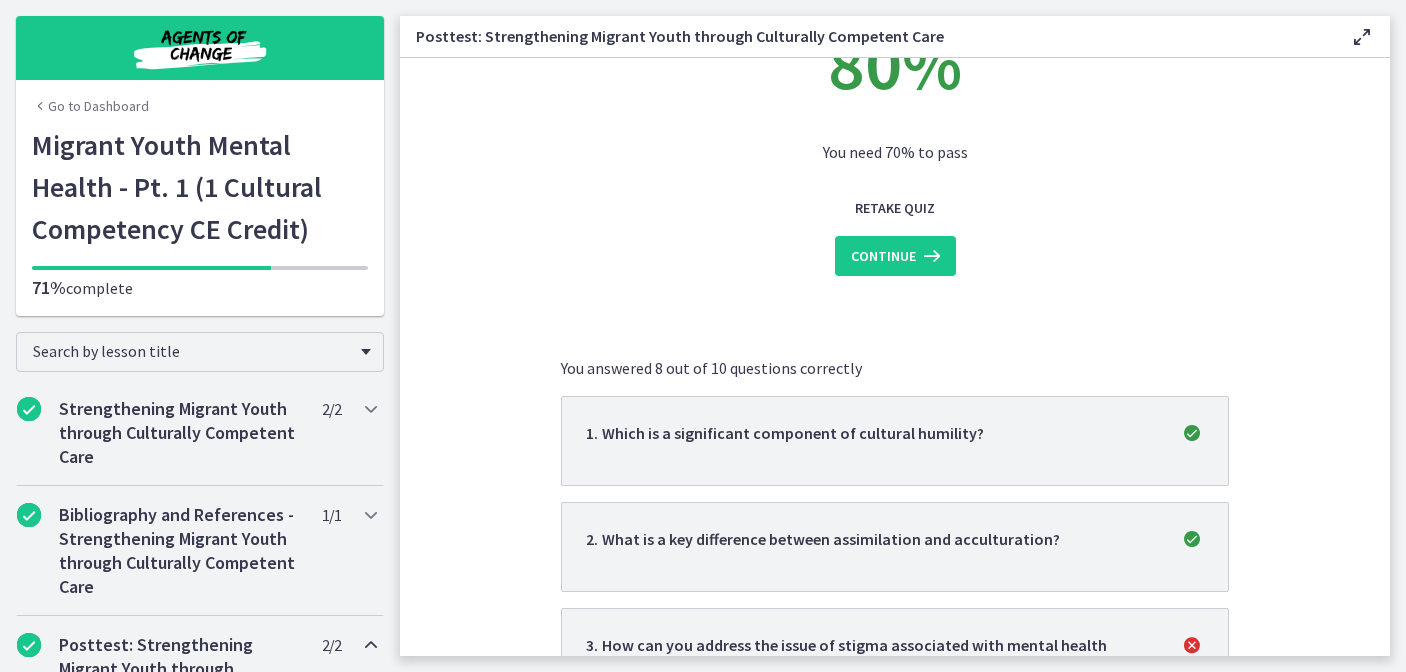 scroll, scrollTop: 0, scrollLeft: 0, axis: both 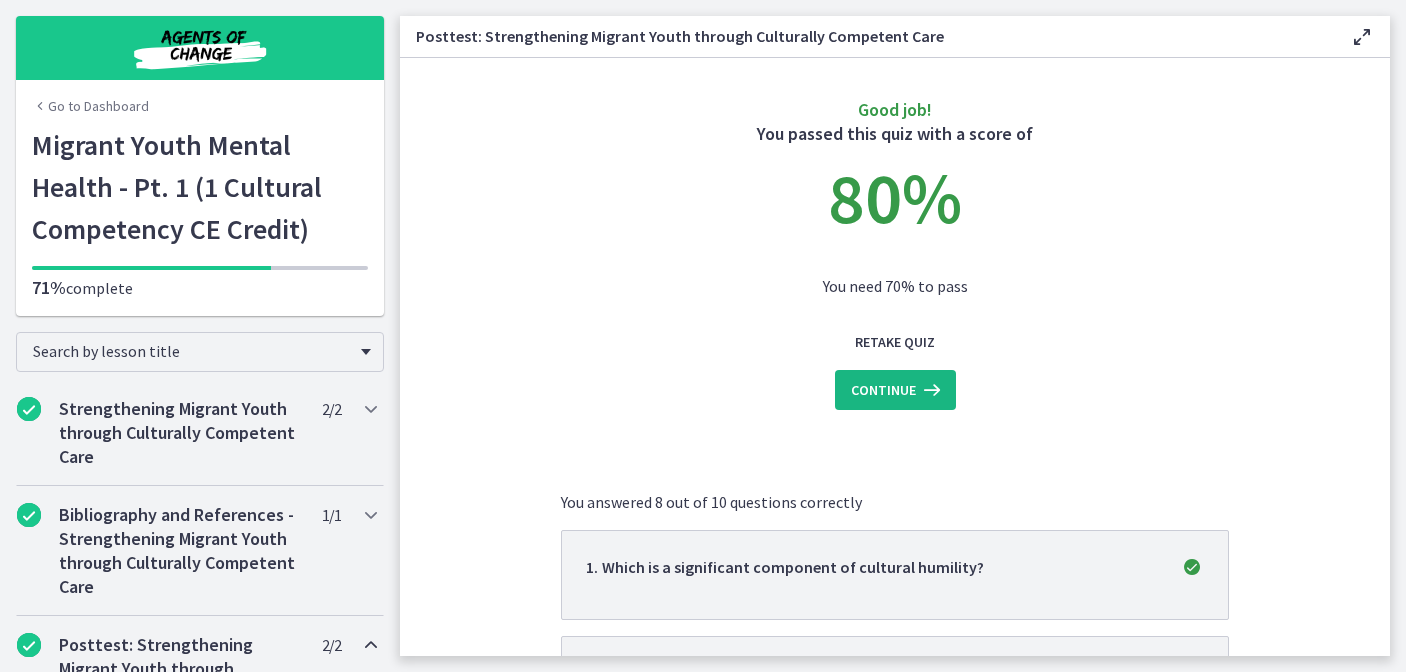 click on "Continue" at bounding box center [883, 390] 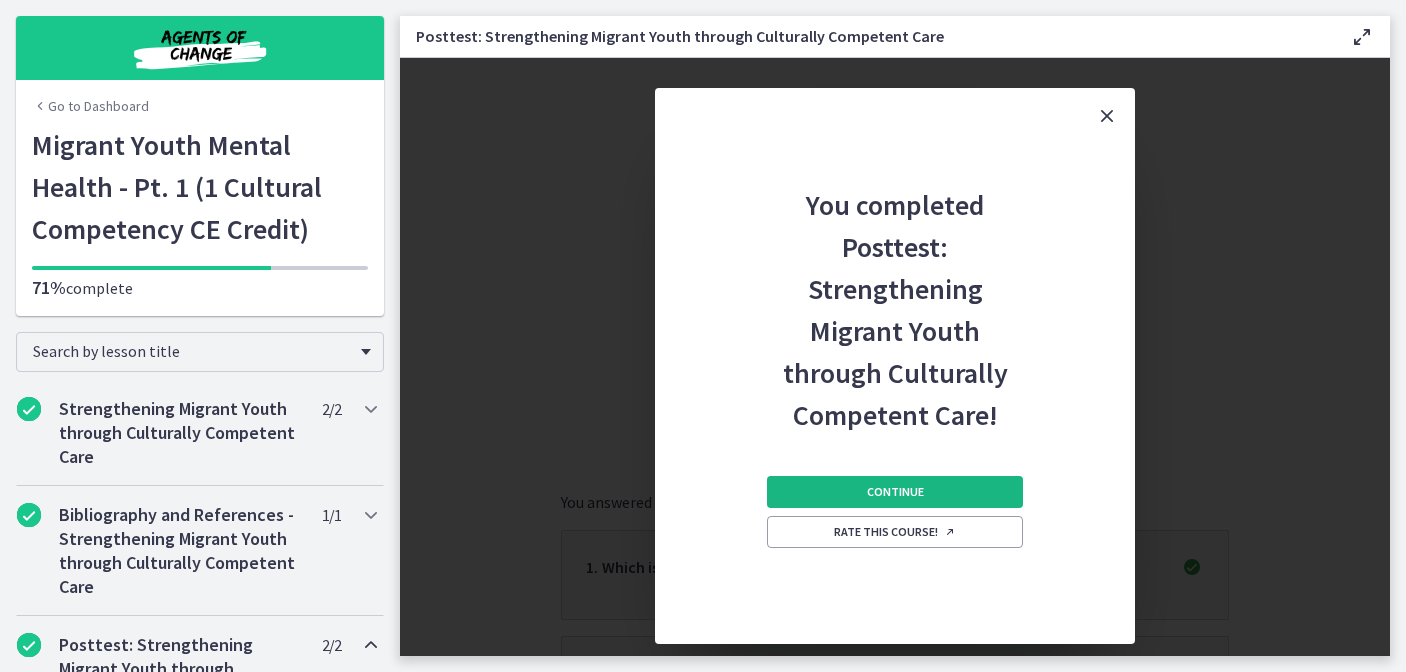 click on "Continue" at bounding box center [895, 492] 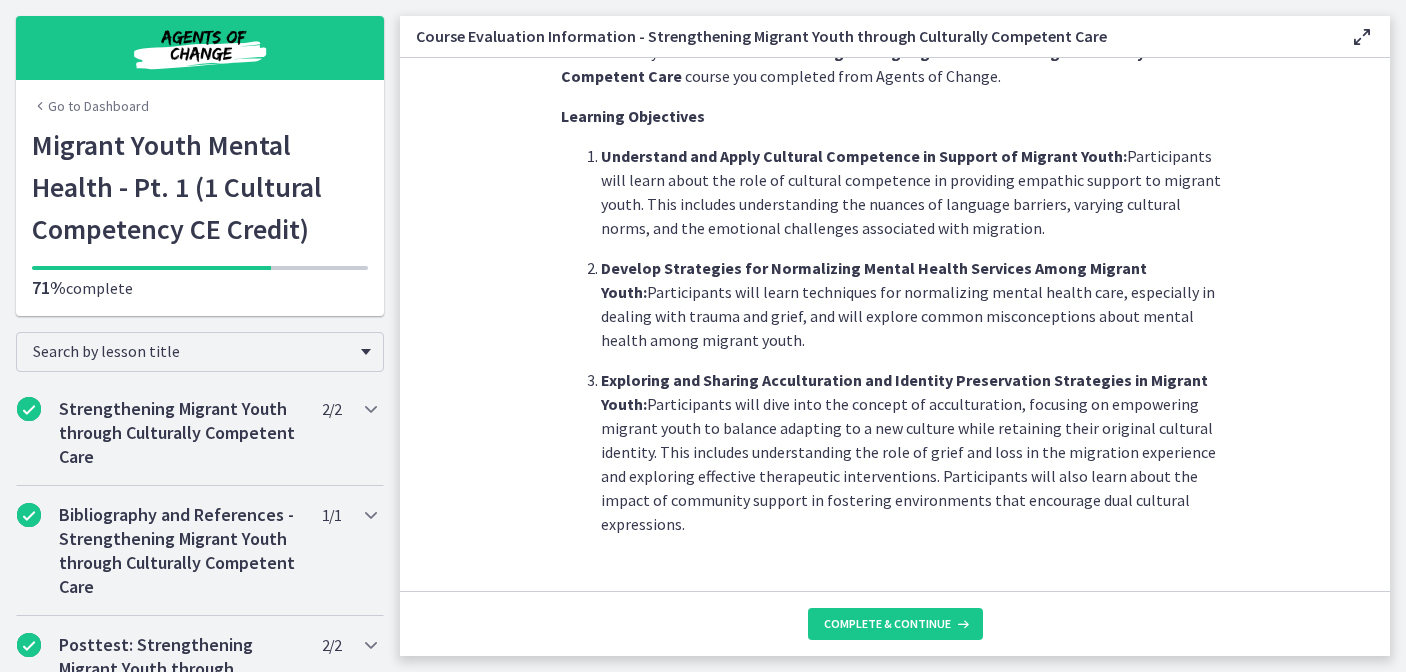 scroll, scrollTop: 91, scrollLeft: 0, axis: vertical 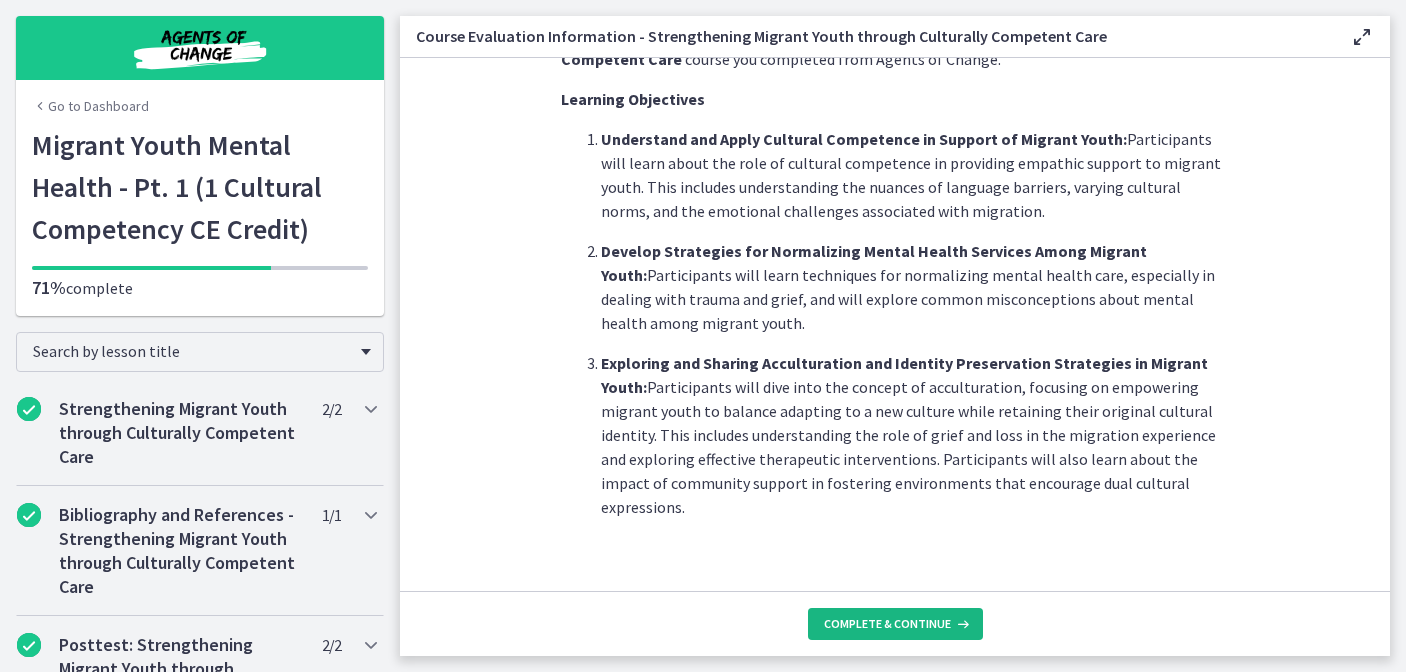 click on "Complete & continue" at bounding box center [887, 624] 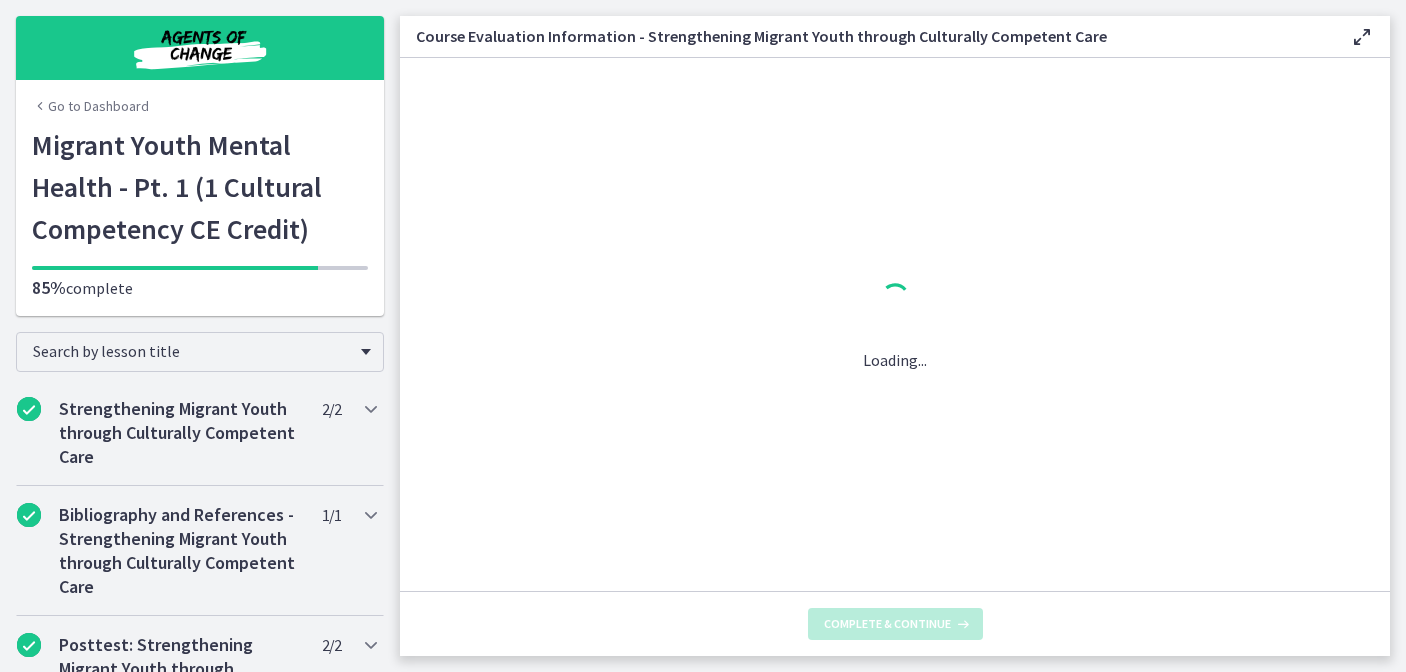 scroll, scrollTop: 0, scrollLeft: 0, axis: both 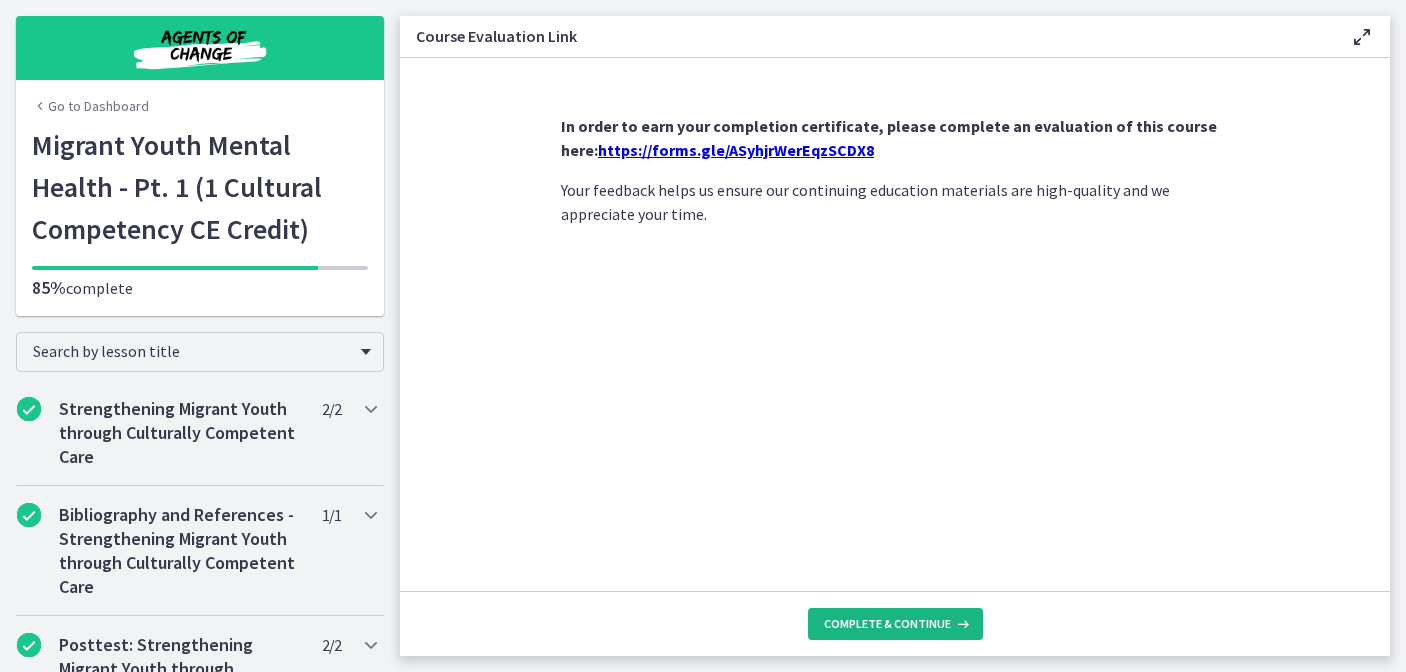 click on "Complete & continue" at bounding box center (887, 624) 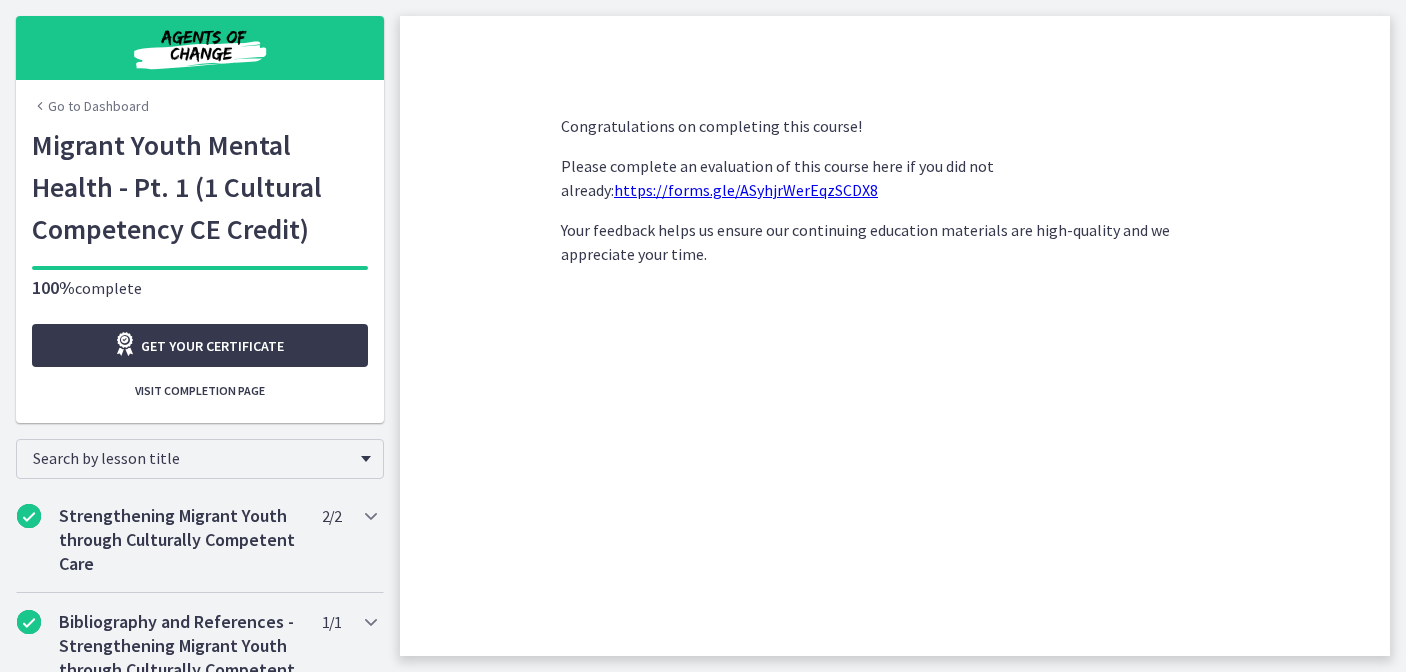 click on "Go to Dashboard" at bounding box center (90, 106) 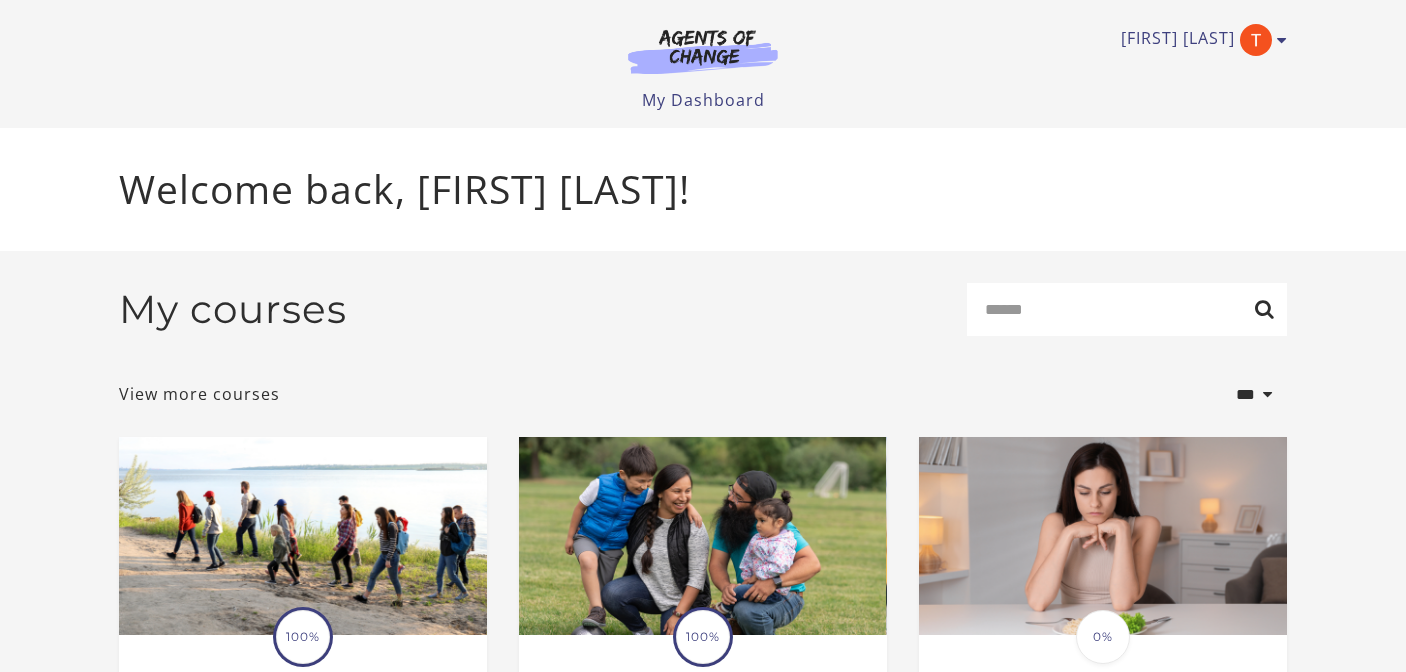 scroll, scrollTop: 0, scrollLeft: 0, axis: both 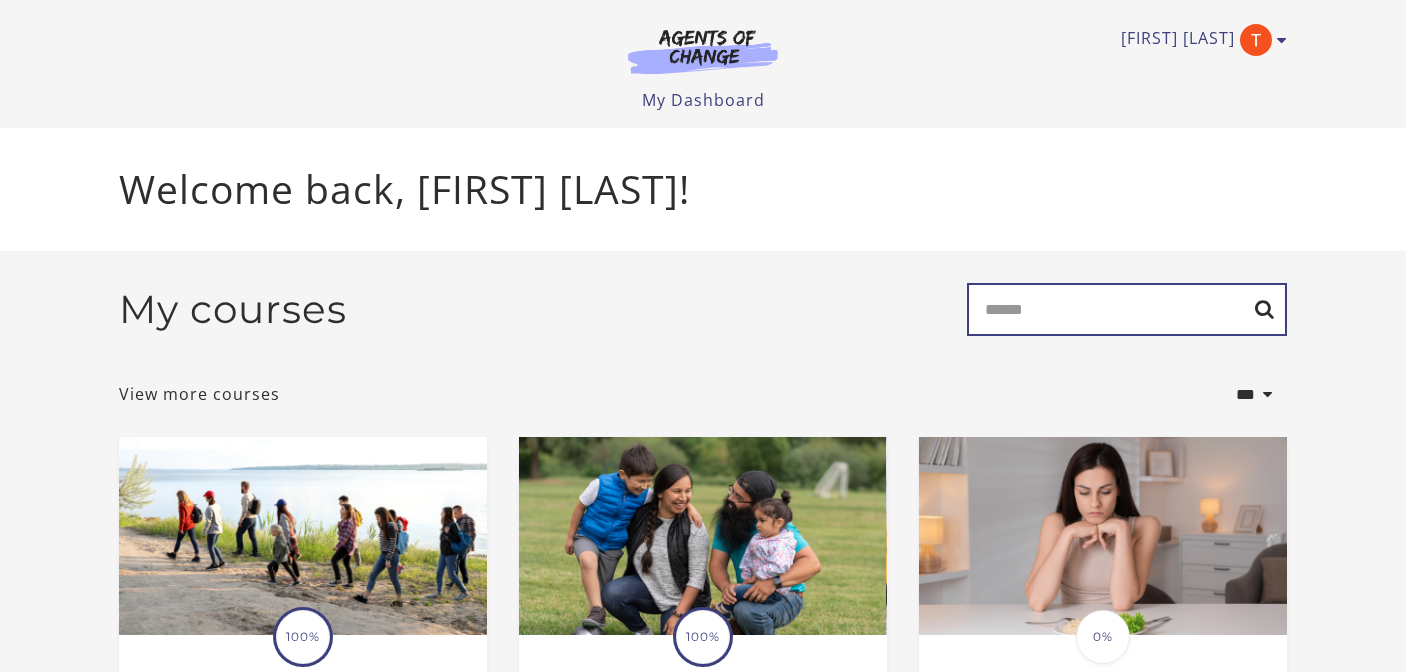 click on "Search" at bounding box center [1127, 309] 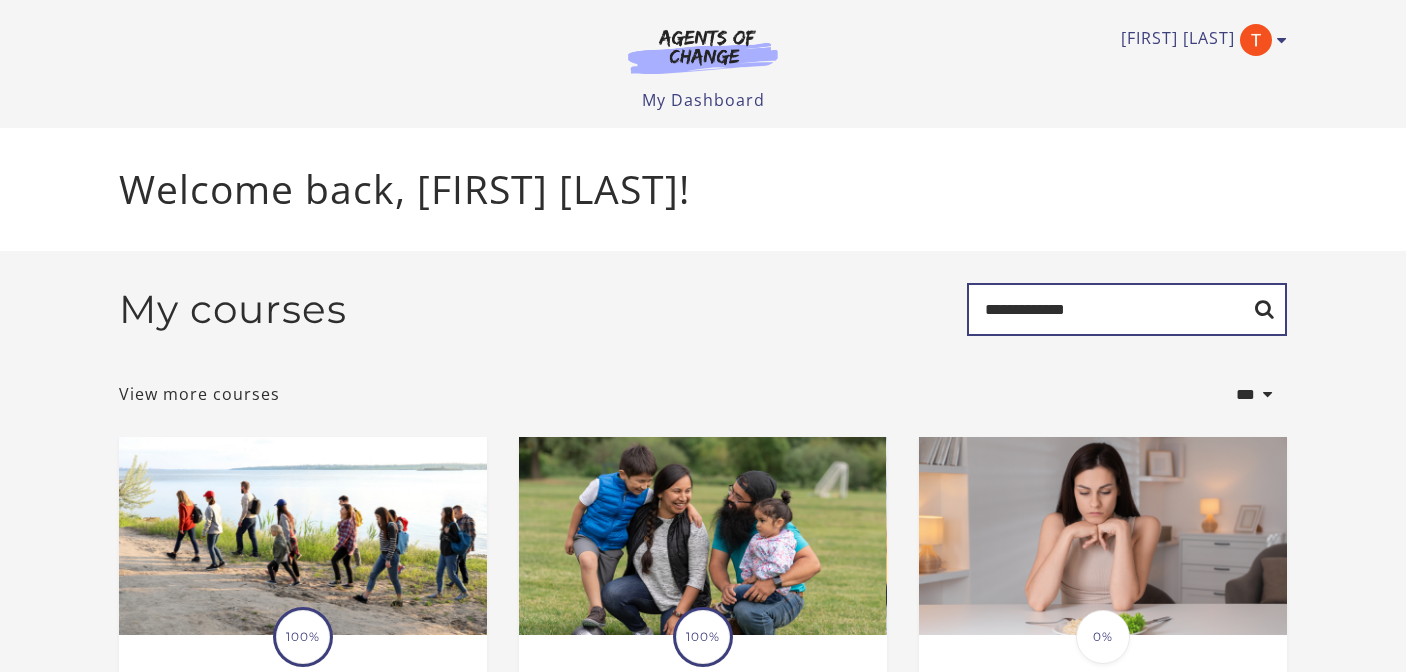 type on "**********" 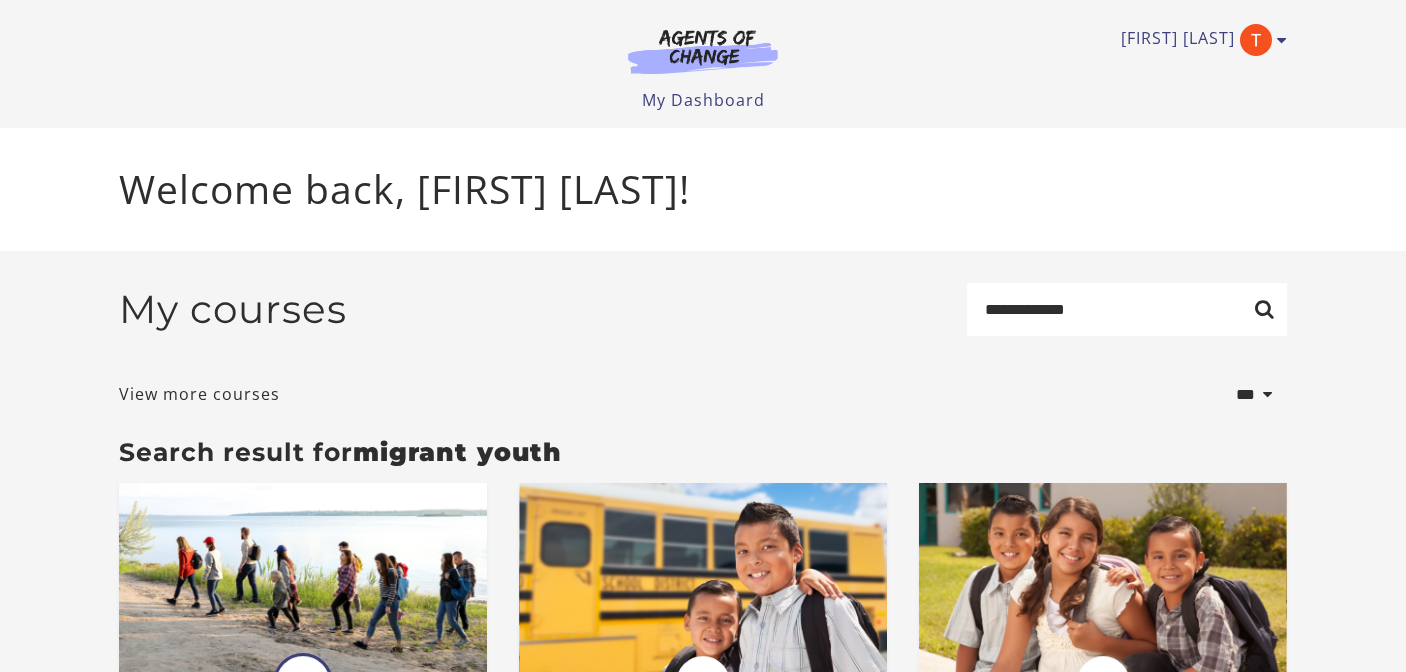 scroll, scrollTop: 0, scrollLeft: 0, axis: both 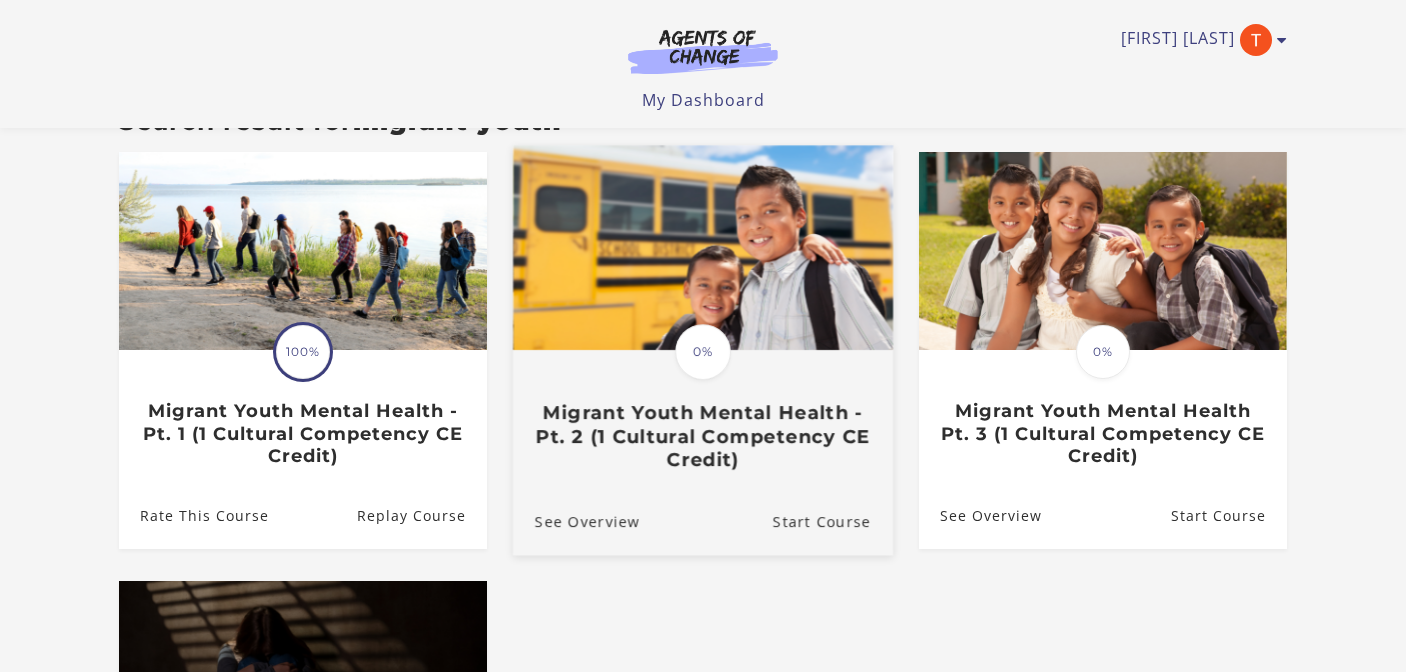 click on "0%" at bounding box center [703, 352] 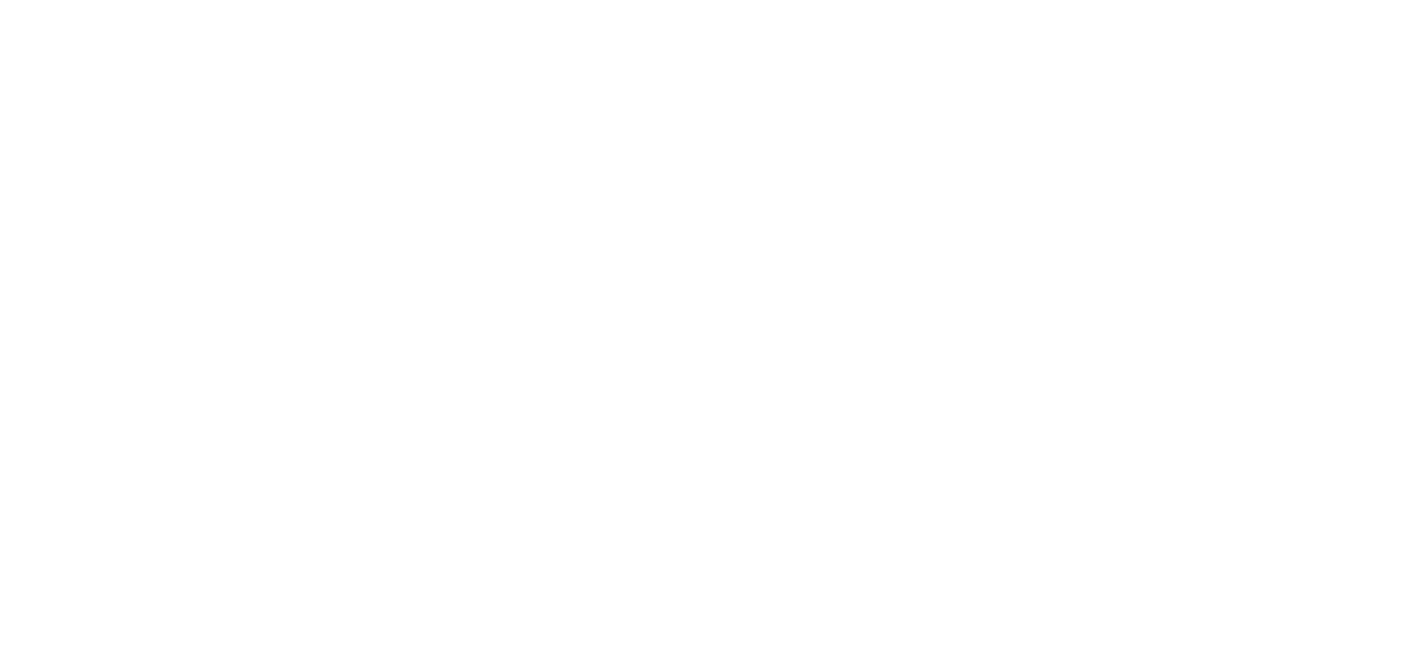 scroll, scrollTop: 0, scrollLeft: 0, axis: both 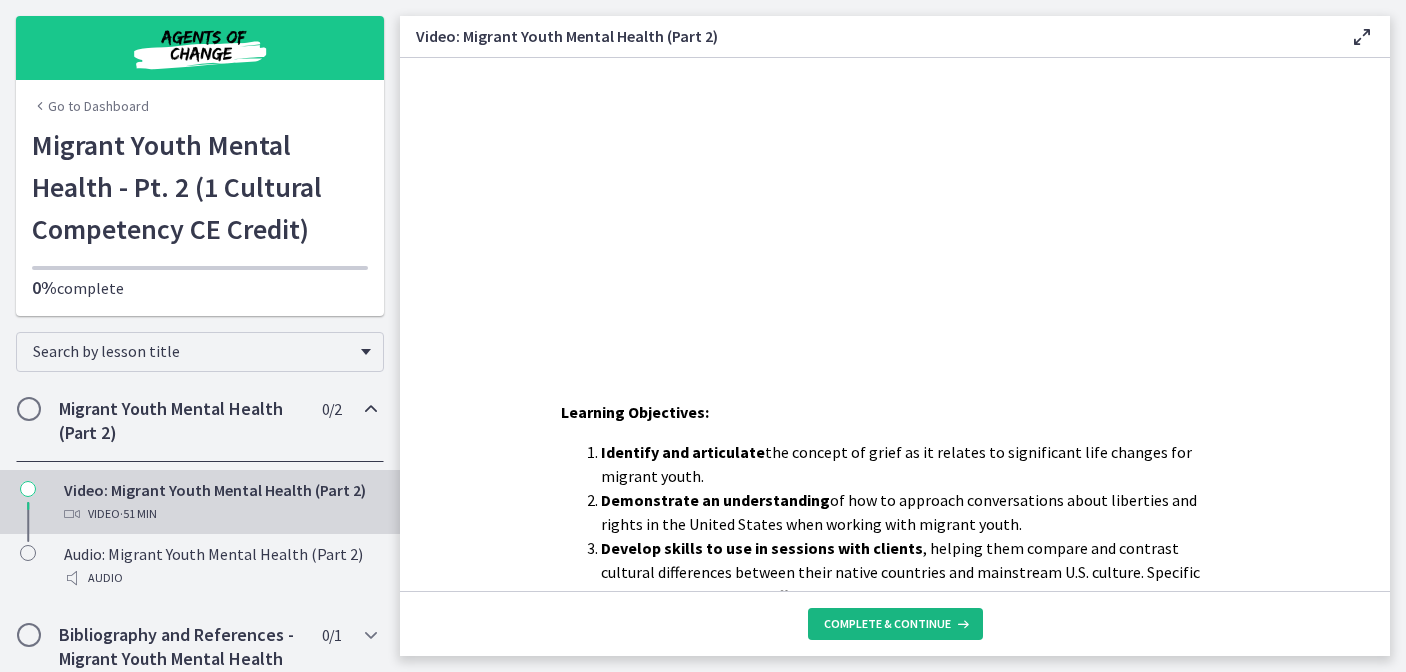 click on "Complete & continue" at bounding box center (895, 624) 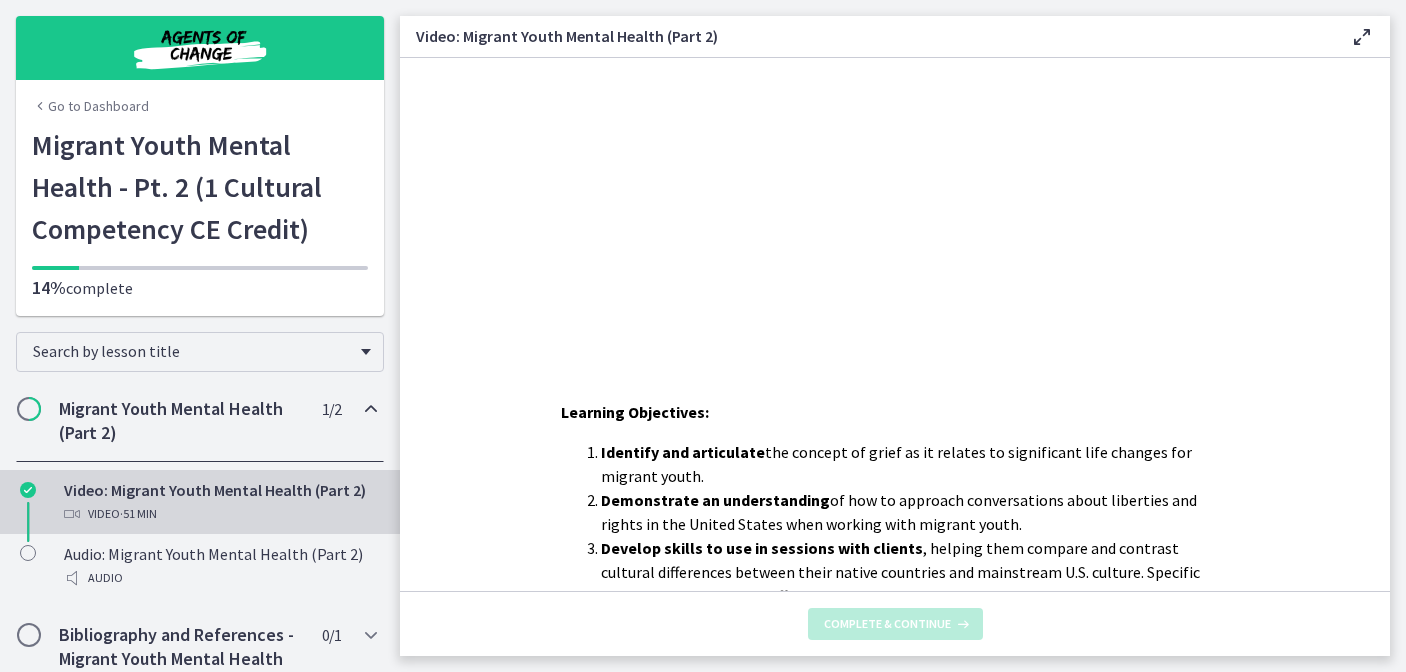 scroll, scrollTop: 0, scrollLeft: 0, axis: both 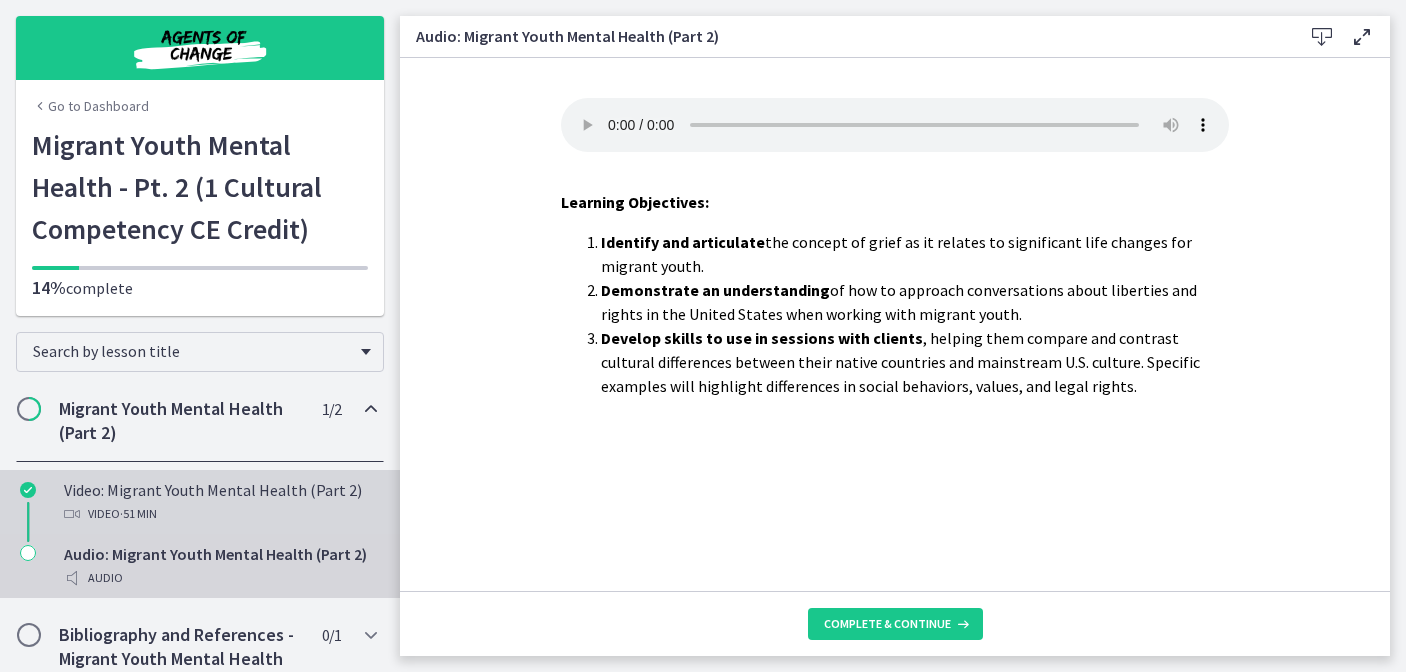 click on "·  51 min" at bounding box center (138, 514) 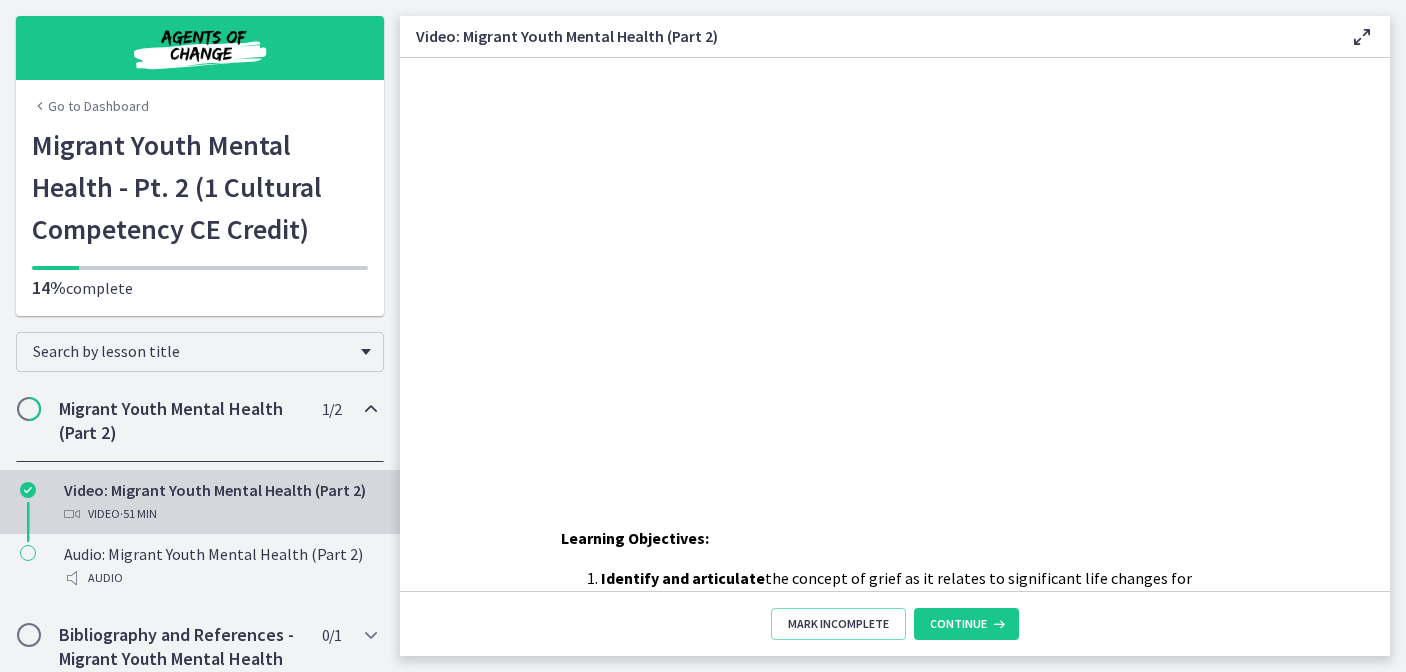 scroll, scrollTop: 0, scrollLeft: 0, axis: both 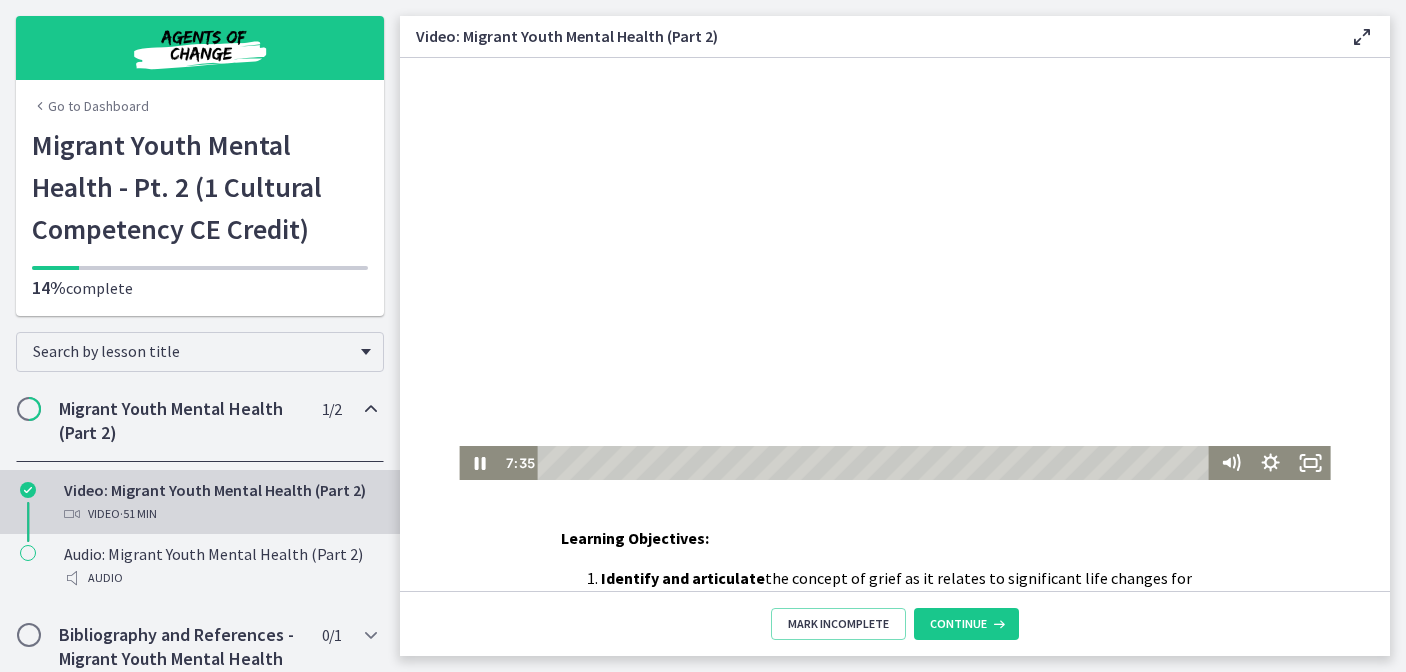 click at bounding box center [894, 269] 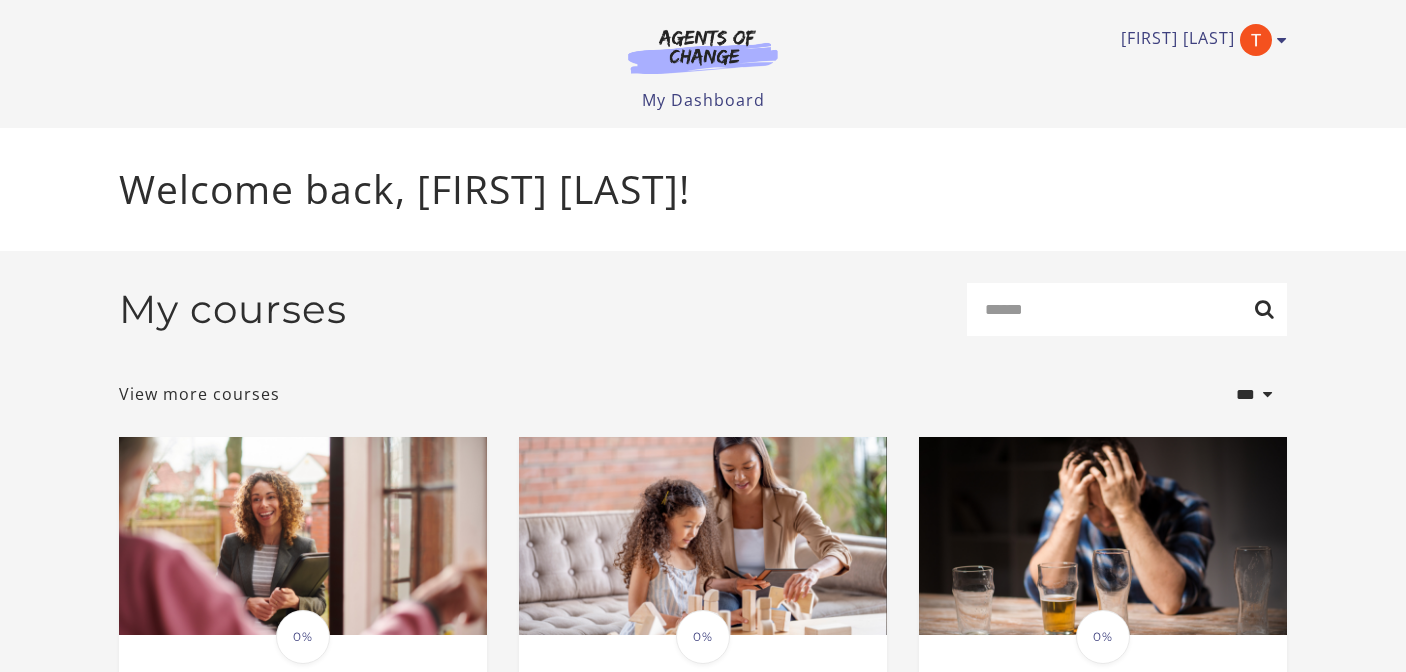 scroll, scrollTop: 0, scrollLeft: 0, axis: both 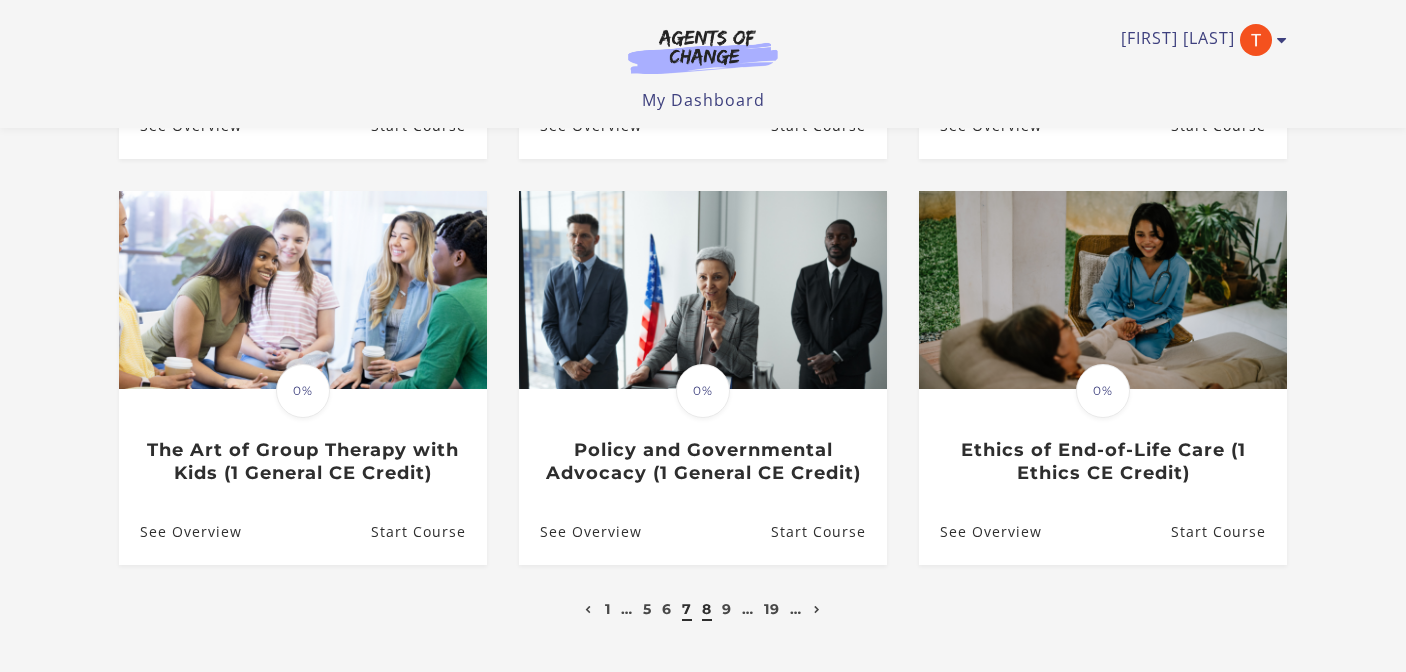 click on "8" at bounding box center [707, 609] 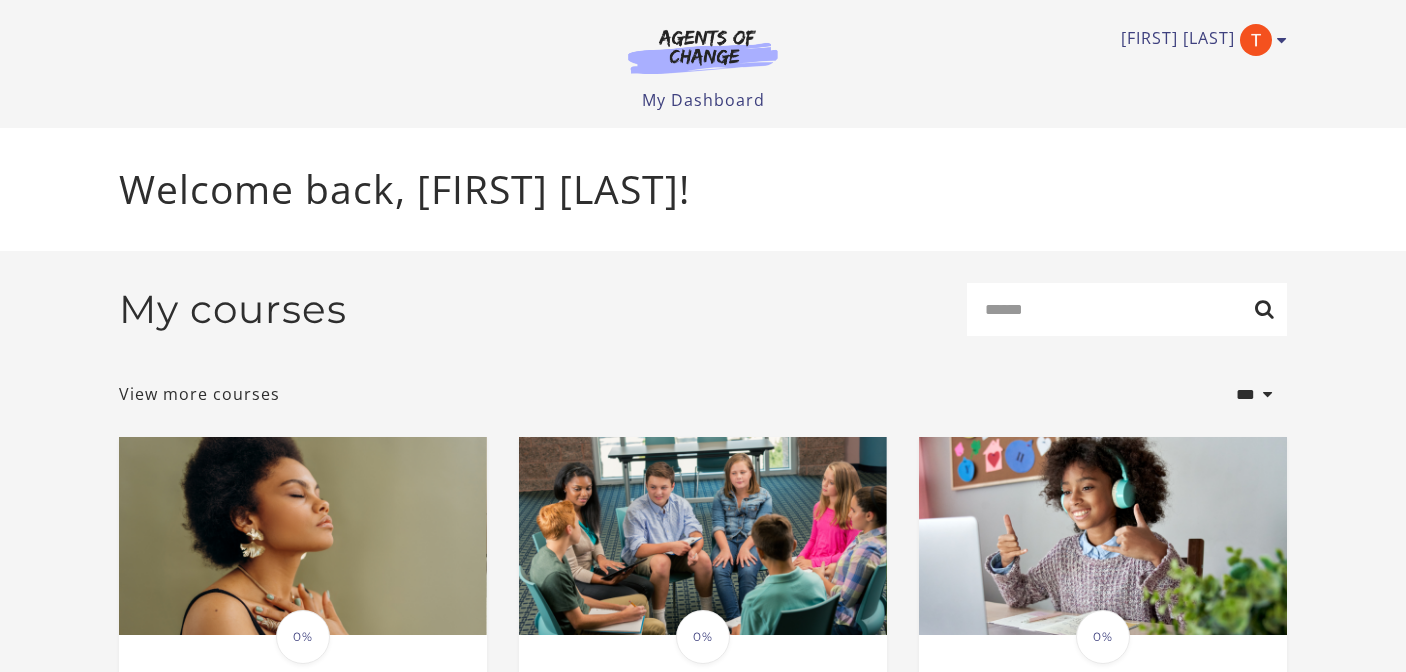 scroll, scrollTop: 0, scrollLeft: 0, axis: both 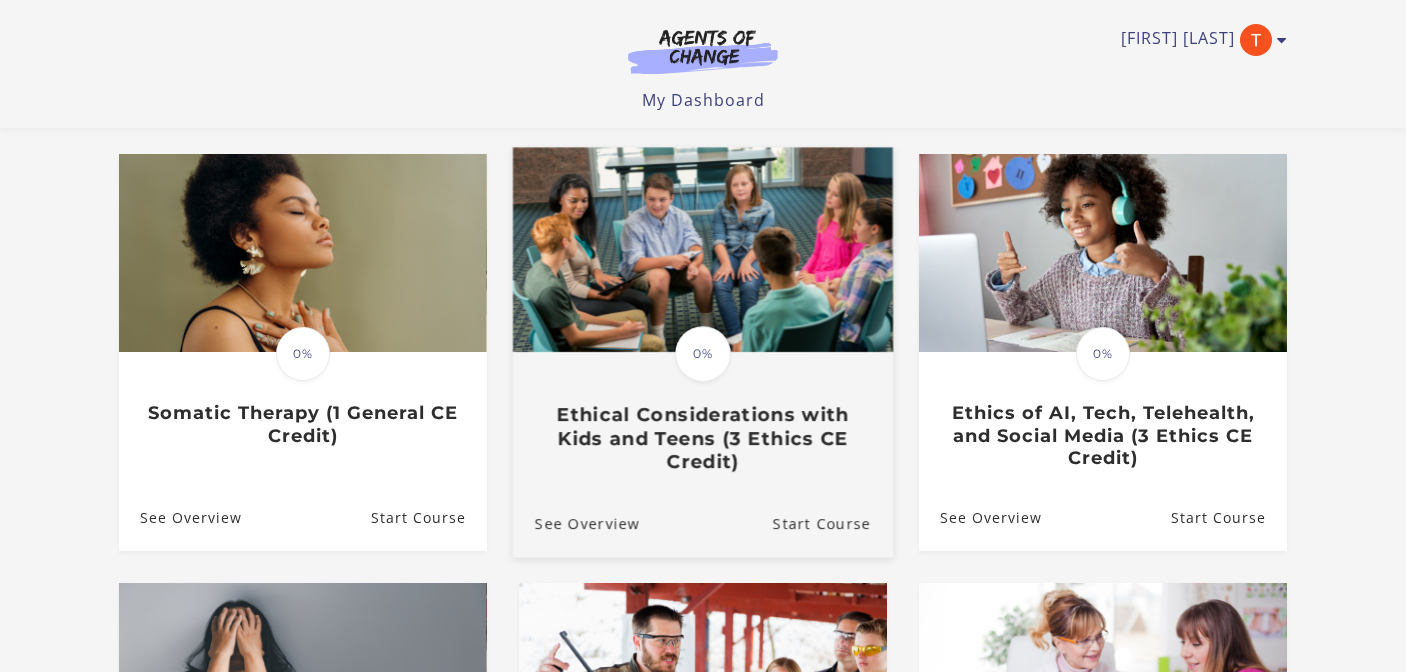 click on "0%" at bounding box center [703, 354] 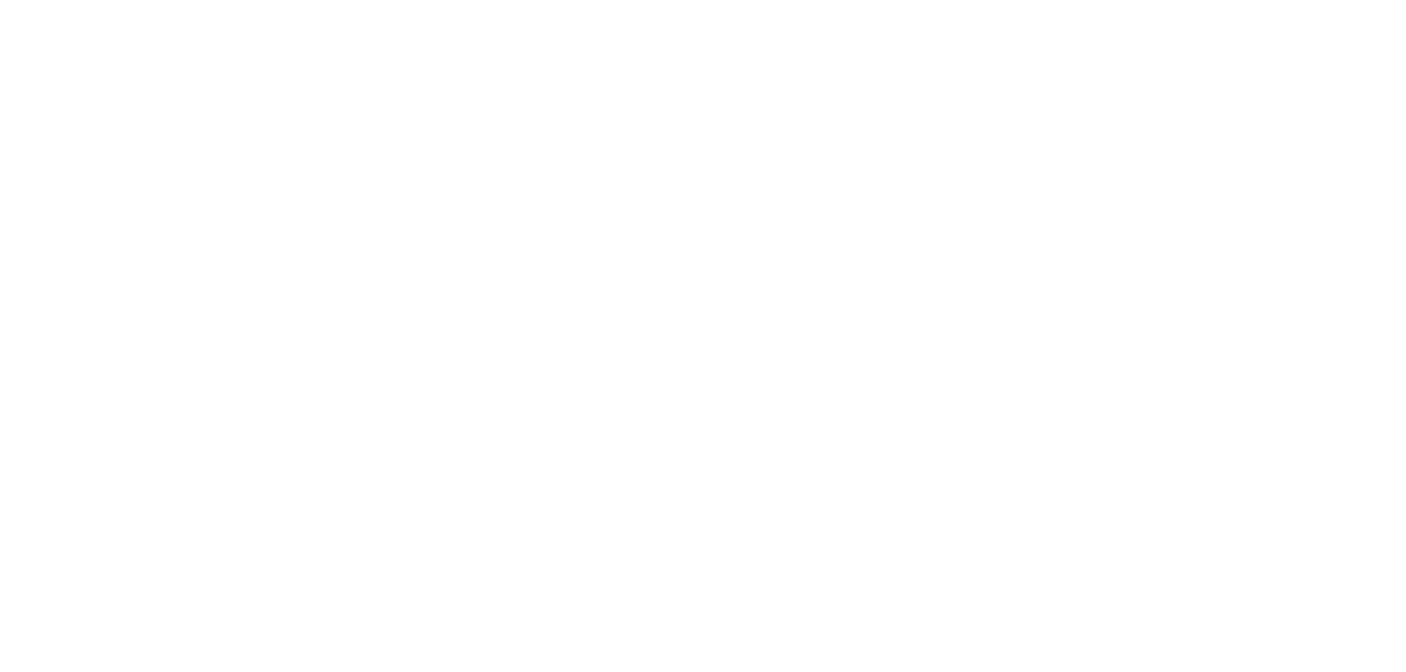 scroll, scrollTop: 0, scrollLeft: 0, axis: both 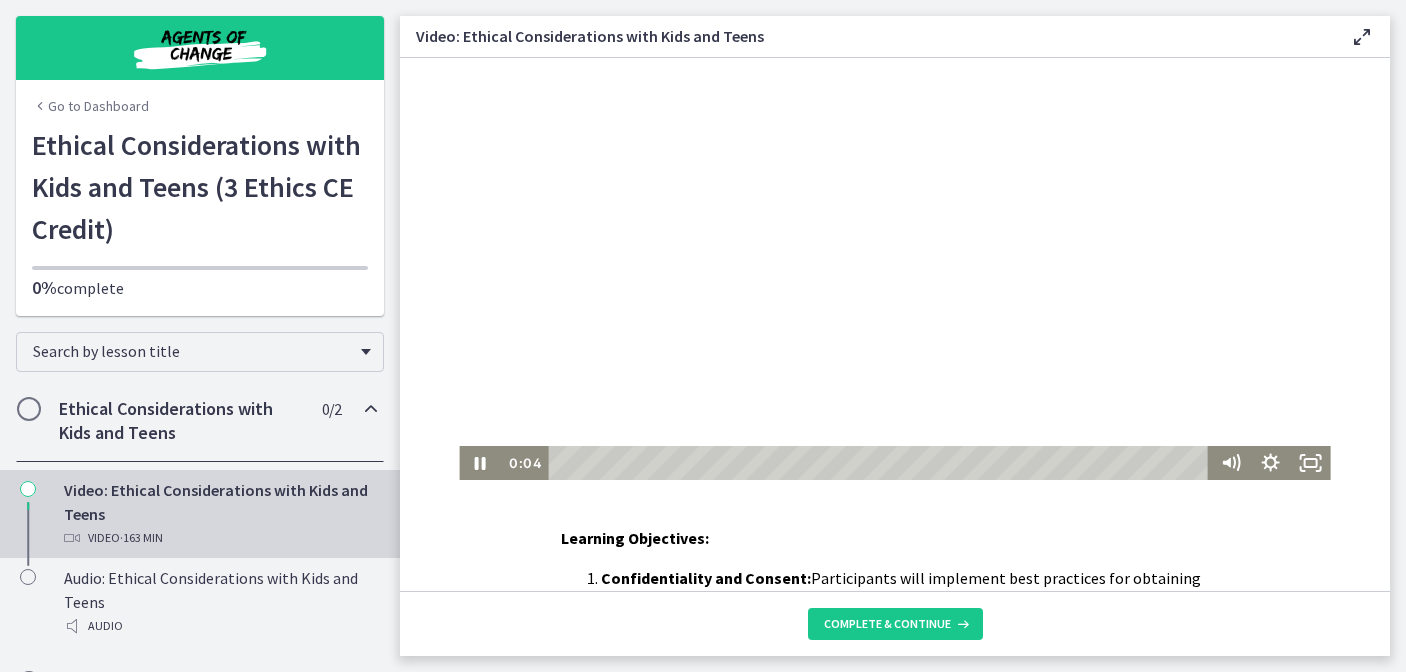 click at bounding box center (894, 269) 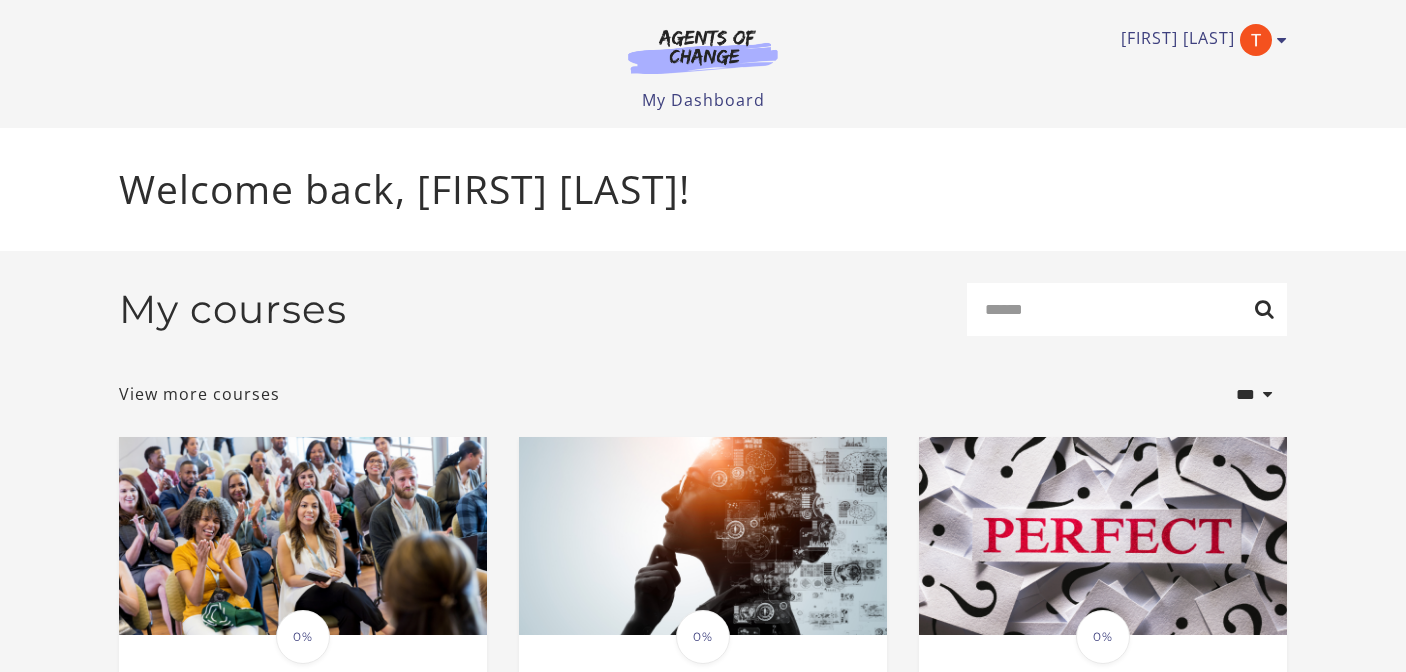 scroll, scrollTop: 0, scrollLeft: 0, axis: both 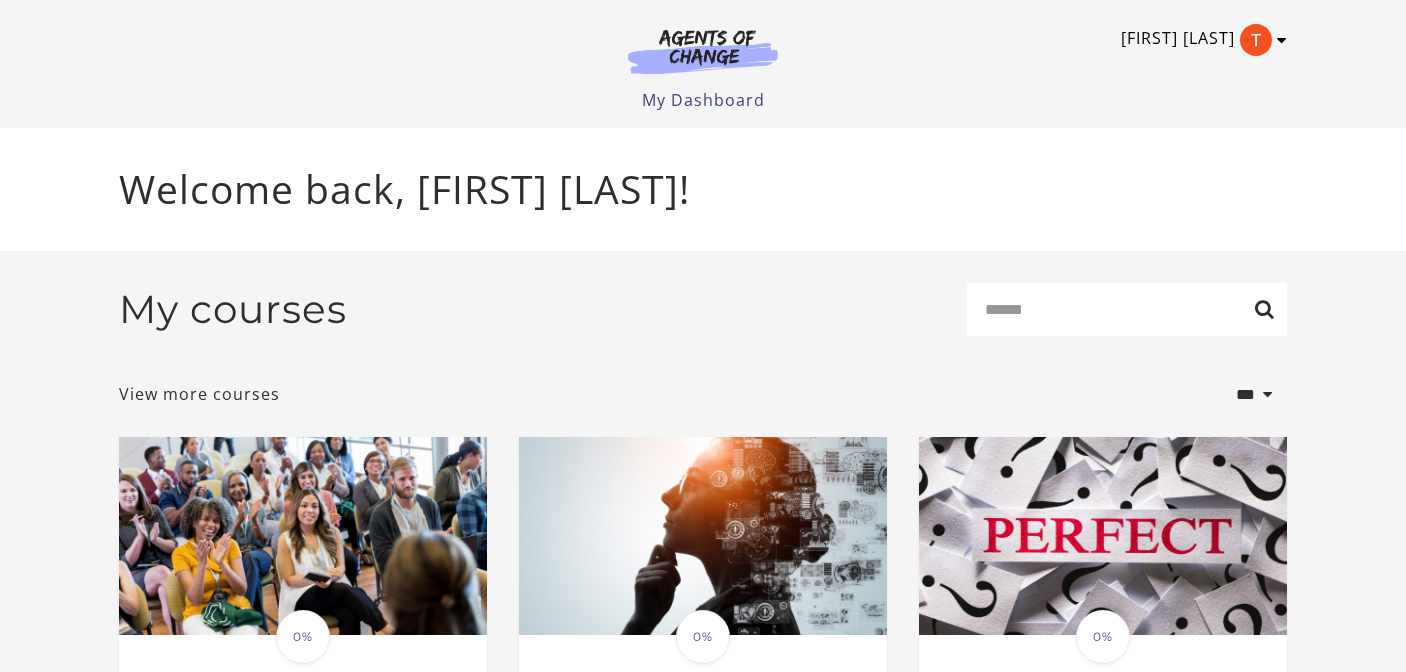 click on "[FIRST] [LAST]" at bounding box center (1199, 40) 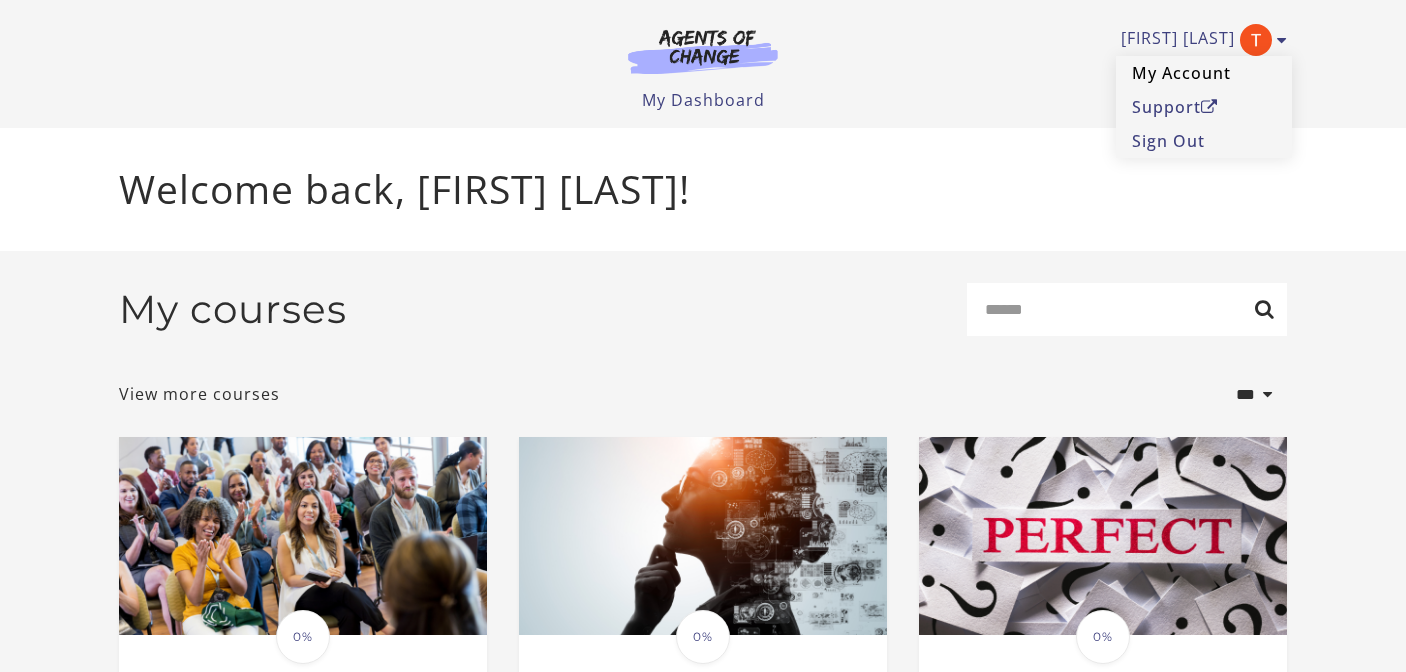 click on "My Account" at bounding box center [1204, 73] 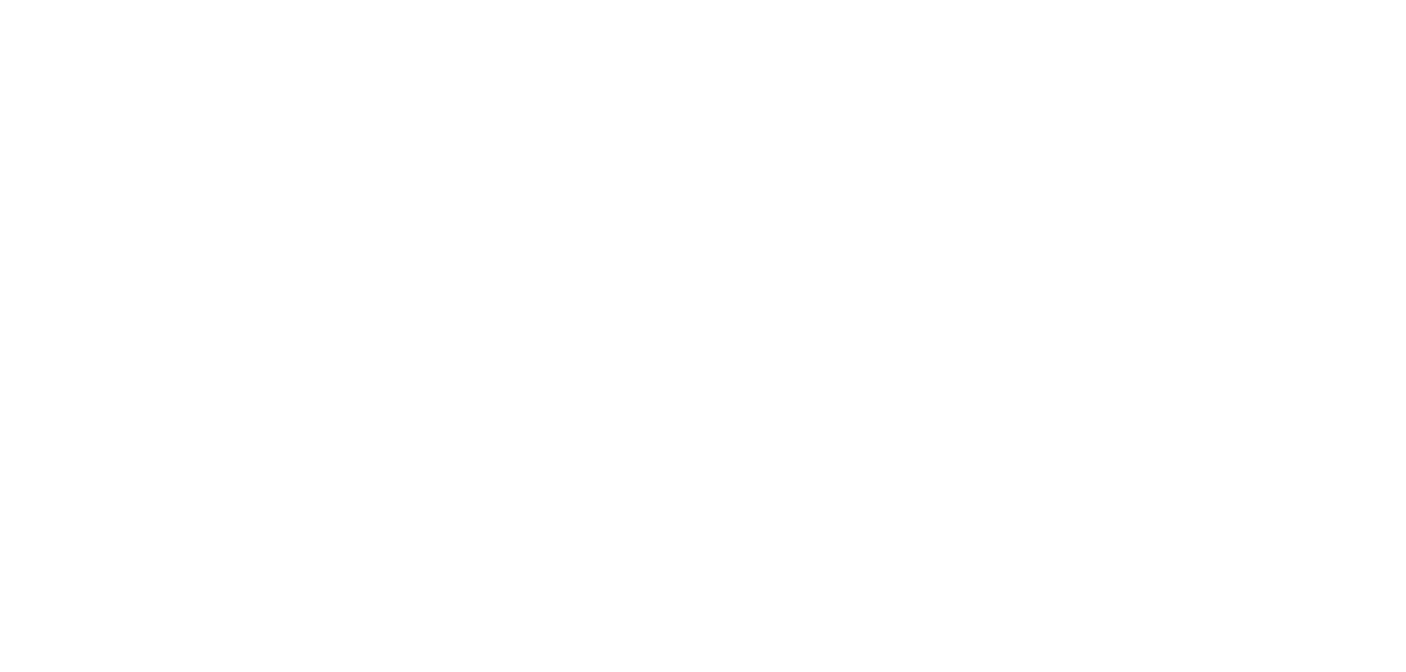 scroll, scrollTop: 0, scrollLeft: 0, axis: both 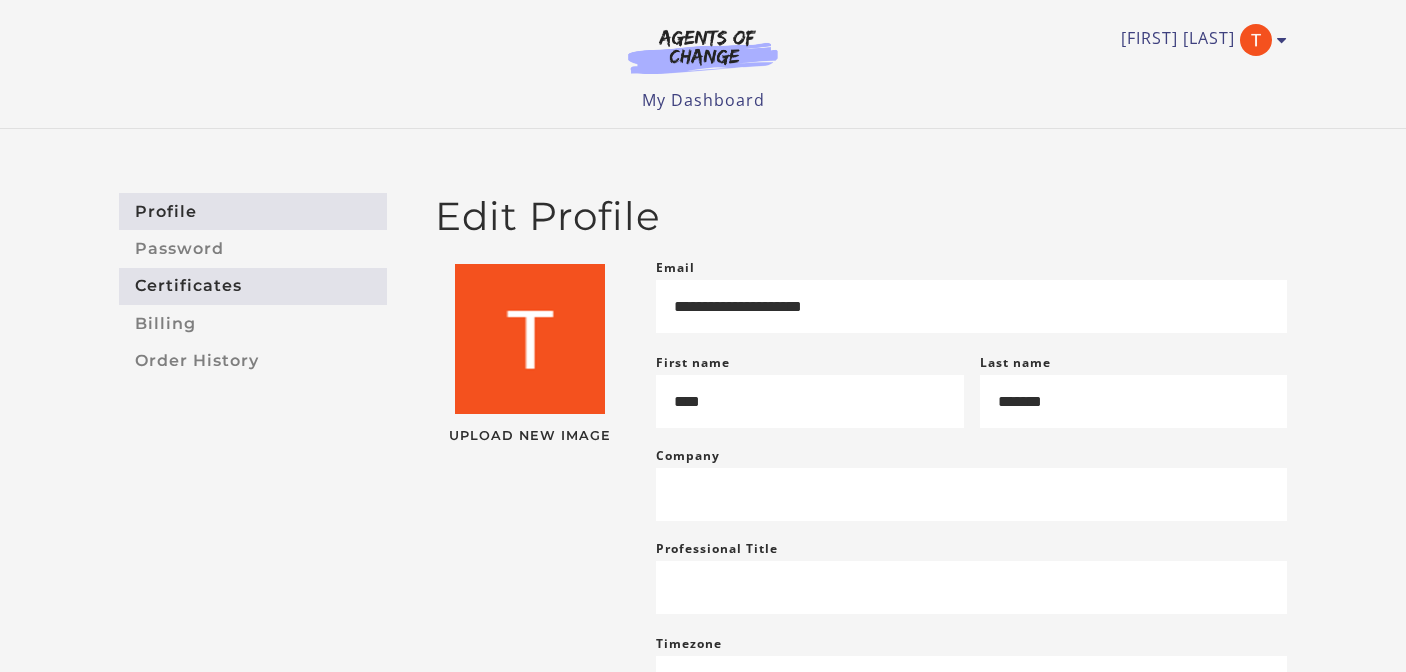 click on "Certificates" at bounding box center [253, 286] 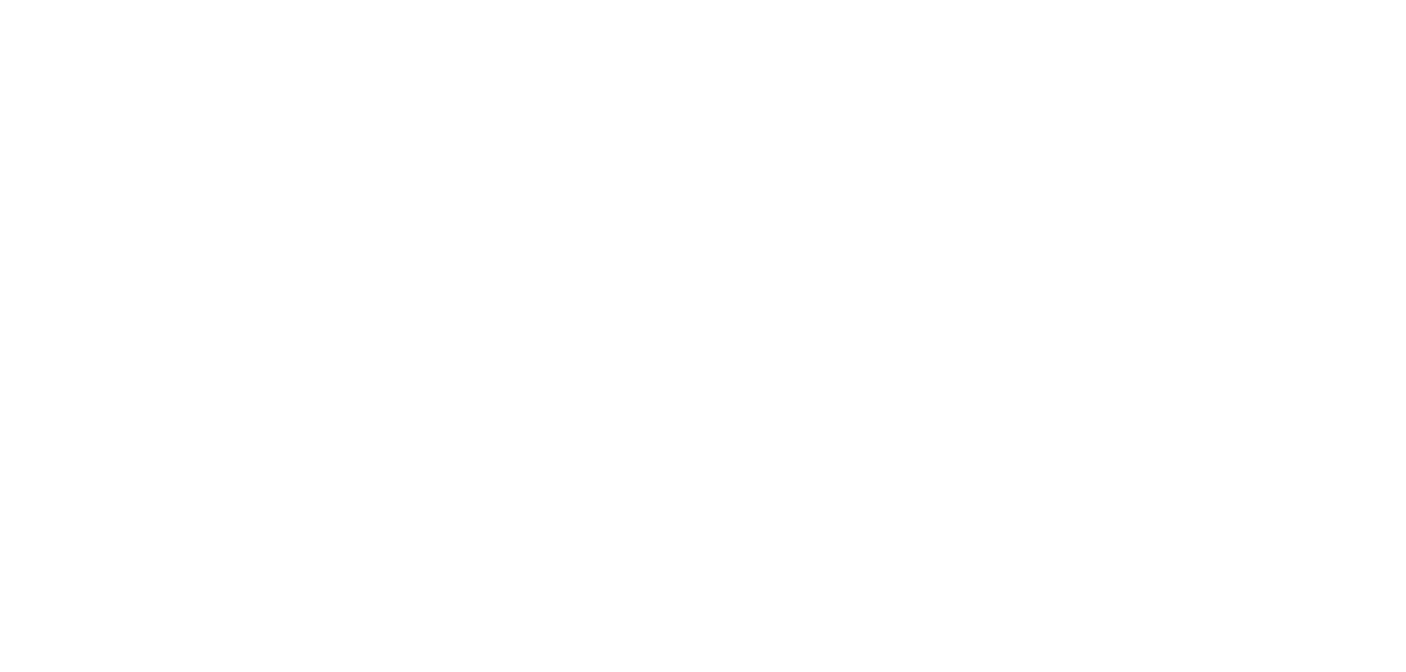 scroll, scrollTop: 0, scrollLeft: 0, axis: both 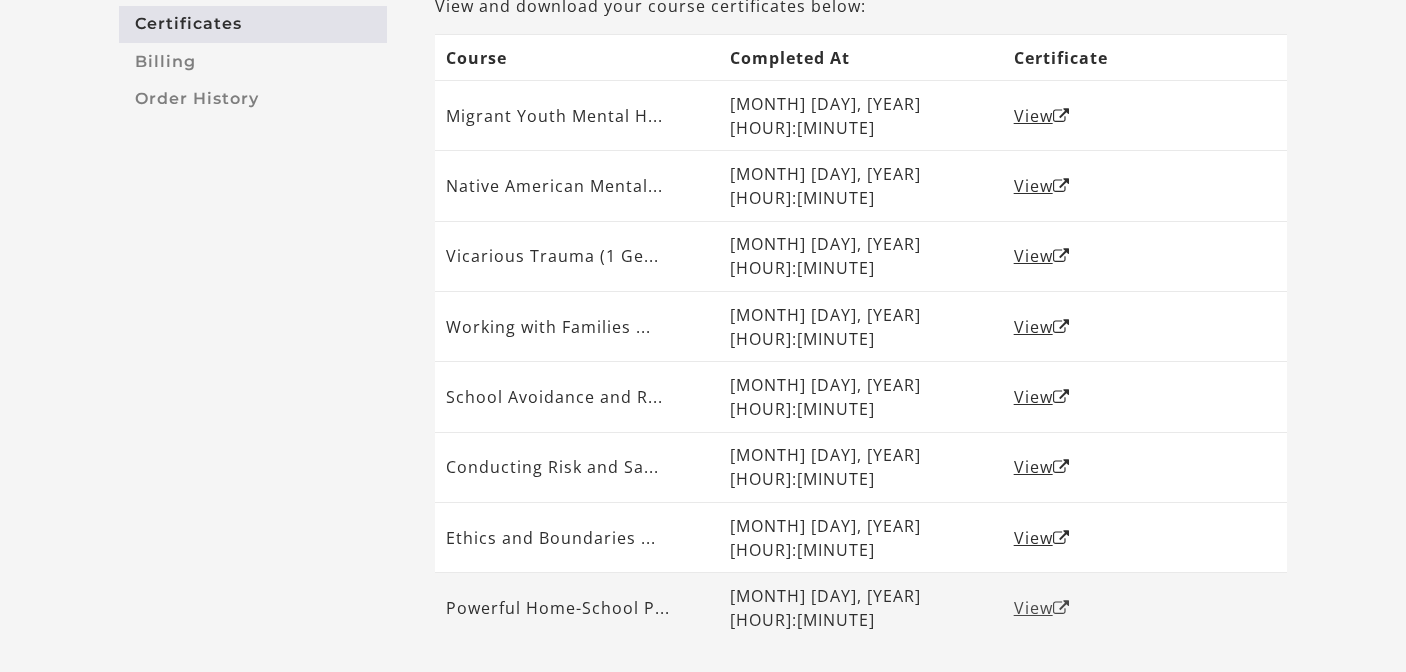 click on "View" at bounding box center (1042, 608) 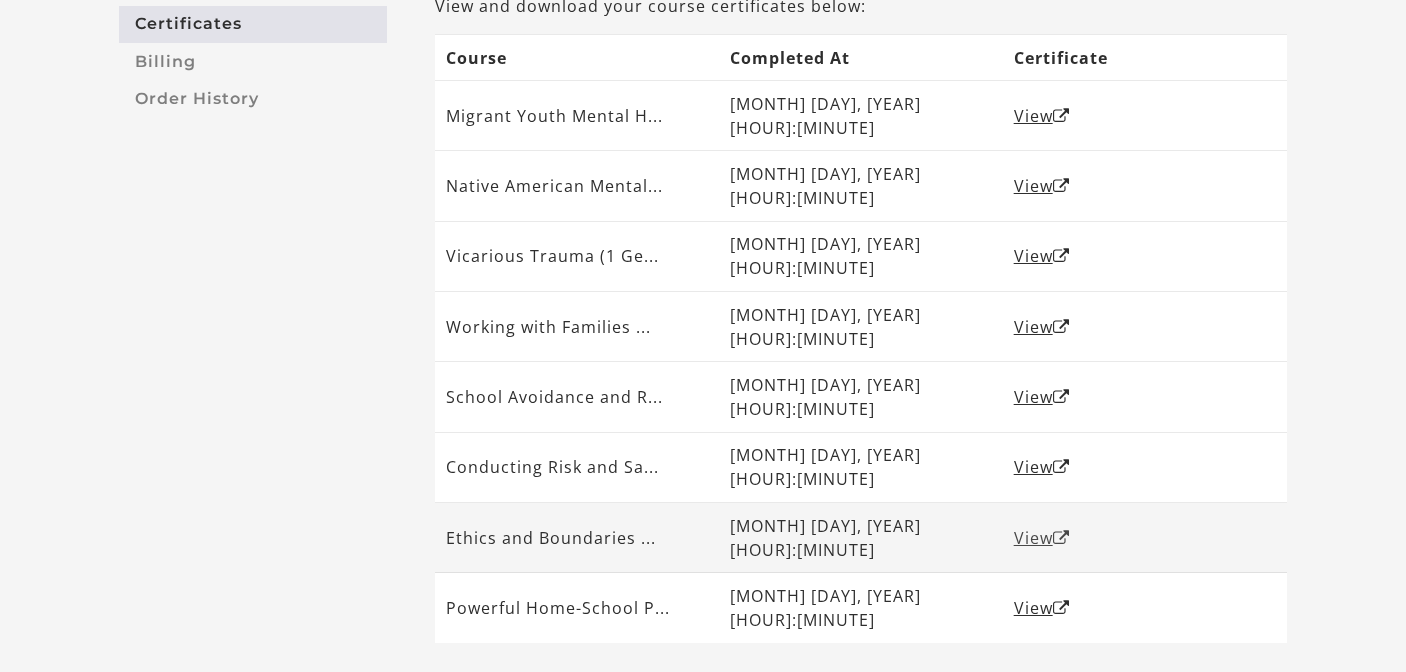 click on "View" at bounding box center (1042, 538) 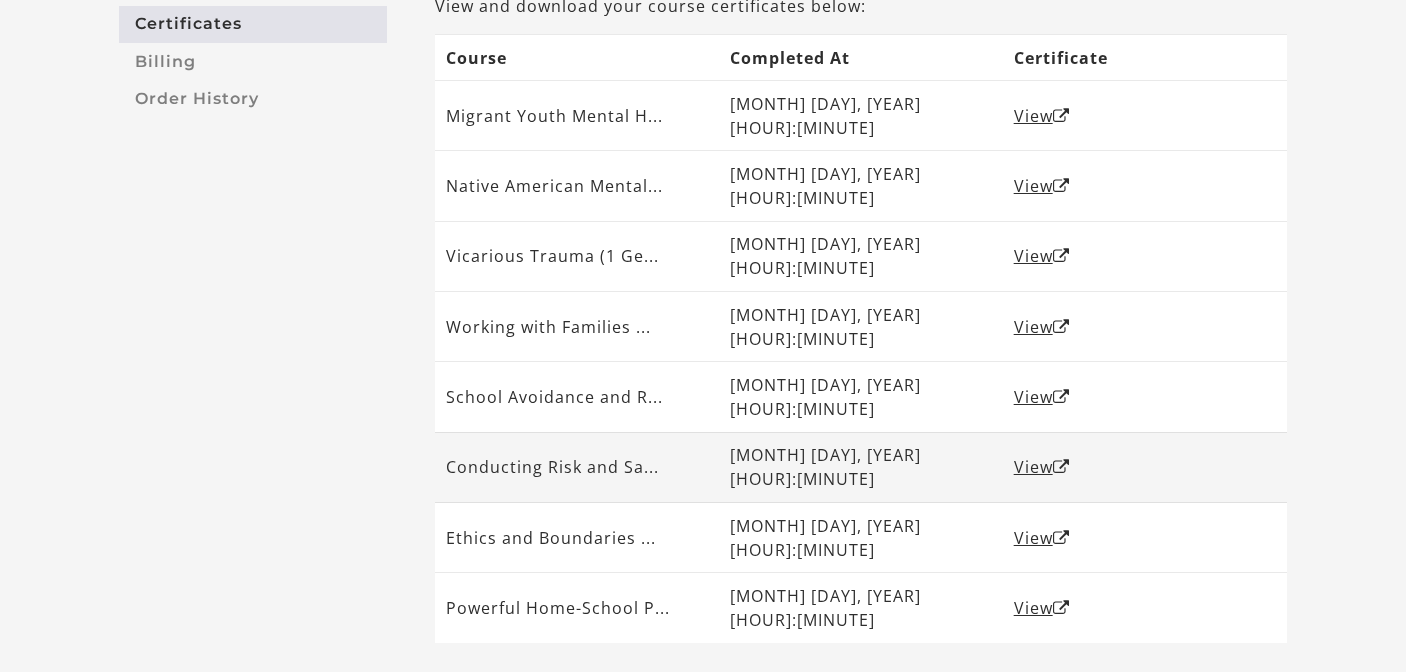 click on "Conducting Risk and Sa..." at bounding box center (577, 467) 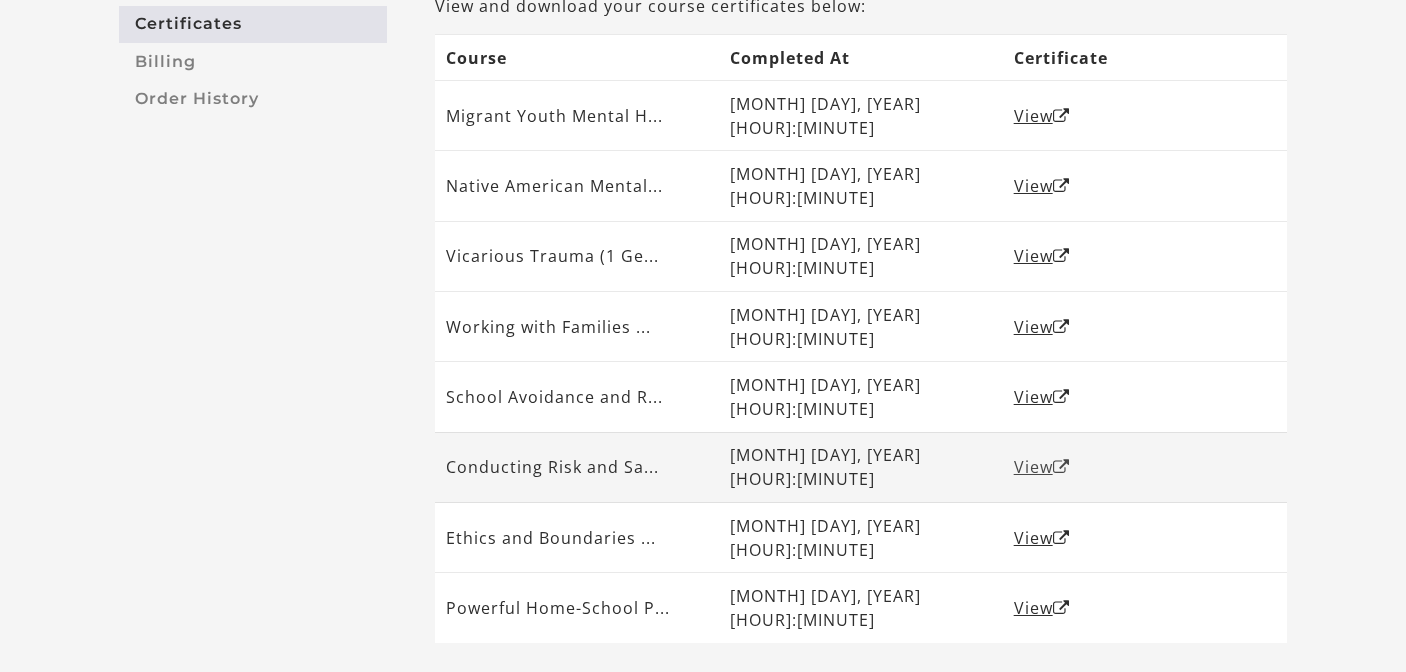 click on "View" at bounding box center (1042, 467) 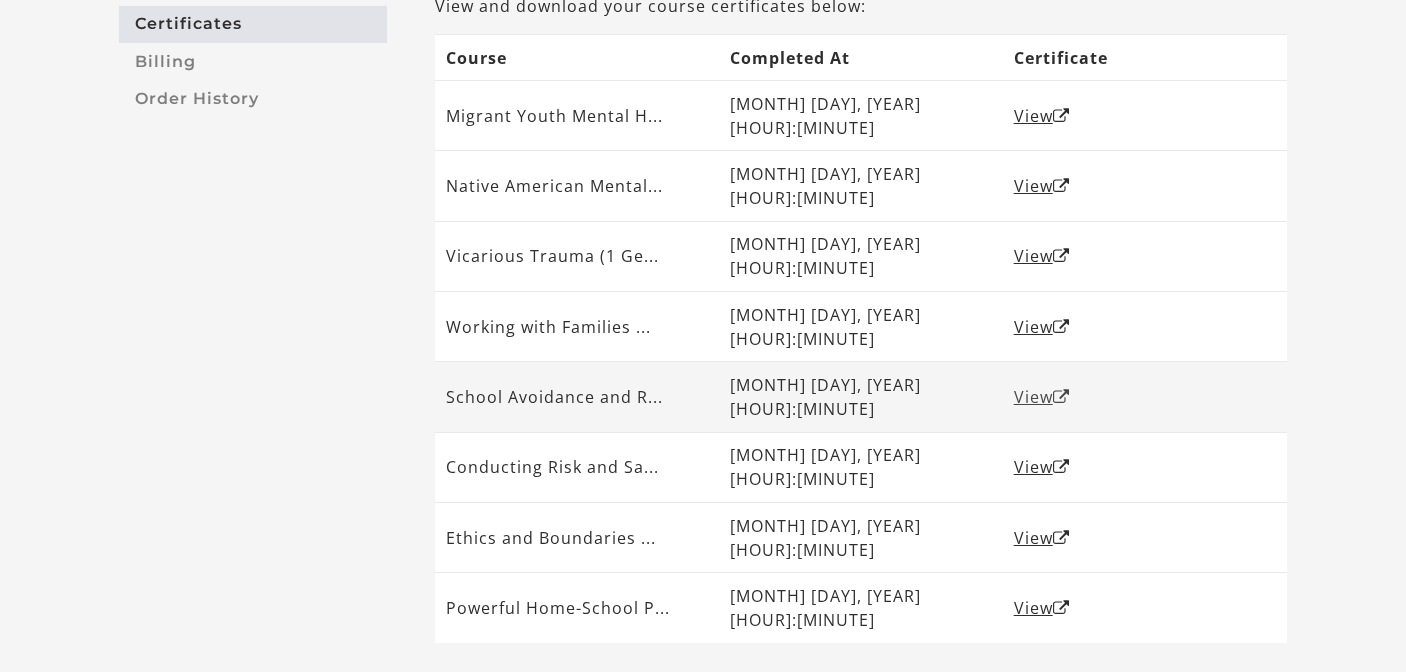 click on "View" at bounding box center (1042, 397) 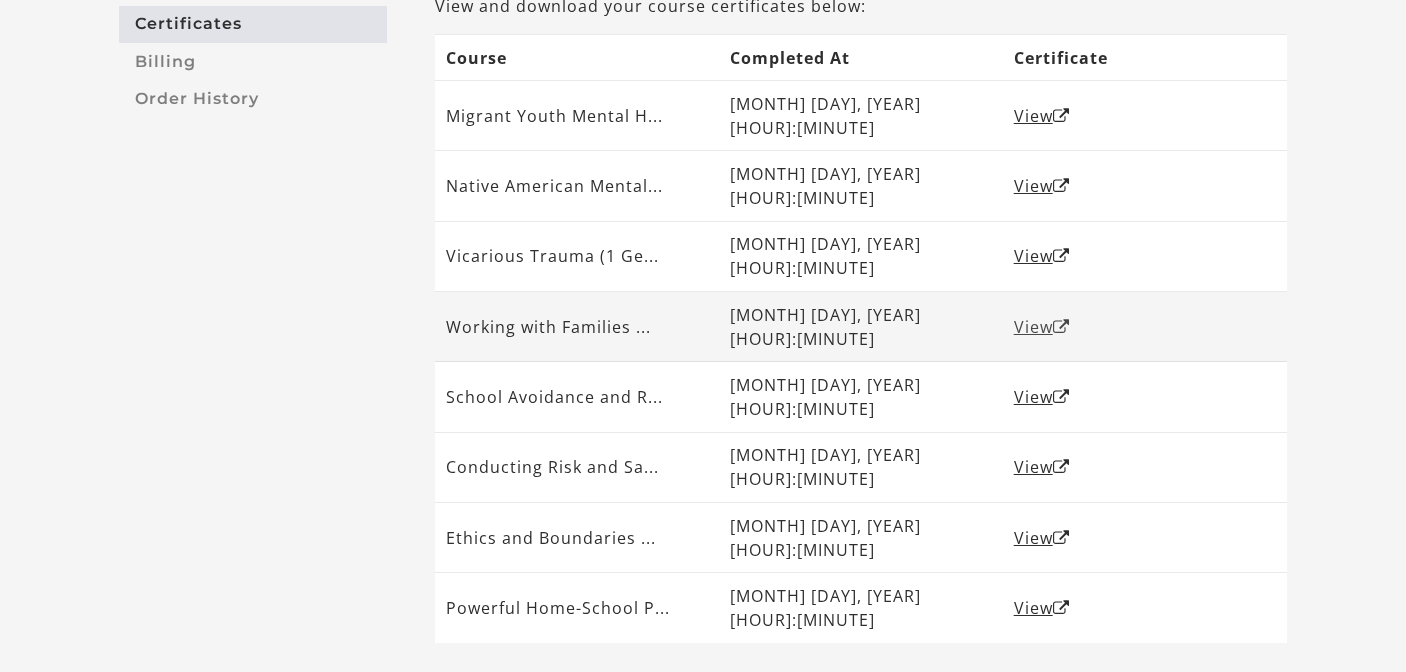 click on "View" at bounding box center (1042, 327) 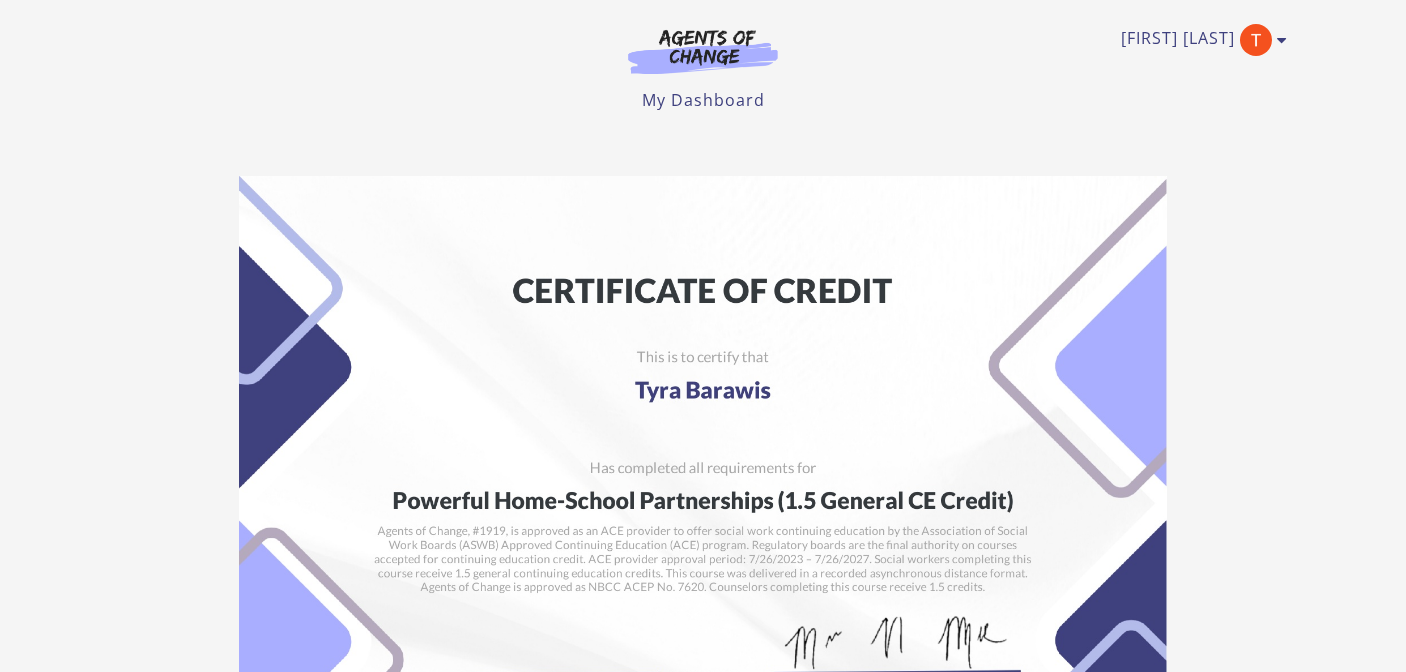 scroll, scrollTop: 0, scrollLeft: 0, axis: both 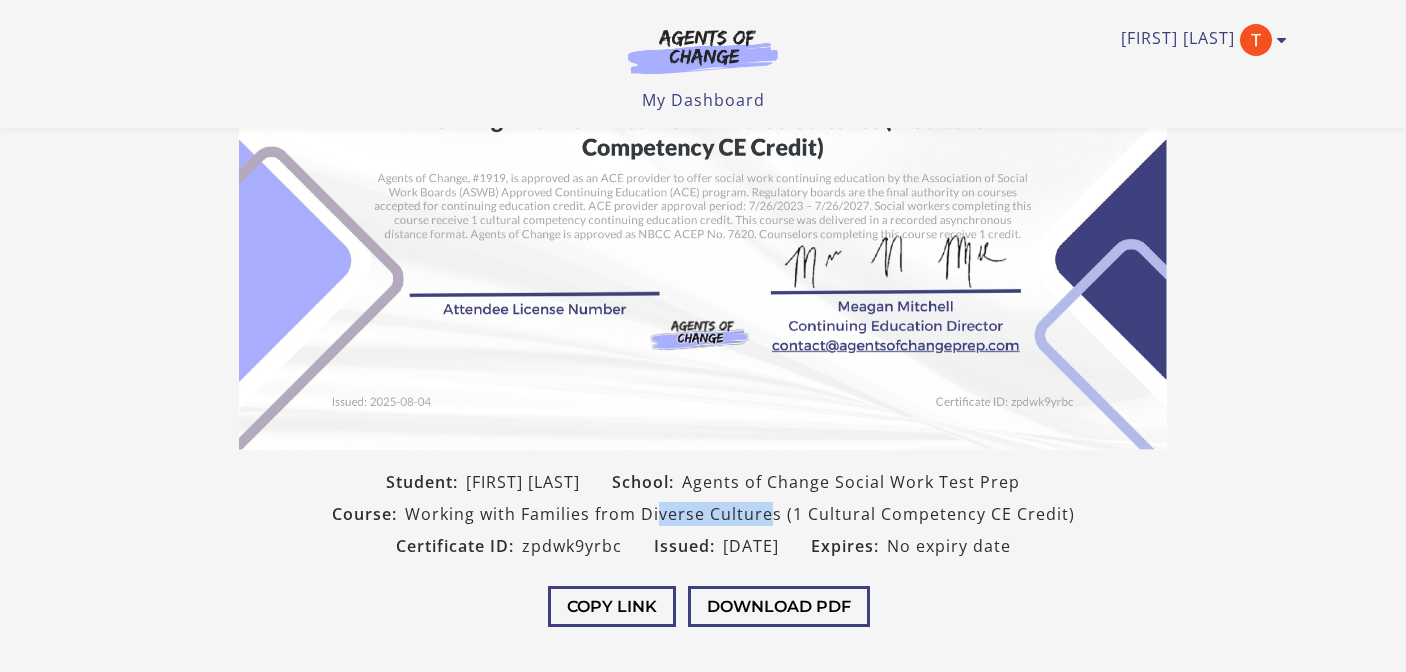 drag, startPoint x: 775, startPoint y: 514, endPoint x: 664, endPoint y: 502, distance: 111.64677 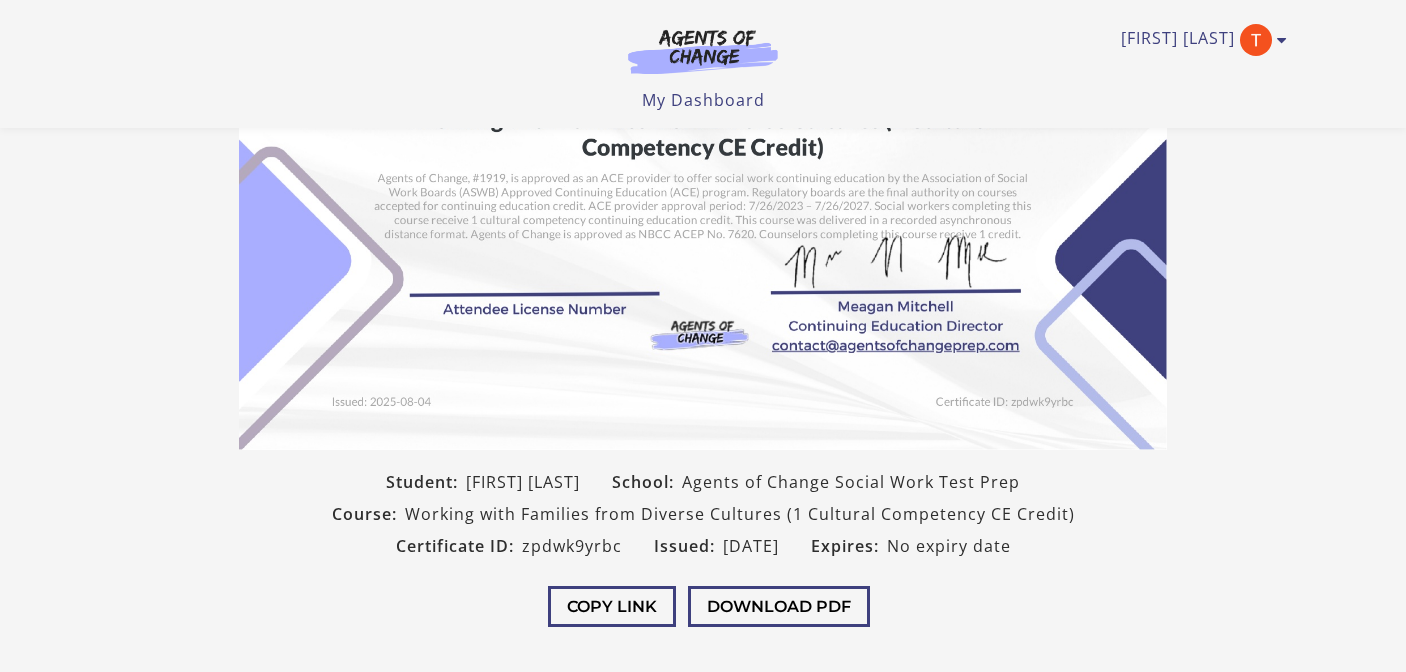 click on "Working with Families from Diverse Cultures (1 Cultural Competency CE Credit)" at bounding box center (740, 514) 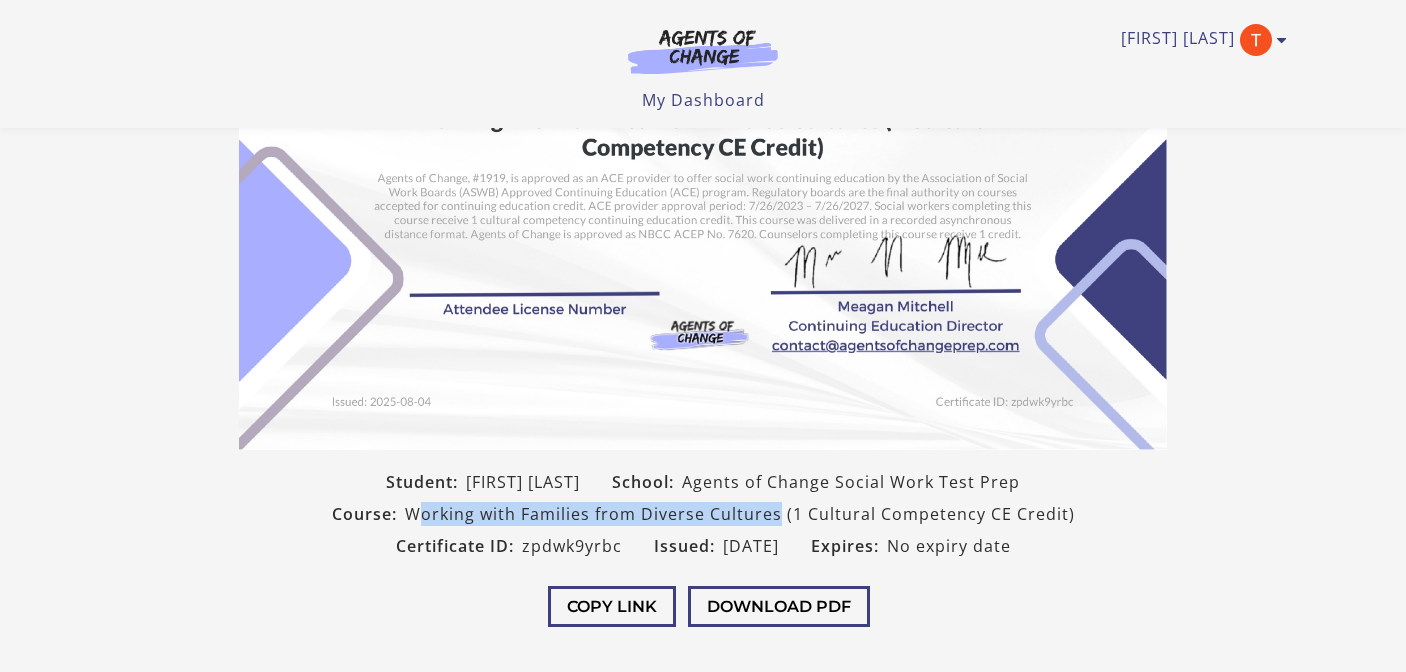 drag, startPoint x: 781, startPoint y: 514, endPoint x: 416, endPoint y: 518, distance: 365.0219 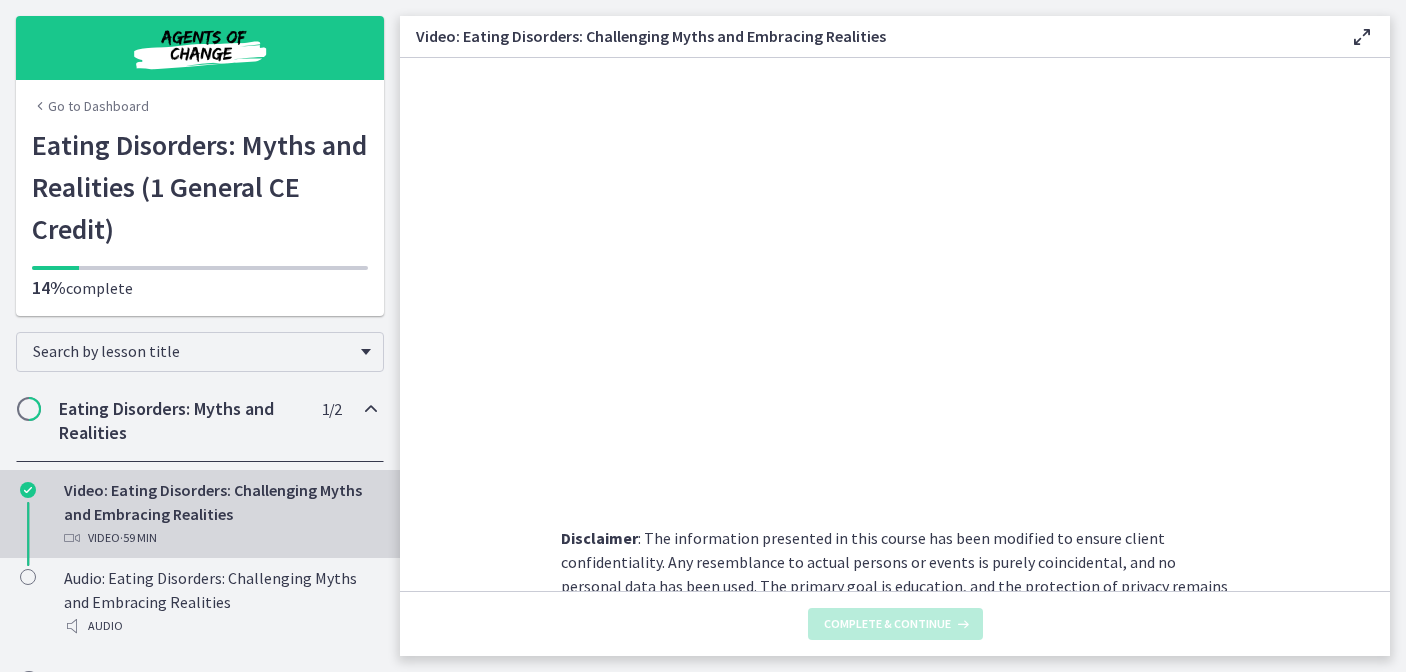scroll, scrollTop: 0, scrollLeft: 0, axis: both 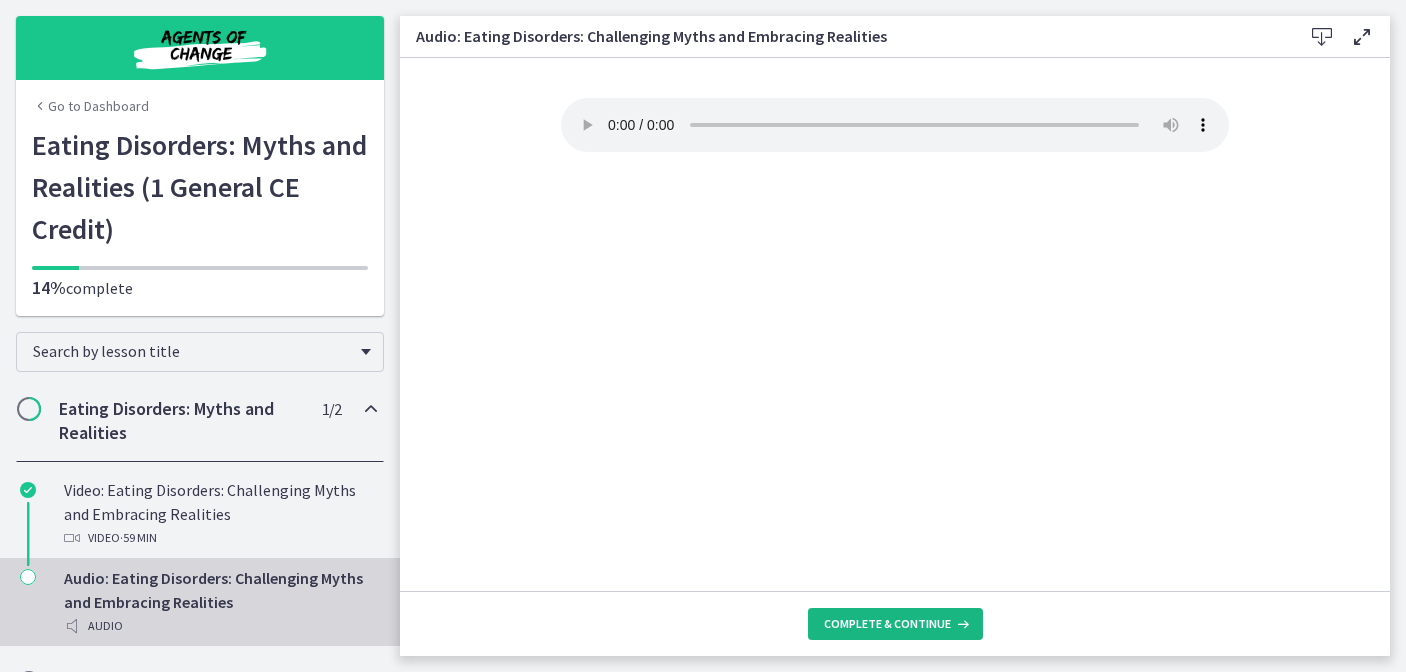 click on "Complete & continue" at bounding box center (895, 624) 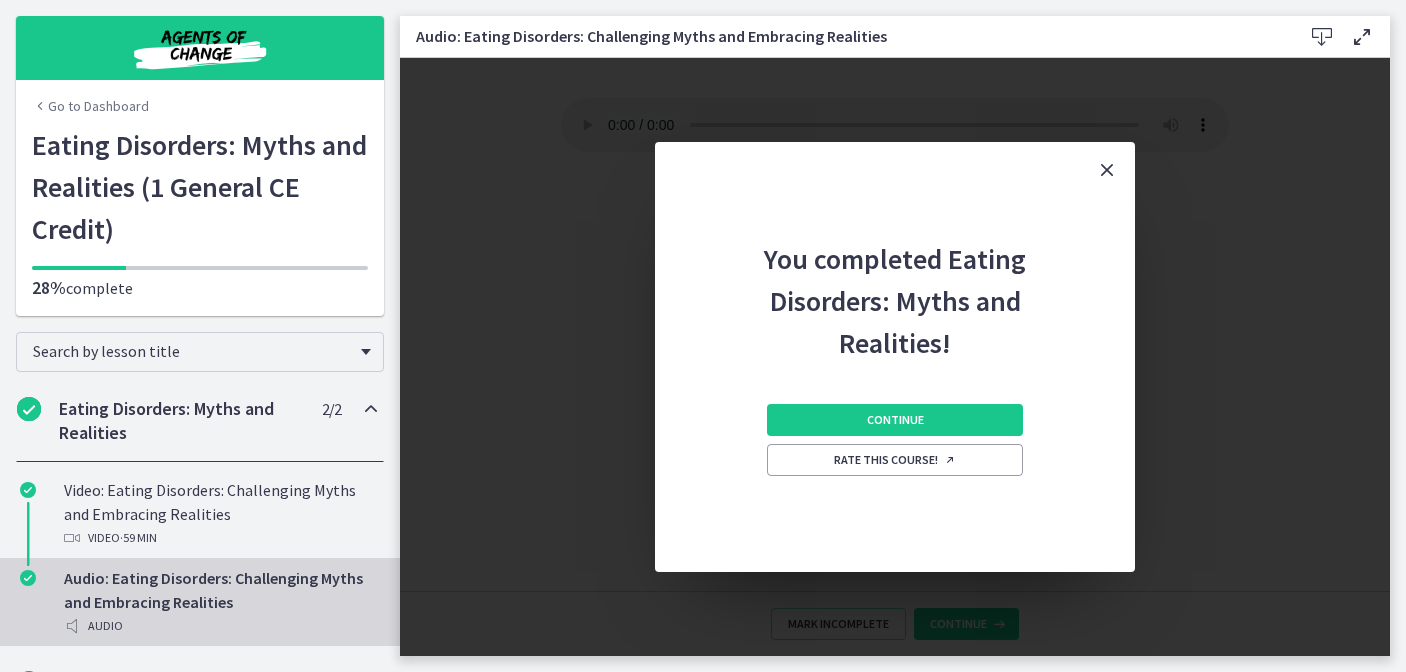 click on "Continue
Rate this course!" at bounding box center [895, 468] 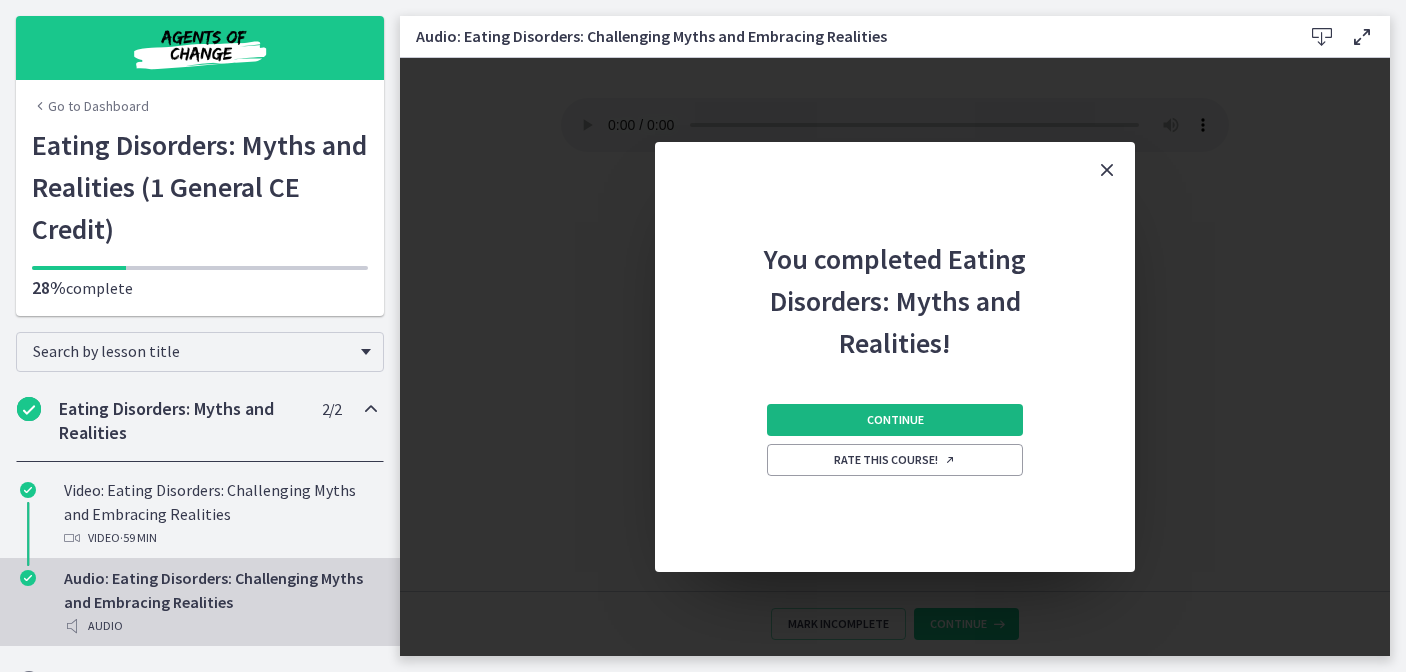 click on "Continue" at bounding box center [895, 420] 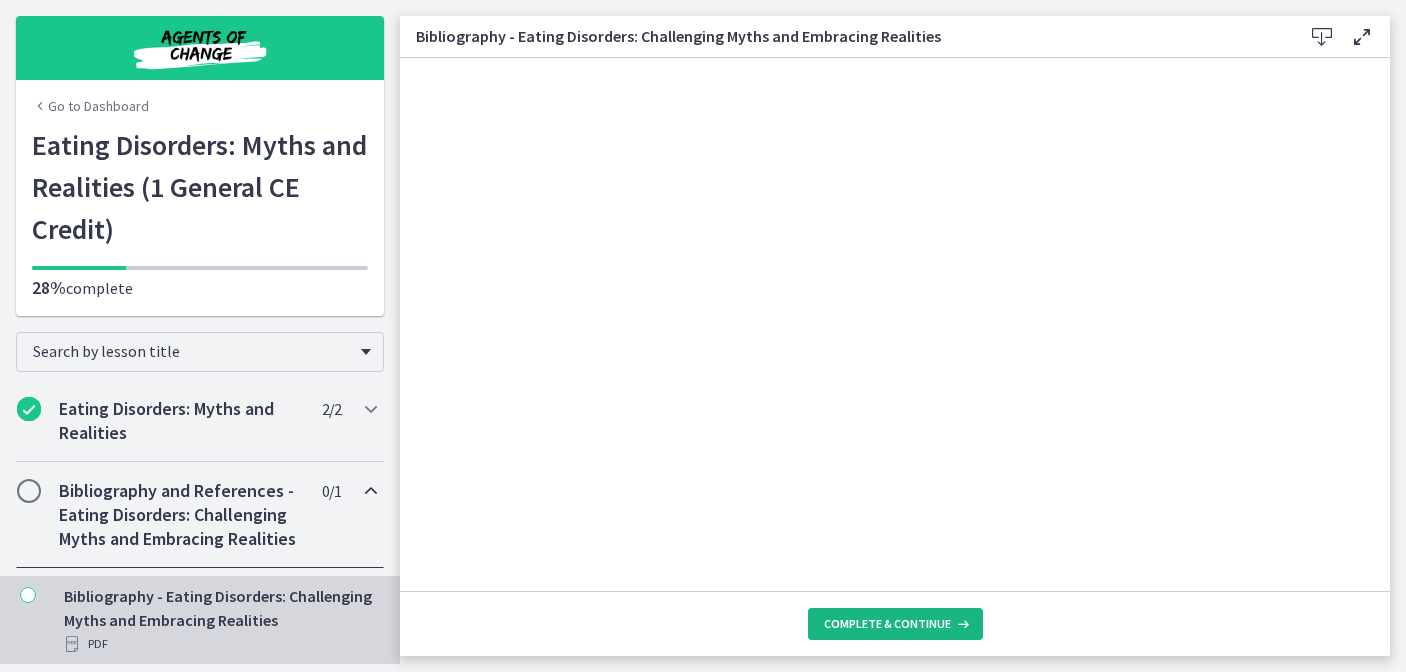 click on "Complete & continue" at bounding box center [895, 624] 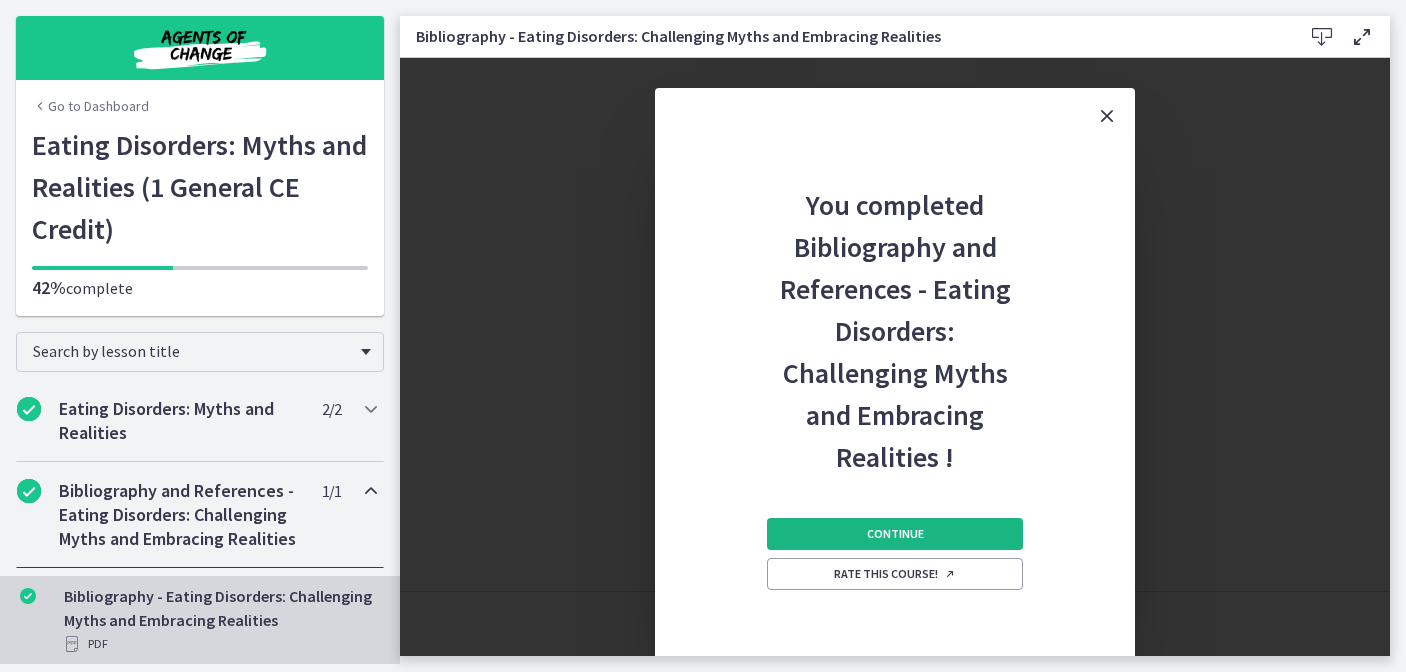 click on "Continue" at bounding box center (895, 534) 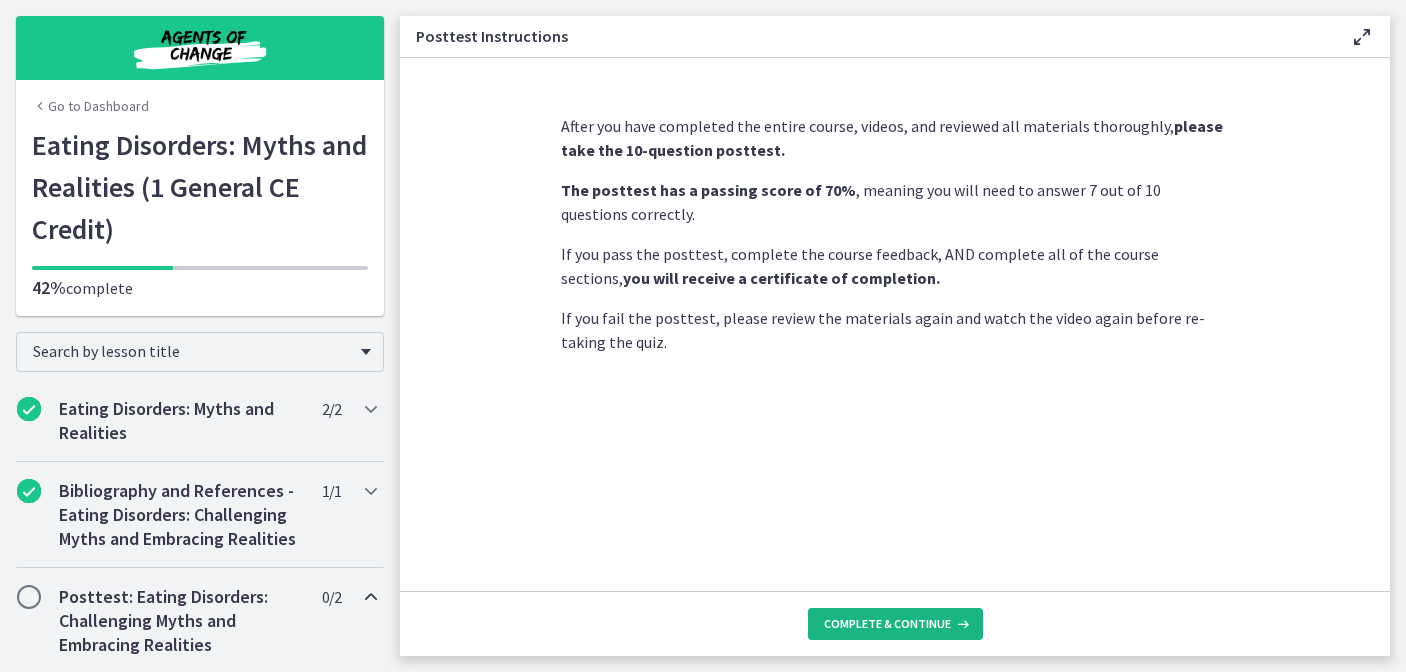 click on "Complete & continue" at bounding box center (895, 624) 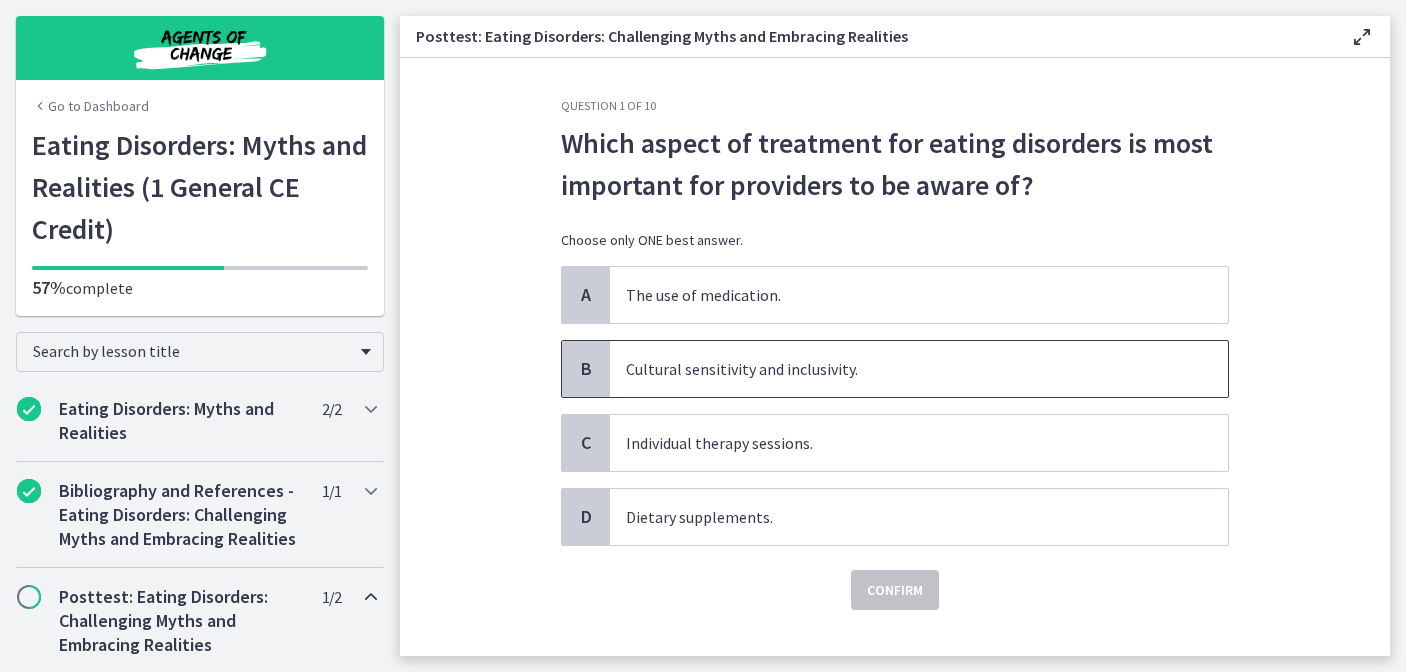 click on "Cultural sensitivity and inclusivity." at bounding box center (899, 369) 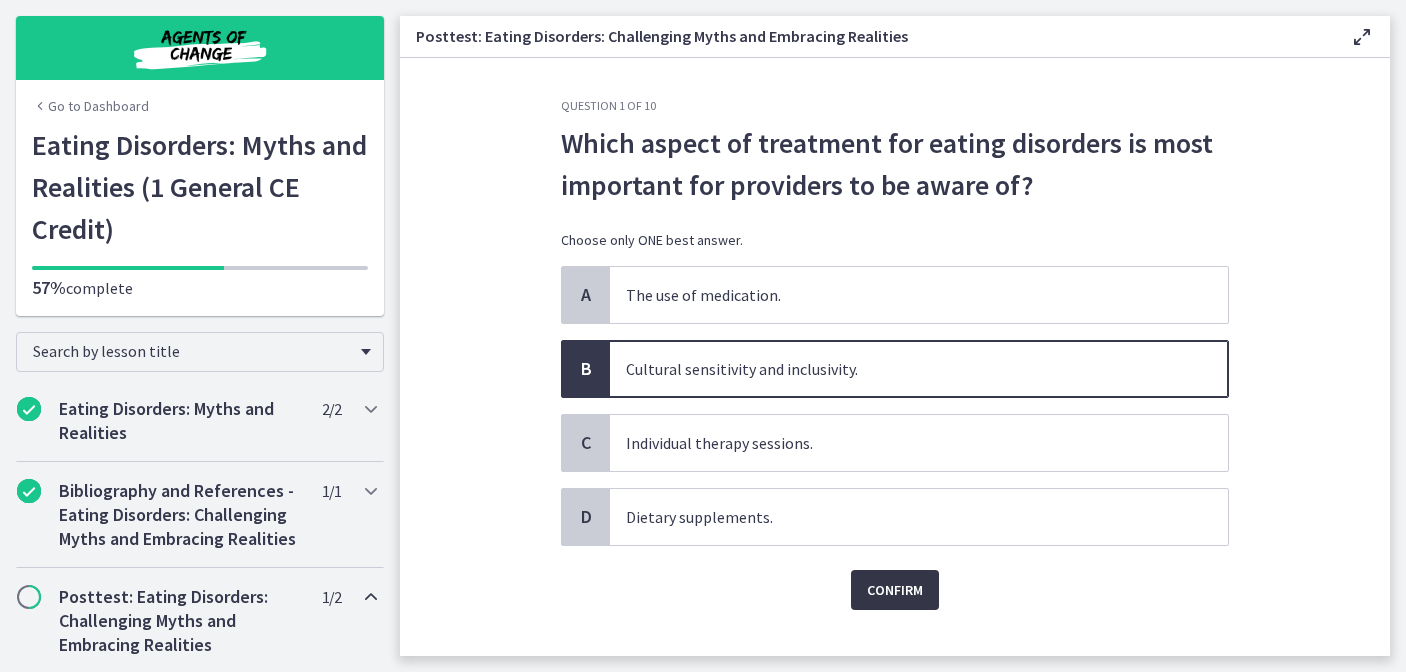 click on "Confirm" at bounding box center [895, 590] 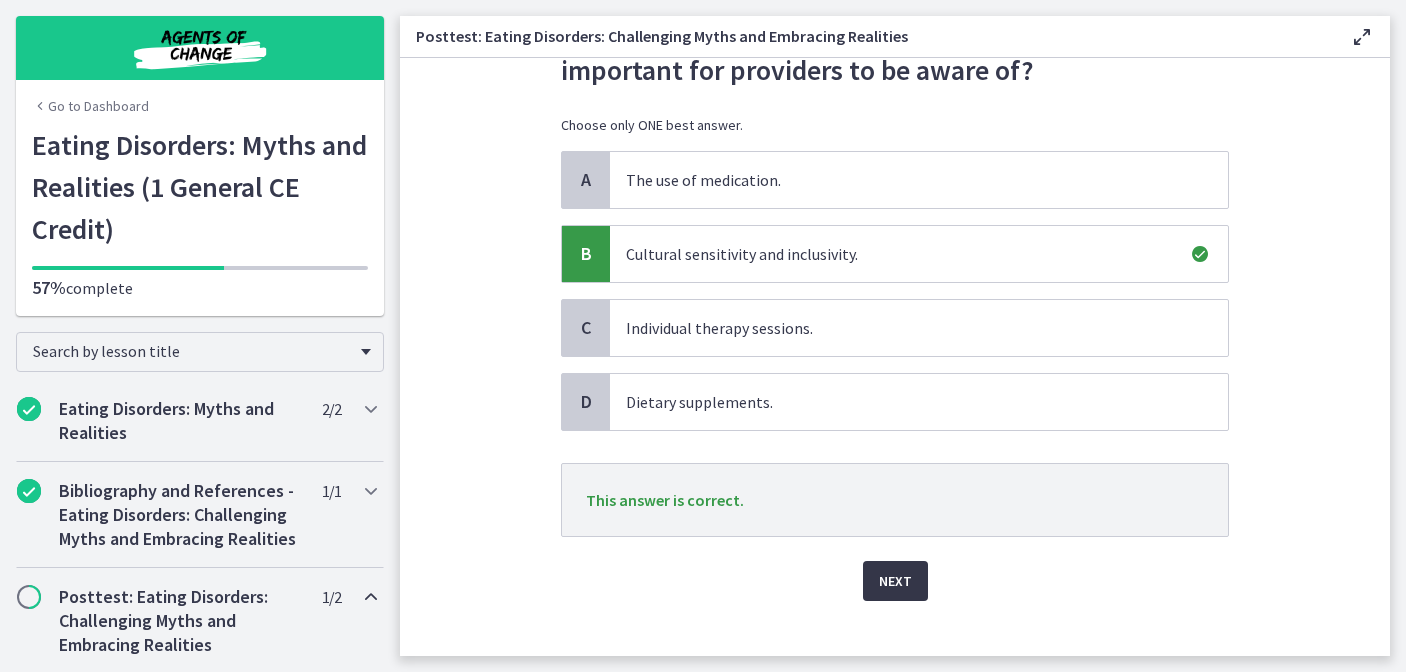 scroll, scrollTop: 140, scrollLeft: 0, axis: vertical 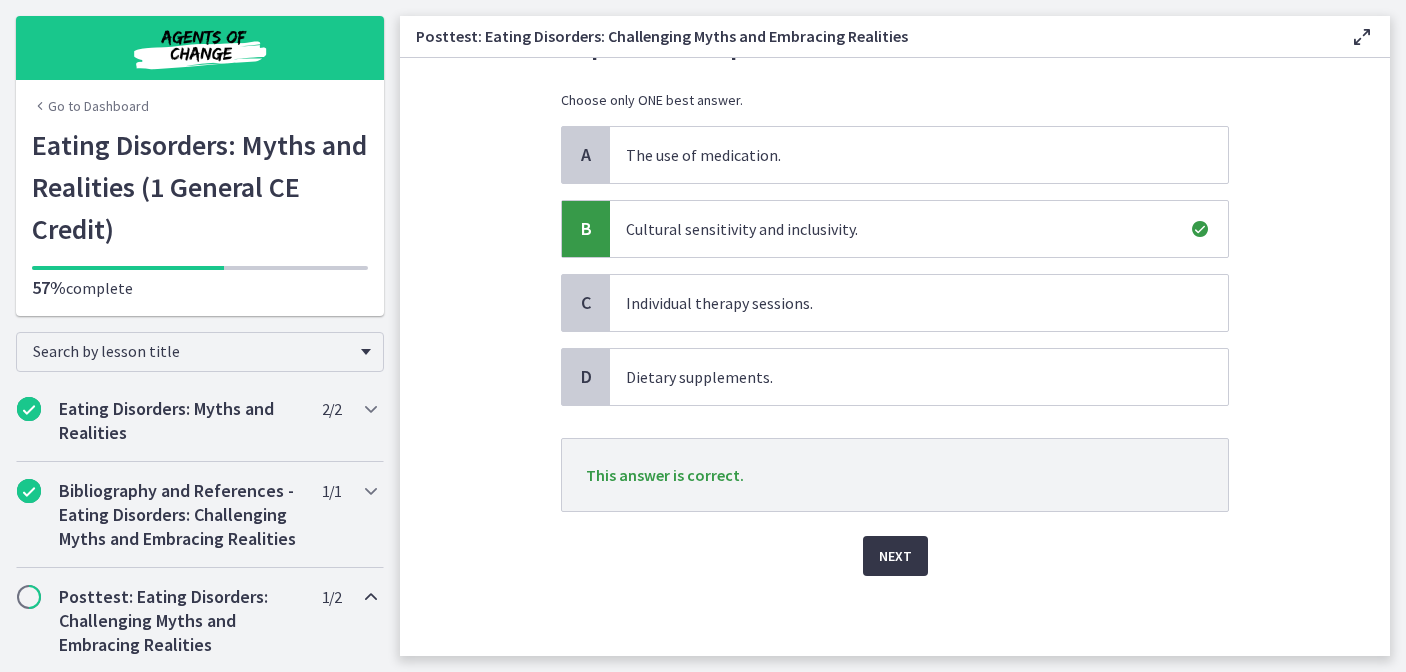 click on "Next" at bounding box center [895, 556] 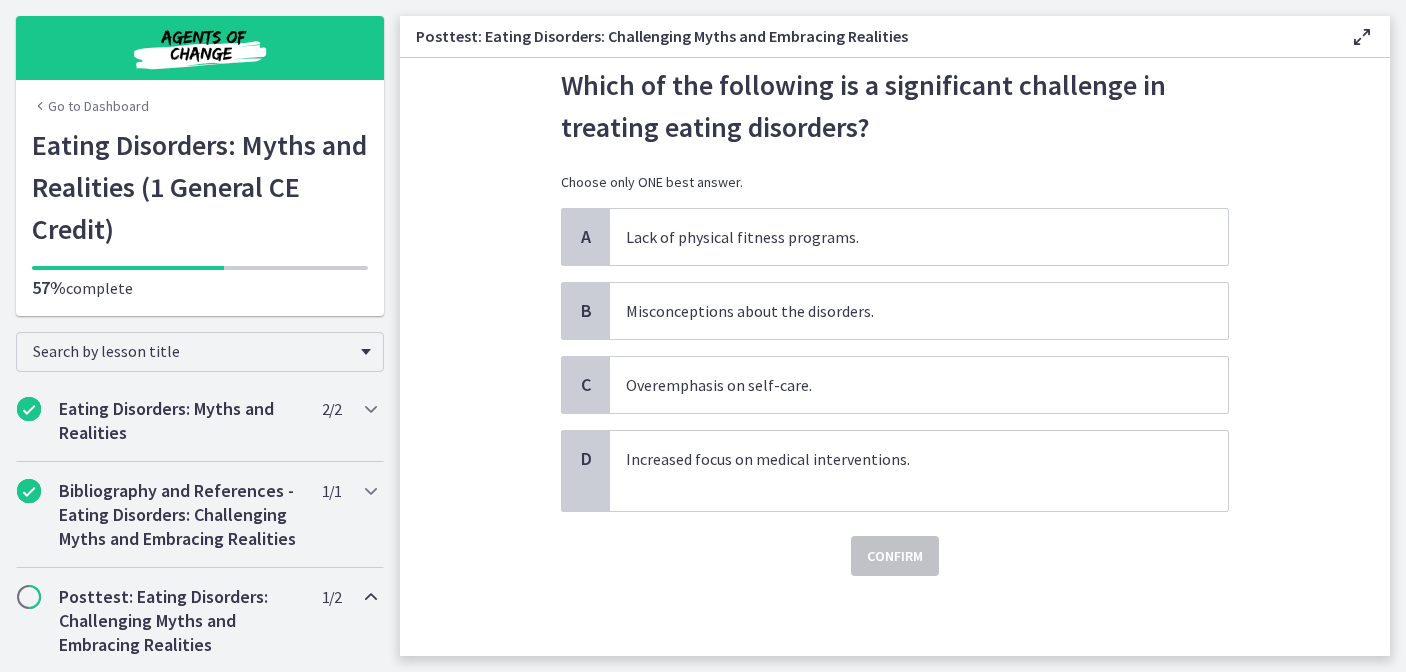 scroll, scrollTop: 0, scrollLeft: 0, axis: both 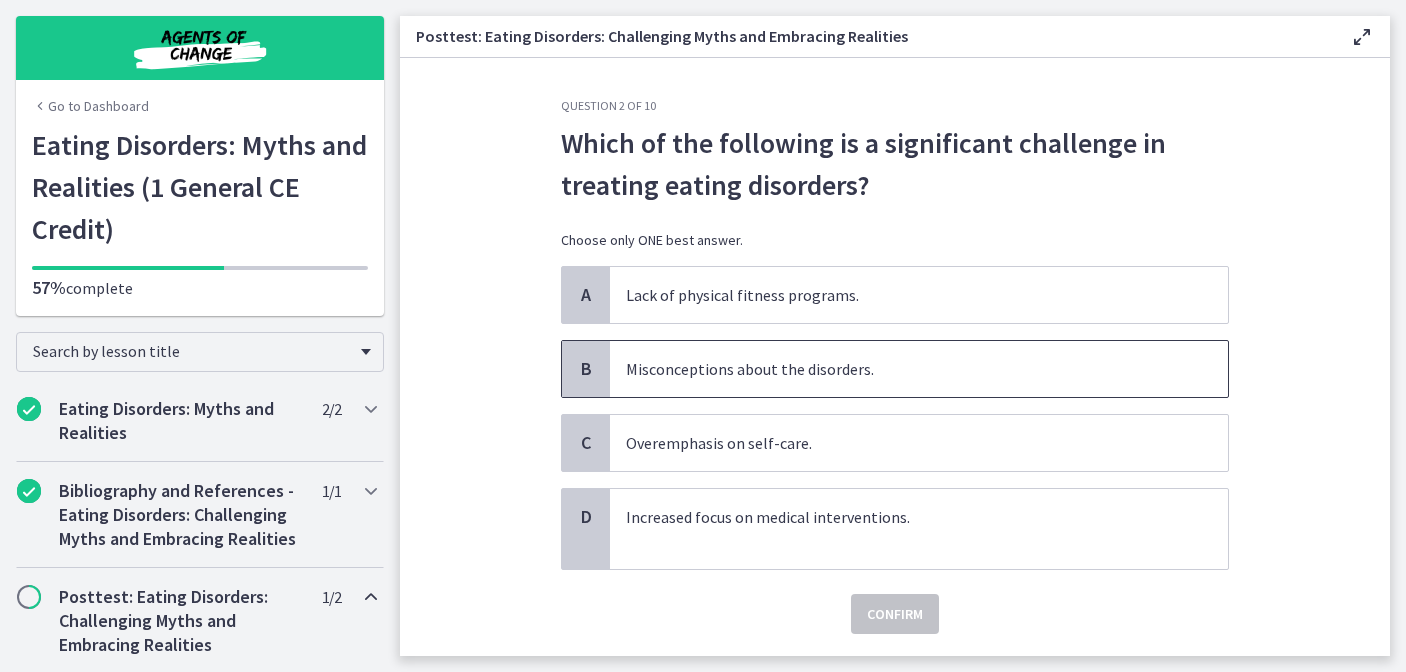 click on "Misconceptions about the disorders." at bounding box center [899, 369] 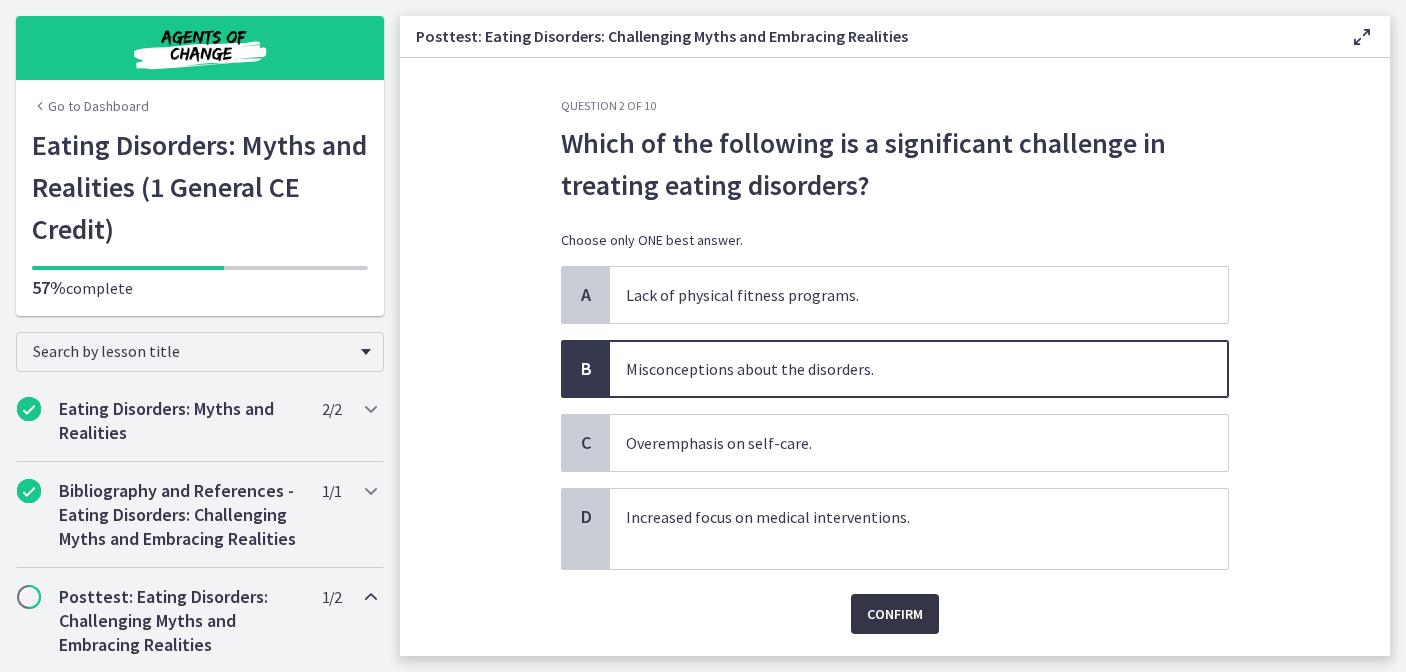 click on "Confirm" at bounding box center (895, 614) 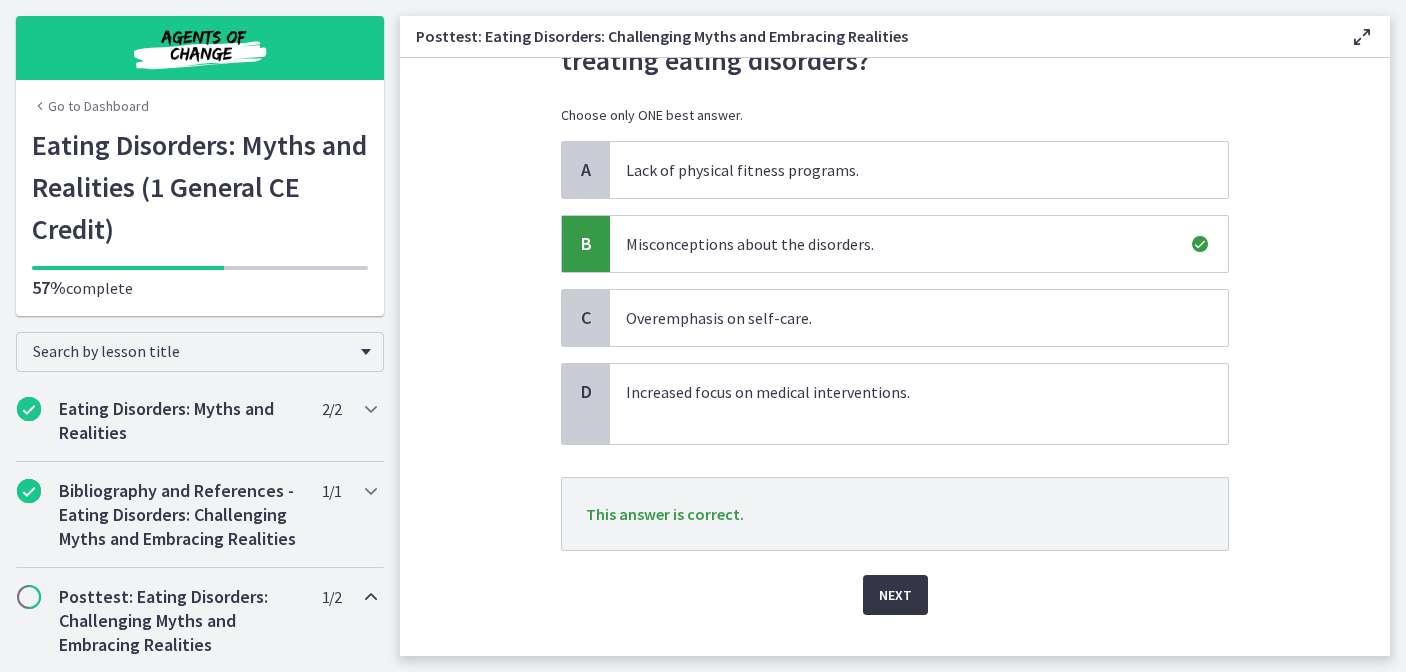 scroll, scrollTop: 132, scrollLeft: 0, axis: vertical 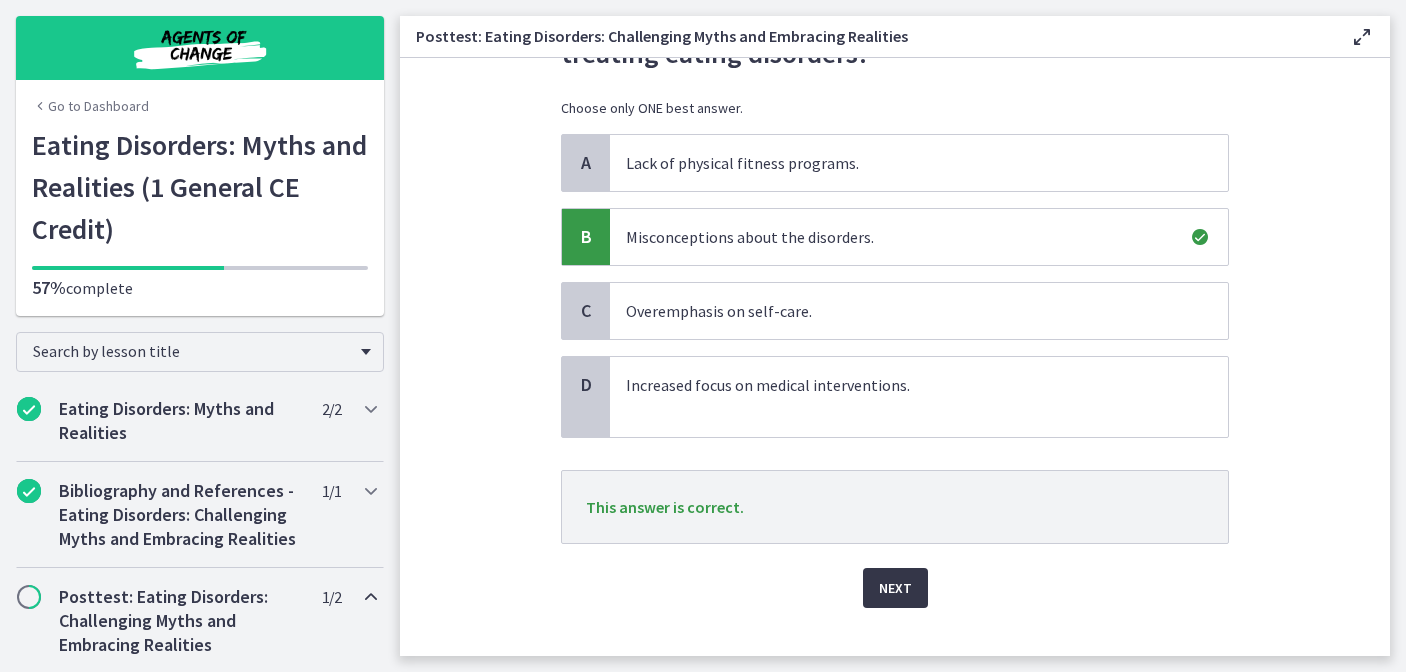 click on "Next" at bounding box center [895, 588] 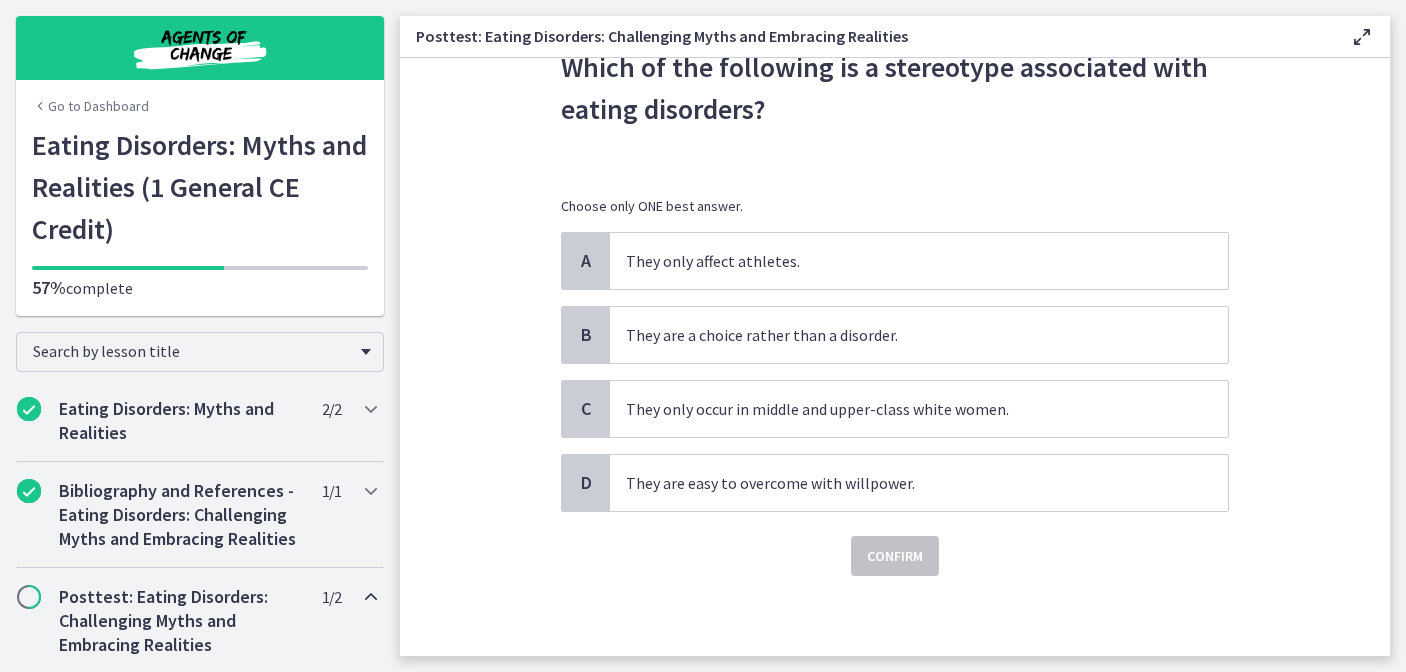 scroll, scrollTop: 0, scrollLeft: 0, axis: both 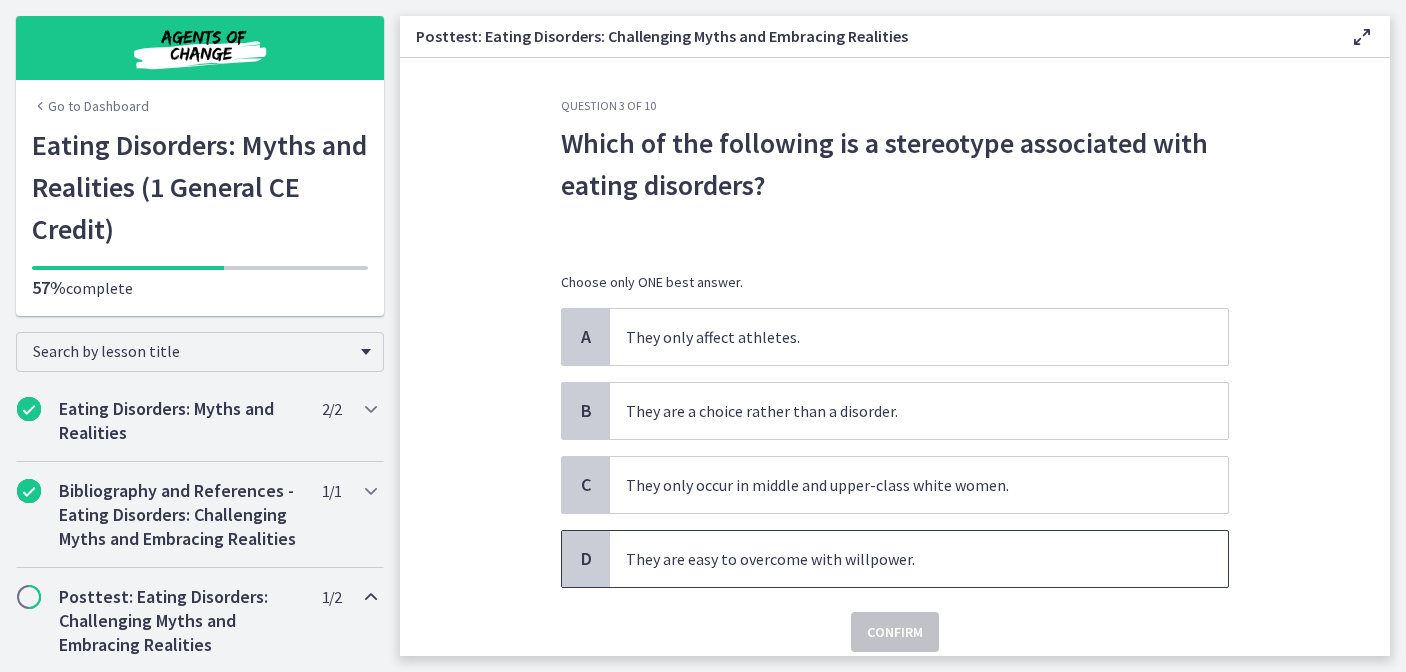 click on "They are easy to overcome with willpower." at bounding box center [919, 559] 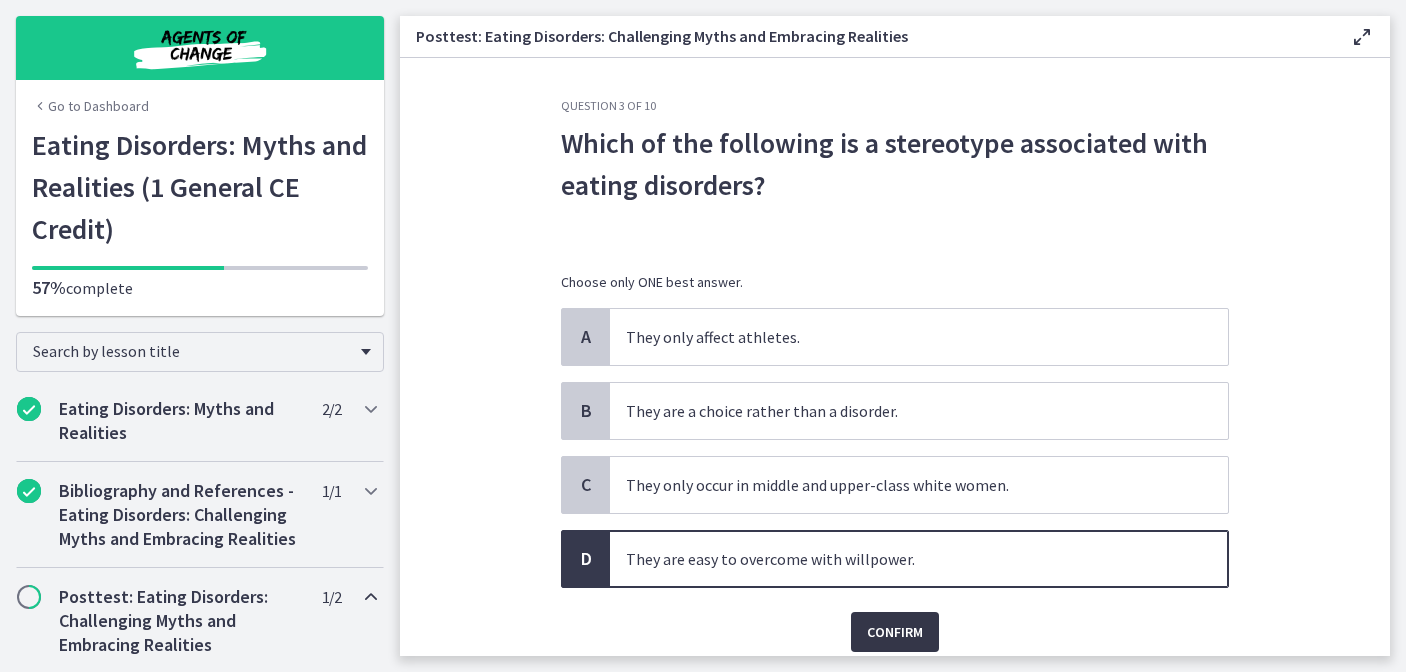 click on "Confirm" at bounding box center (895, 632) 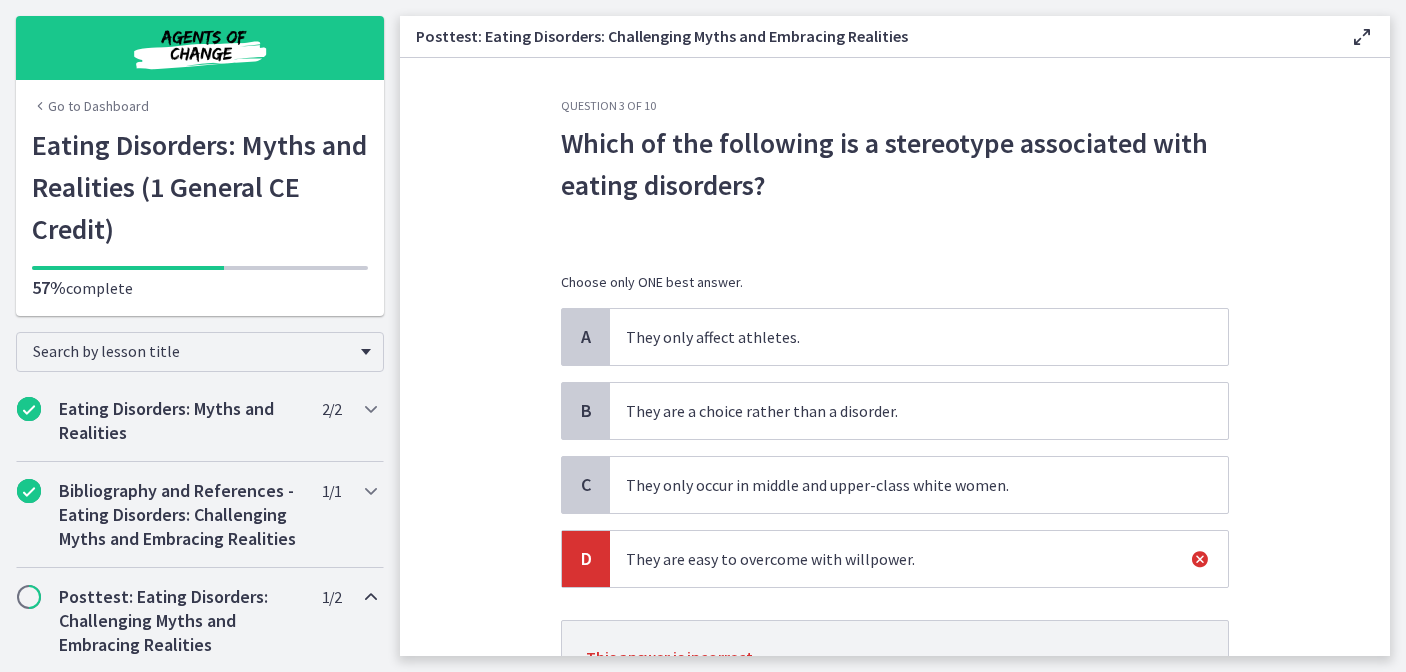 scroll, scrollTop: 118, scrollLeft: 0, axis: vertical 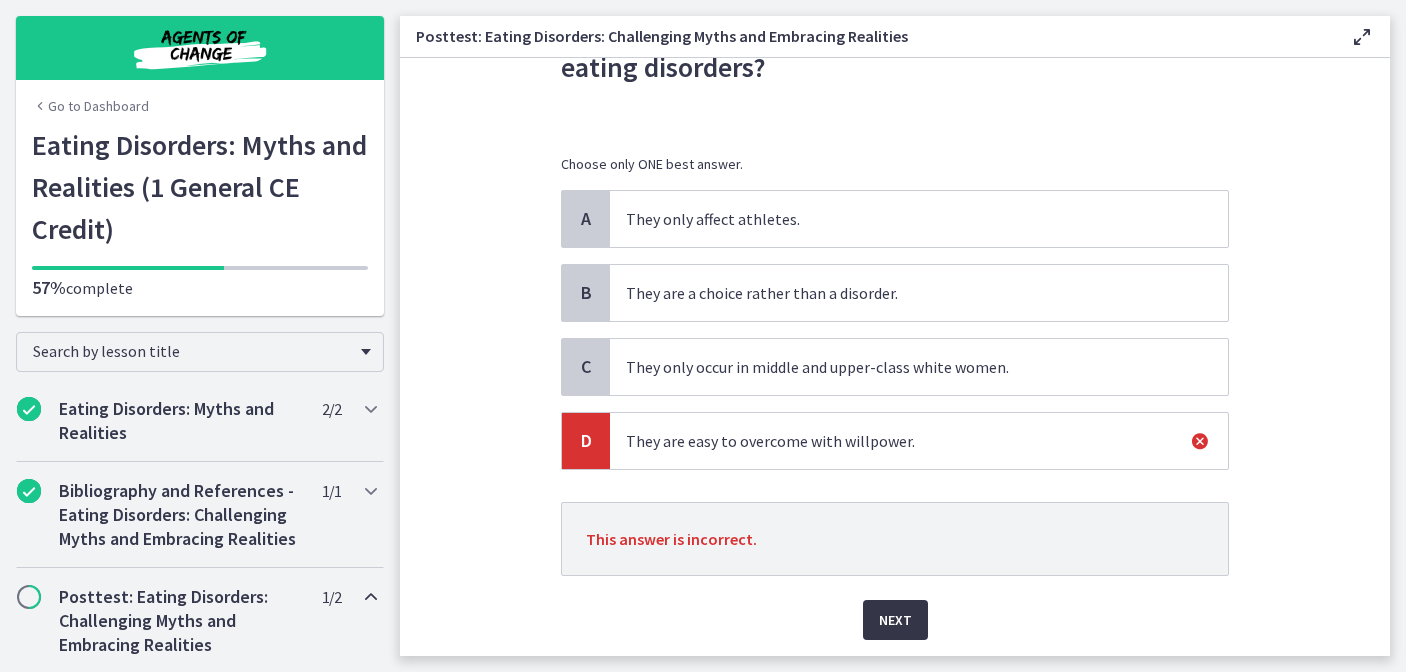 click on "Next" at bounding box center [895, 620] 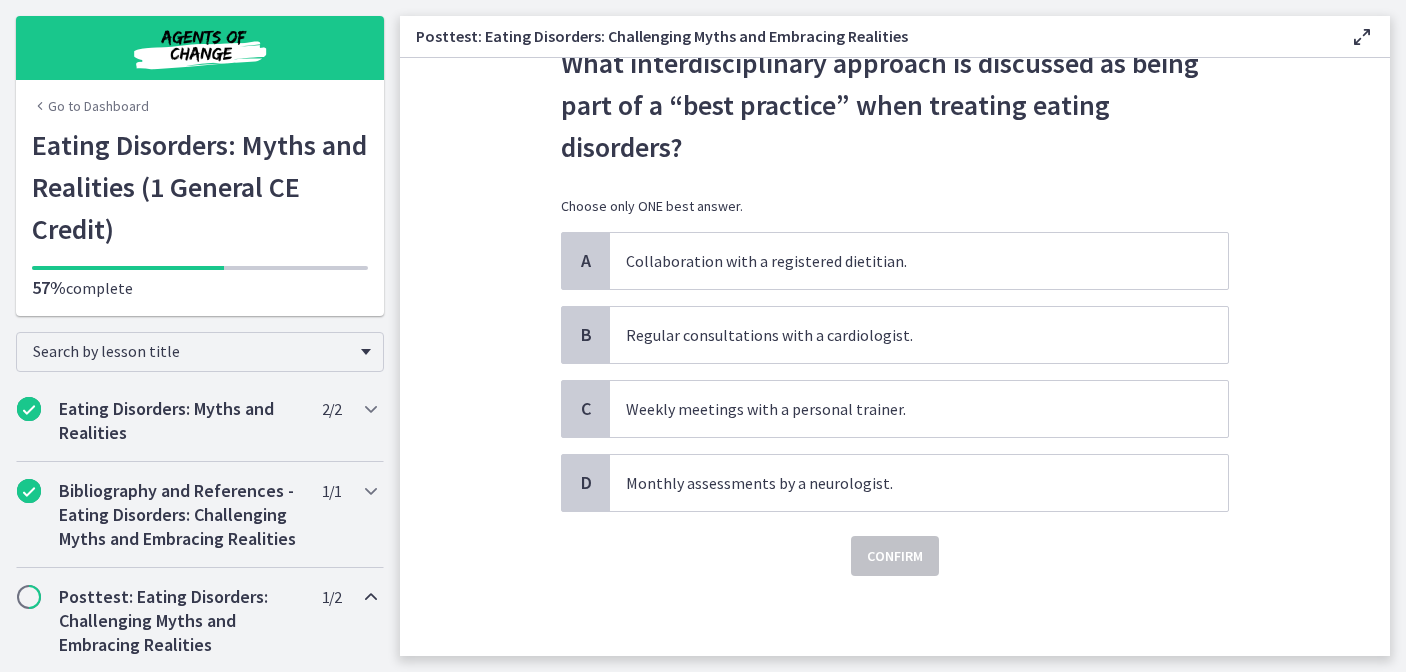 scroll, scrollTop: 0, scrollLeft: 0, axis: both 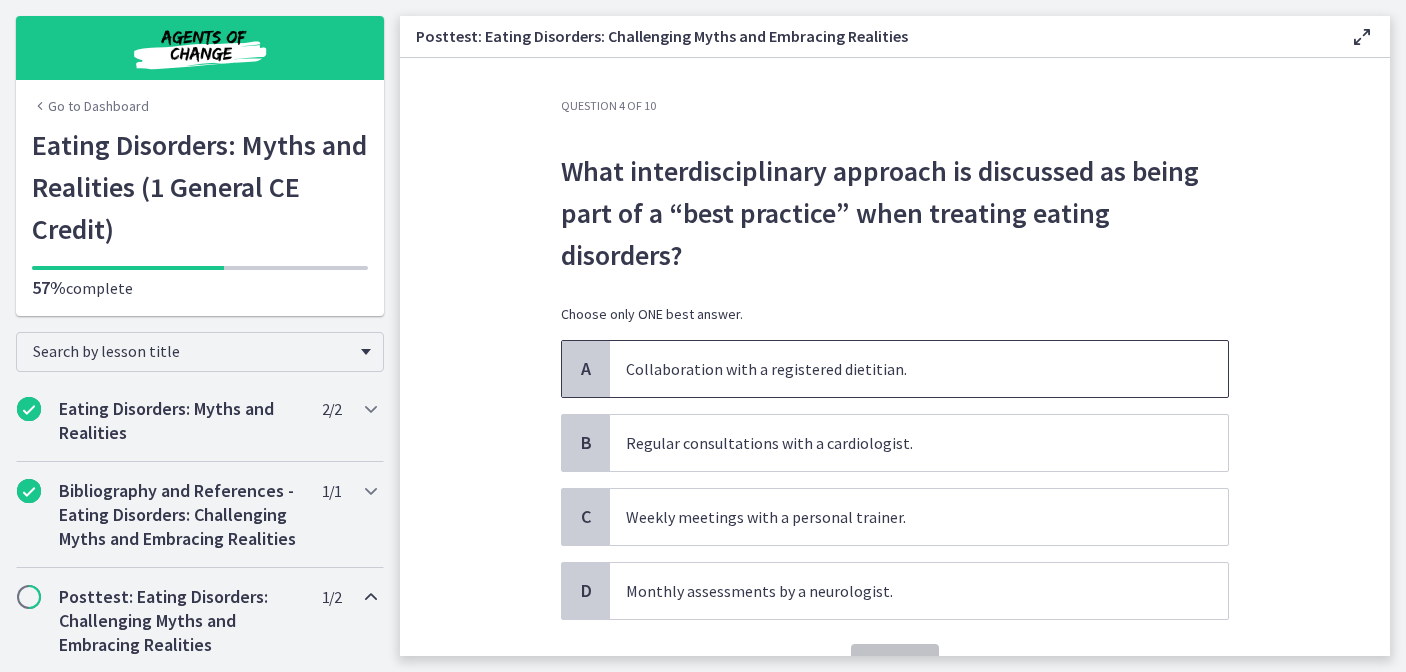 click on "Collaboration with a registered dietitian." at bounding box center (919, 369) 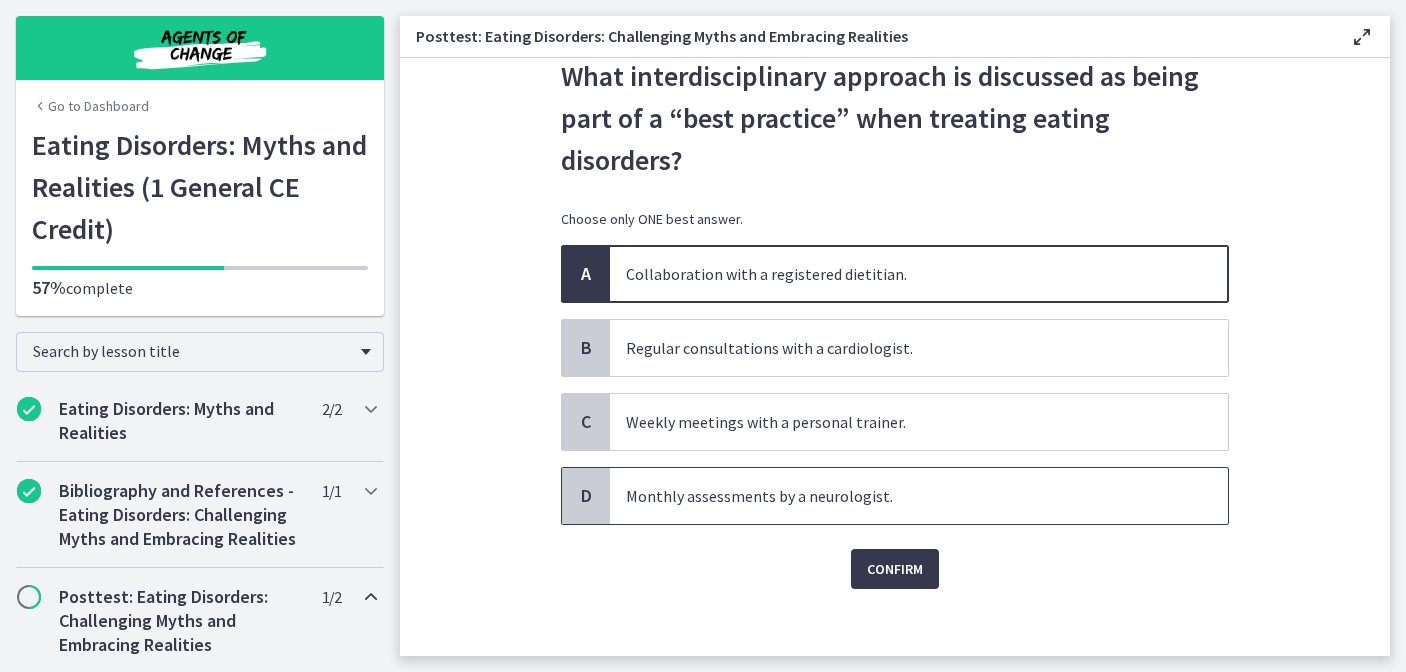scroll, scrollTop: 98, scrollLeft: 0, axis: vertical 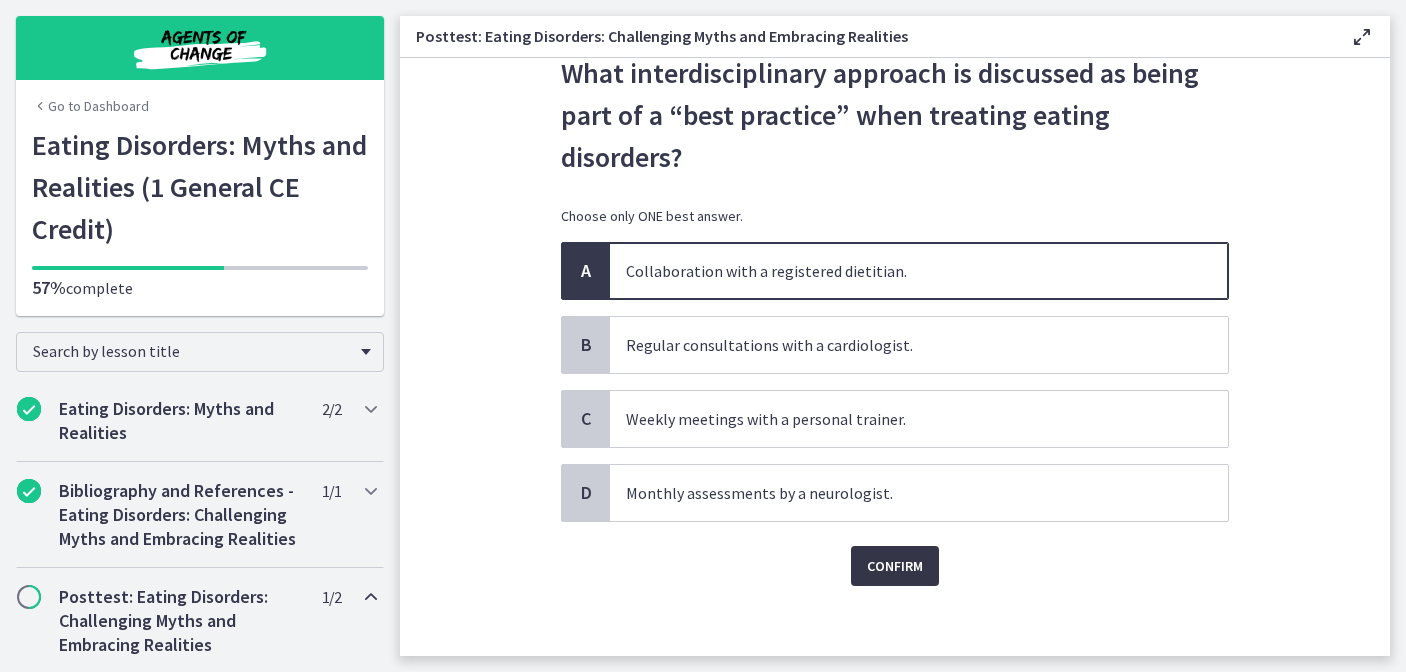click on "Confirm" at bounding box center (895, 566) 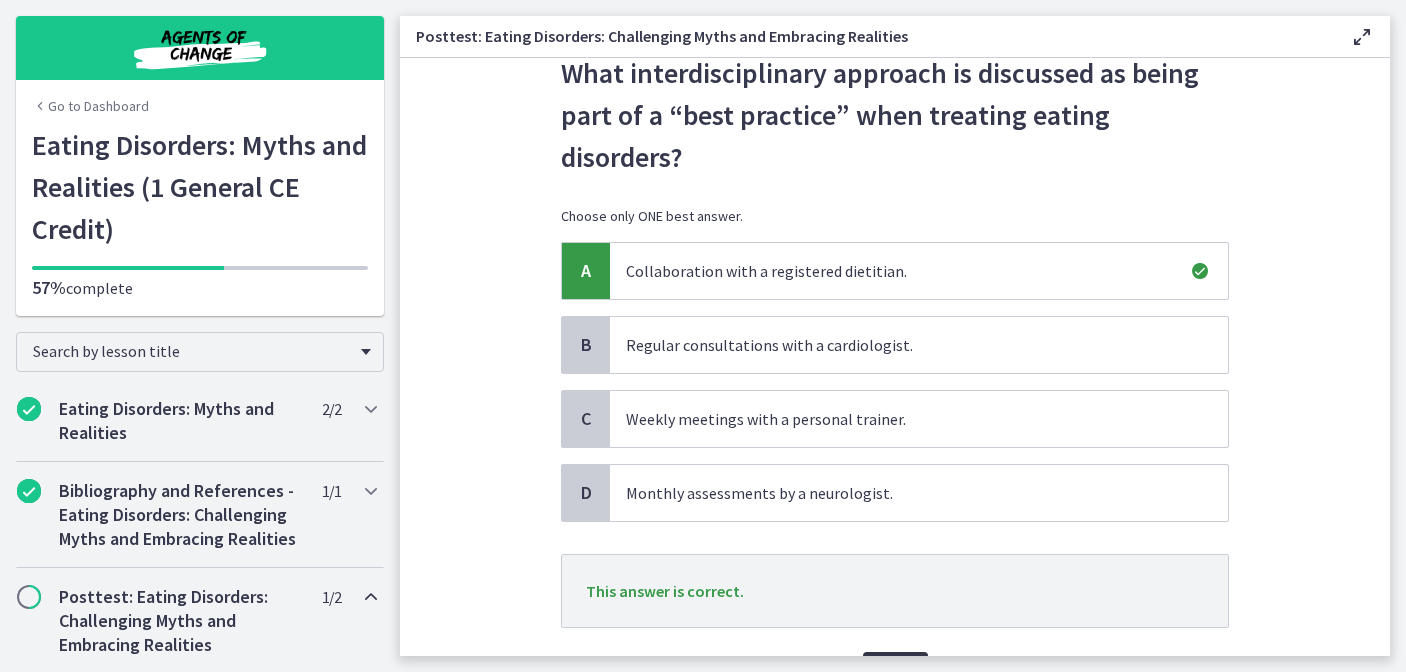 scroll, scrollTop: 213, scrollLeft: 0, axis: vertical 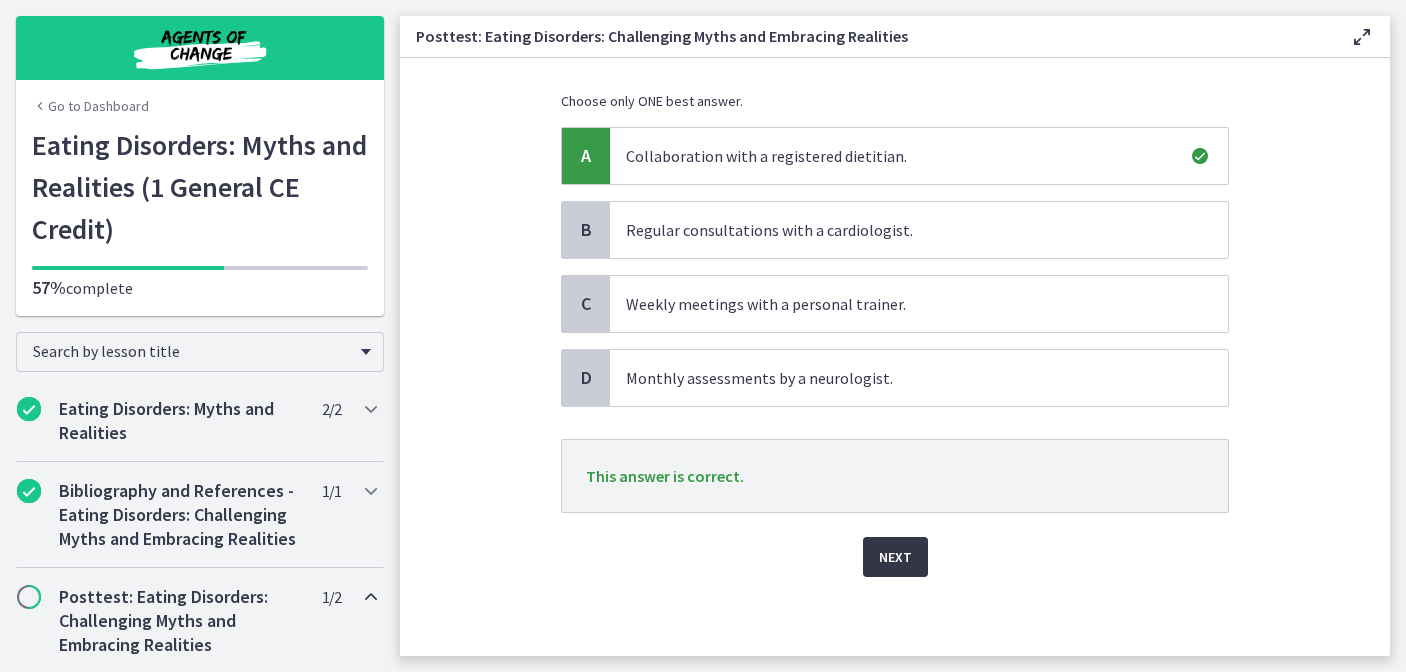 click on "Next" at bounding box center (895, 557) 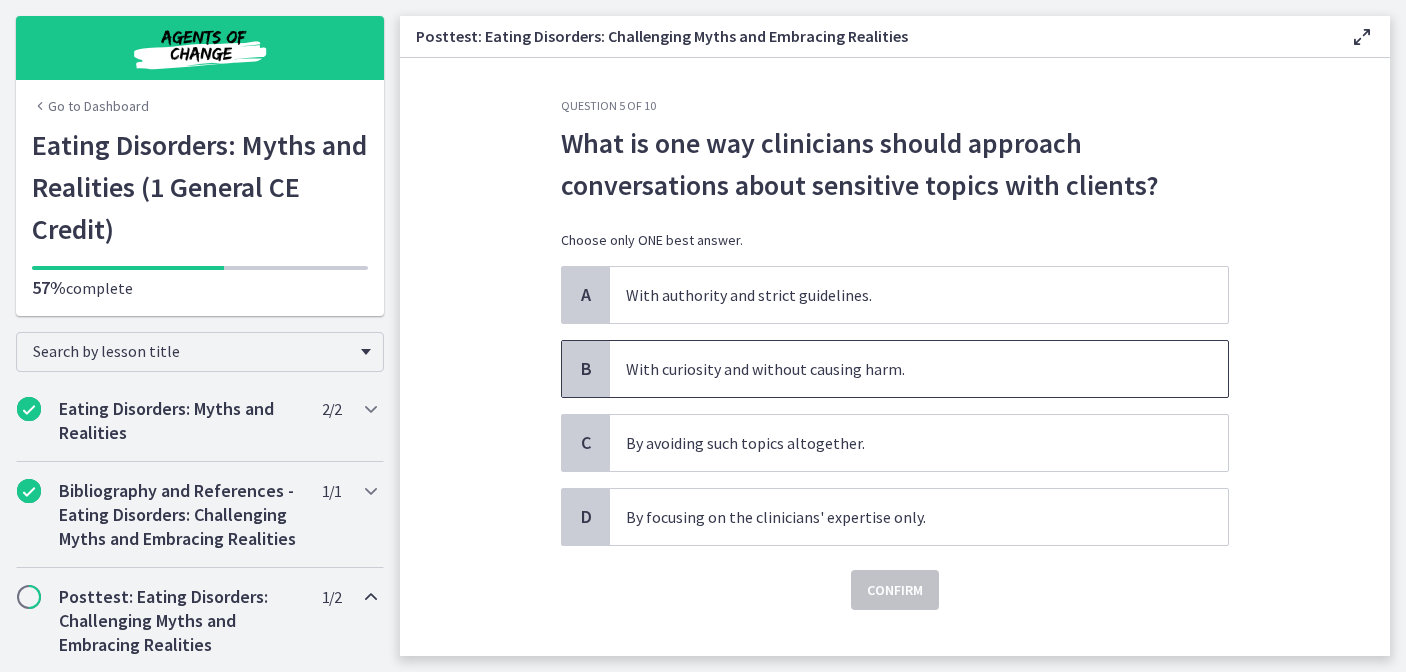 click on "With curiosity and without causing harm." at bounding box center [899, 369] 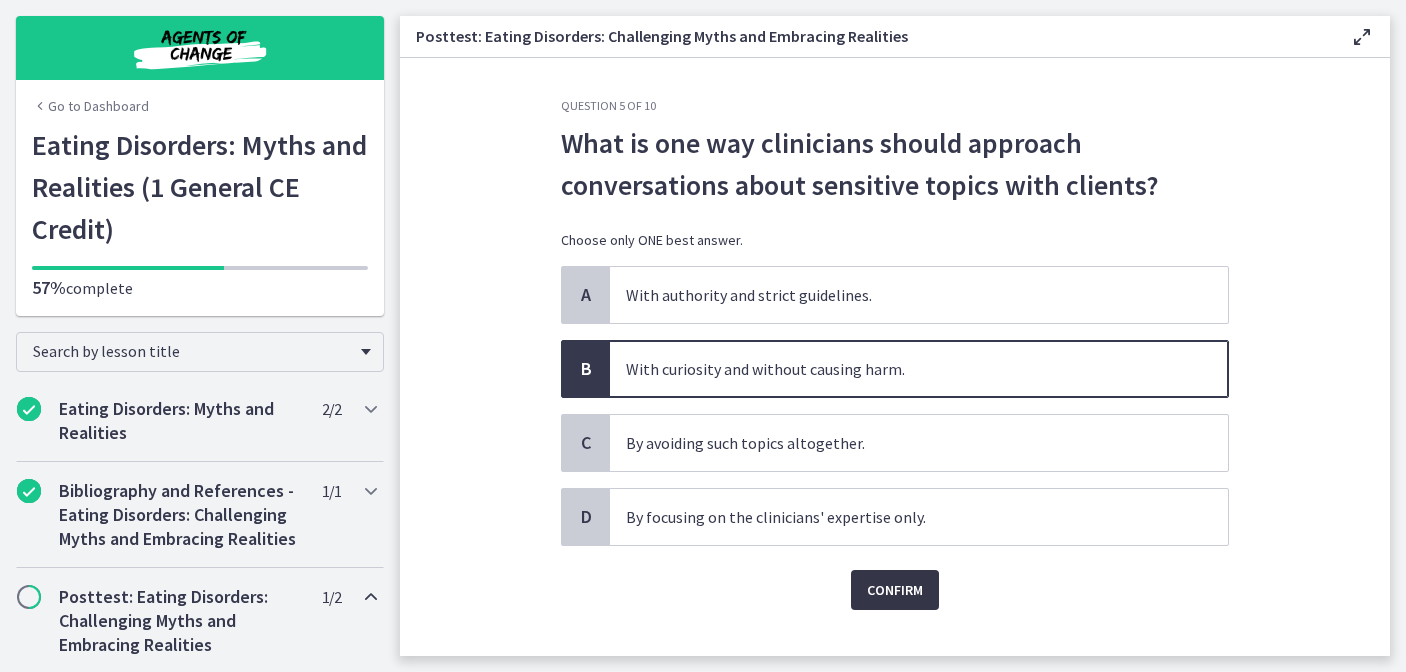 click on "Confirm" at bounding box center (895, 590) 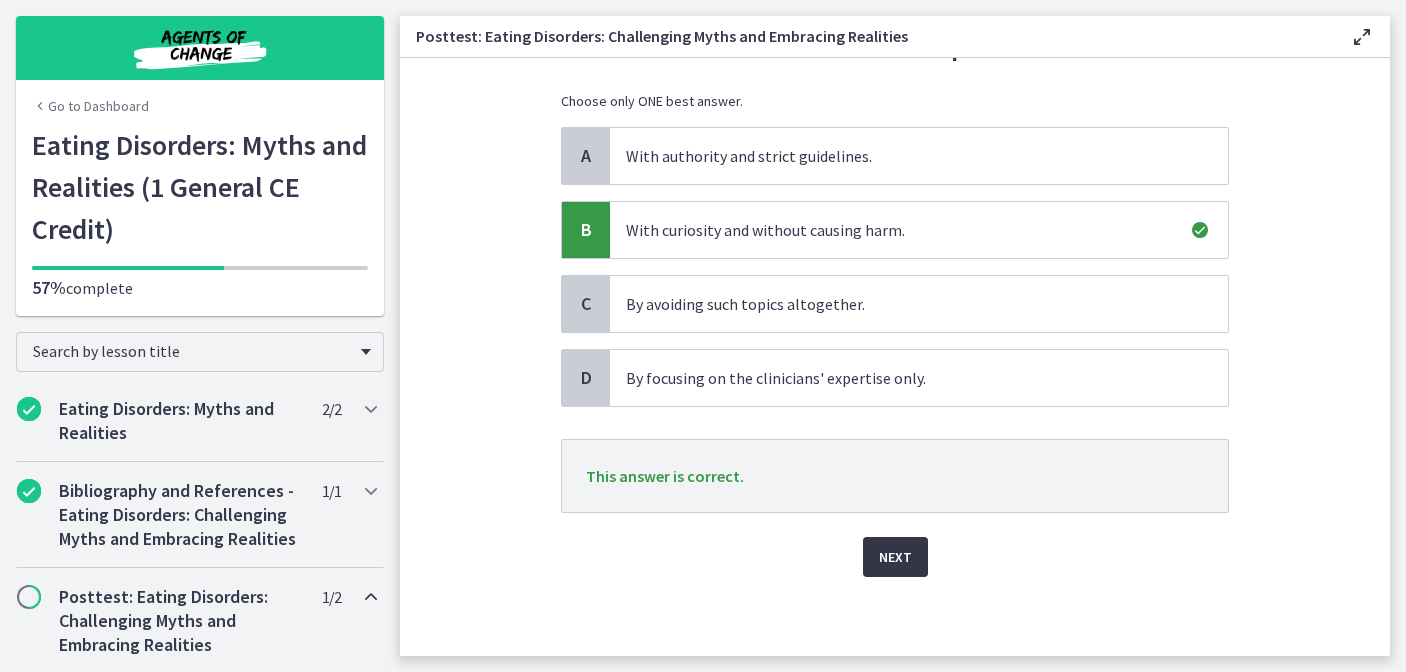 scroll, scrollTop: 140, scrollLeft: 0, axis: vertical 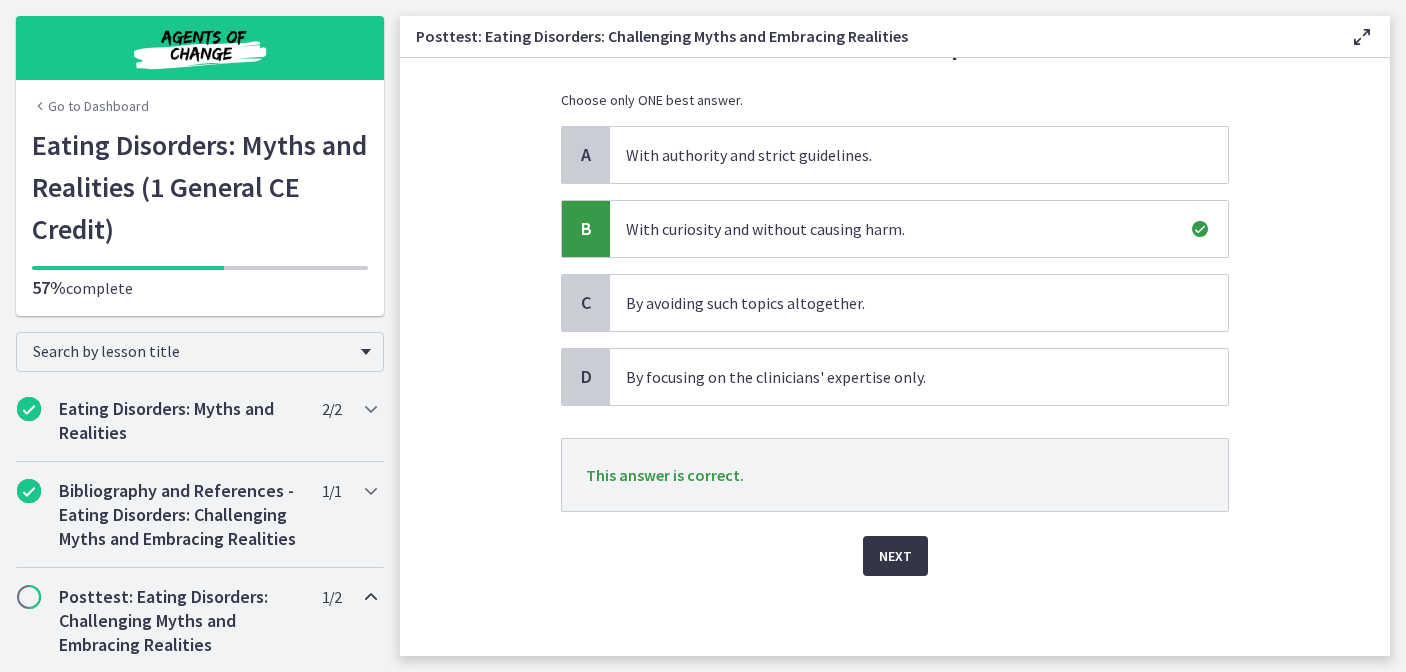 click on "Next" at bounding box center (895, 556) 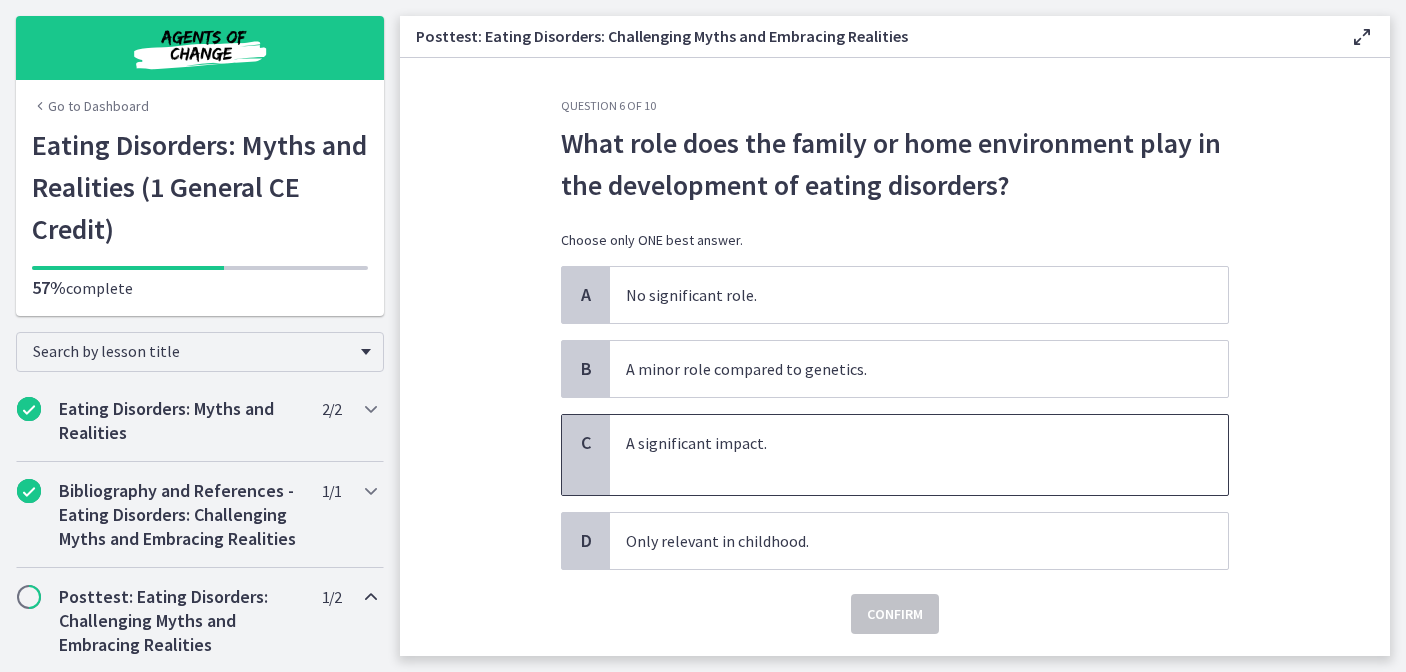 click at bounding box center (899, 467) 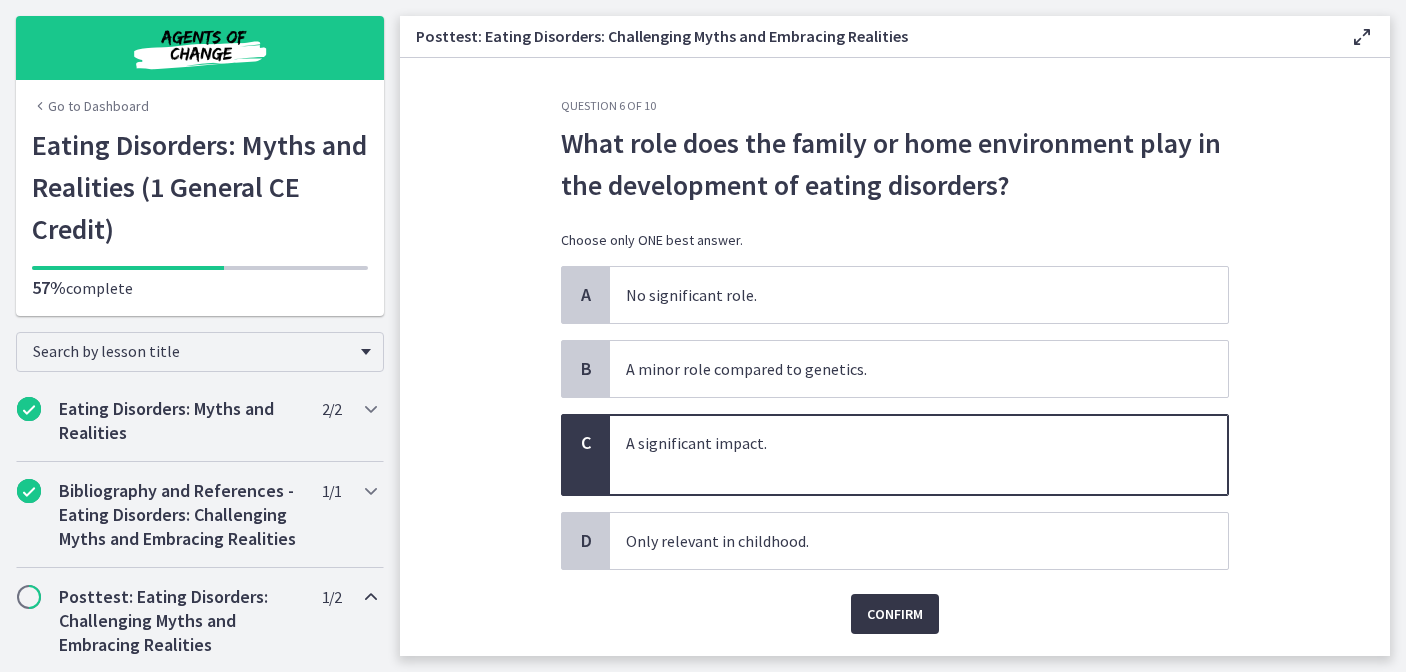 click on "Confirm" at bounding box center [895, 614] 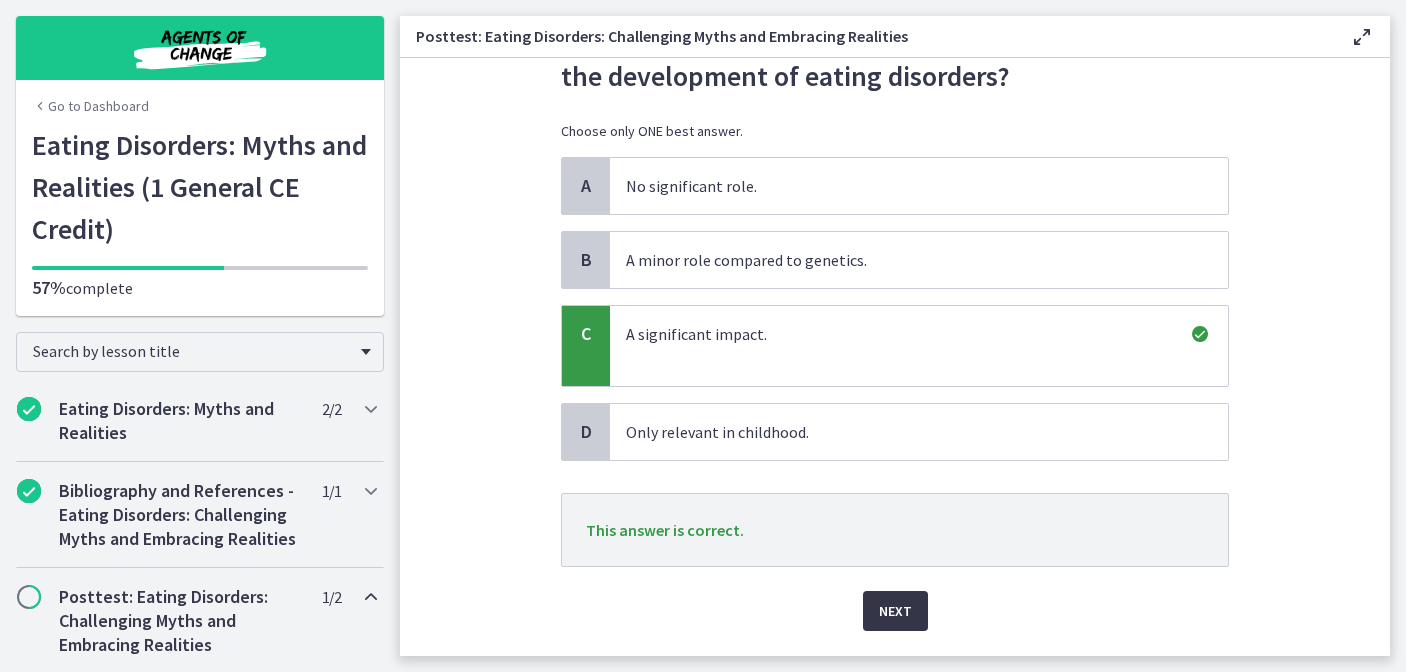 scroll, scrollTop: 111, scrollLeft: 0, axis: vertical 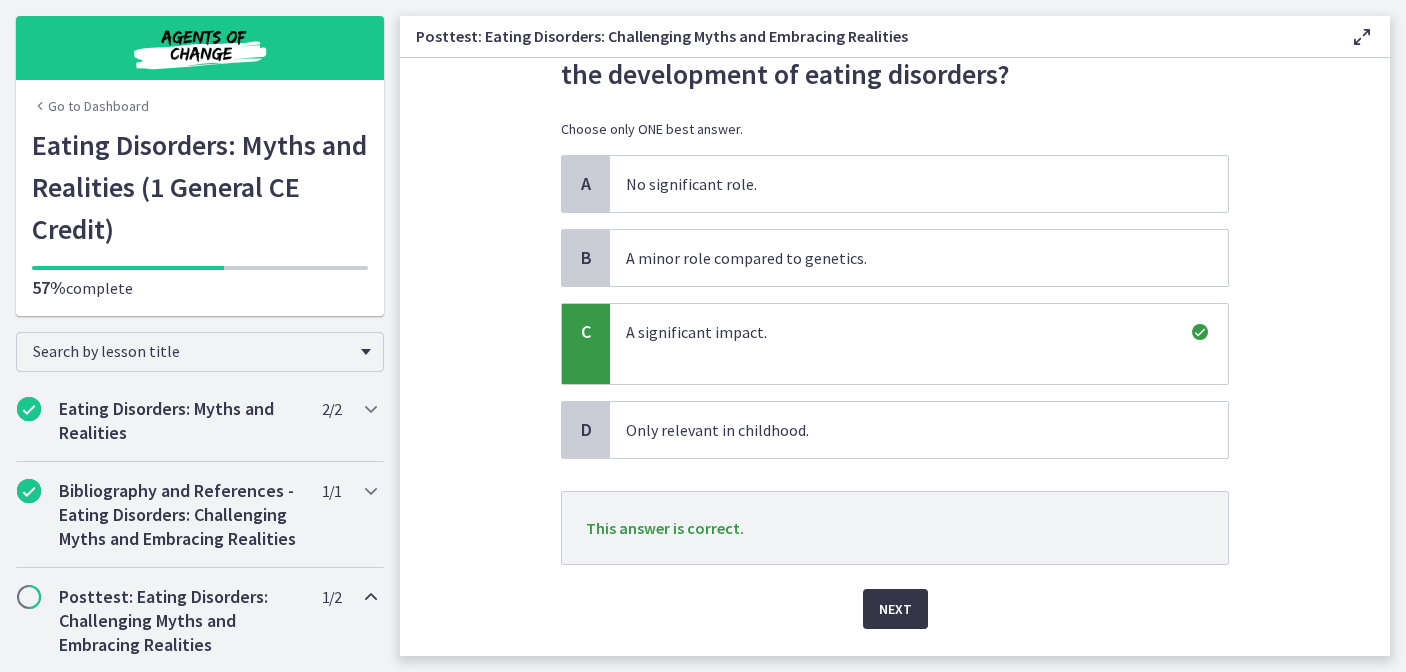click on "Next" at bounding box center [895, 609] 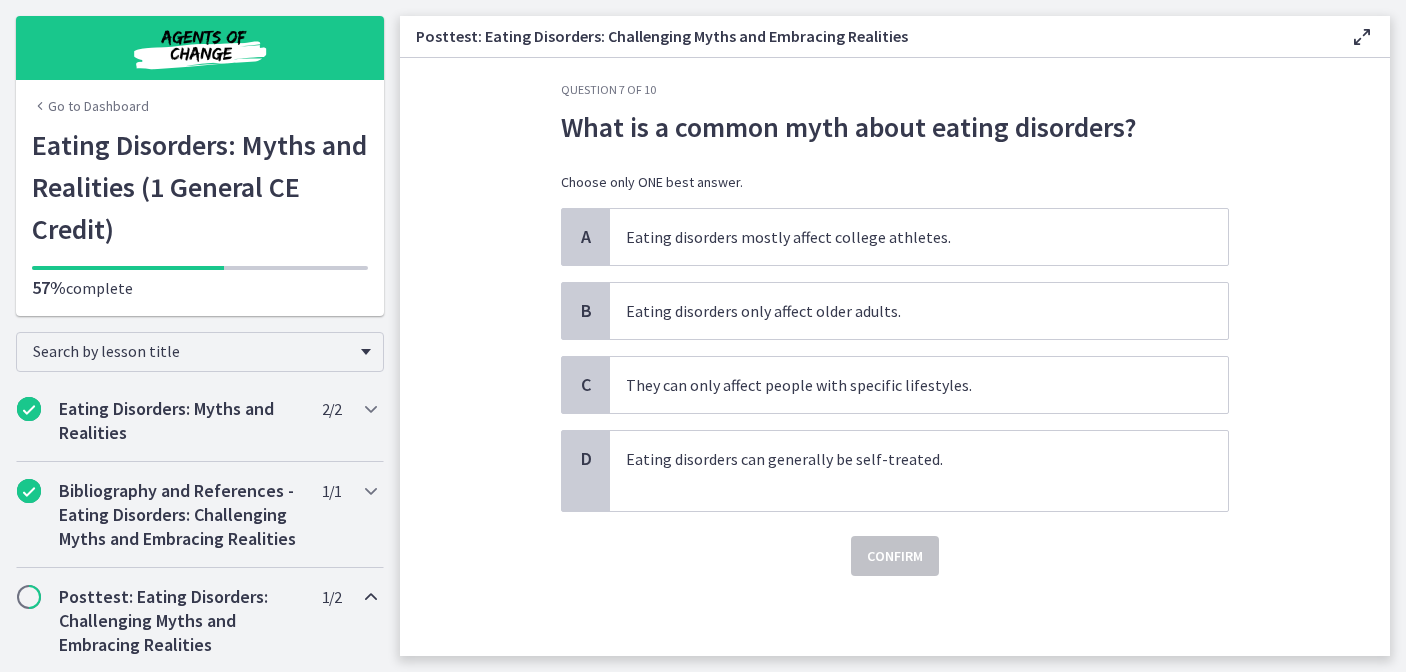 scroll, scrollTop: 0, scrollLeft: 0, axis: both 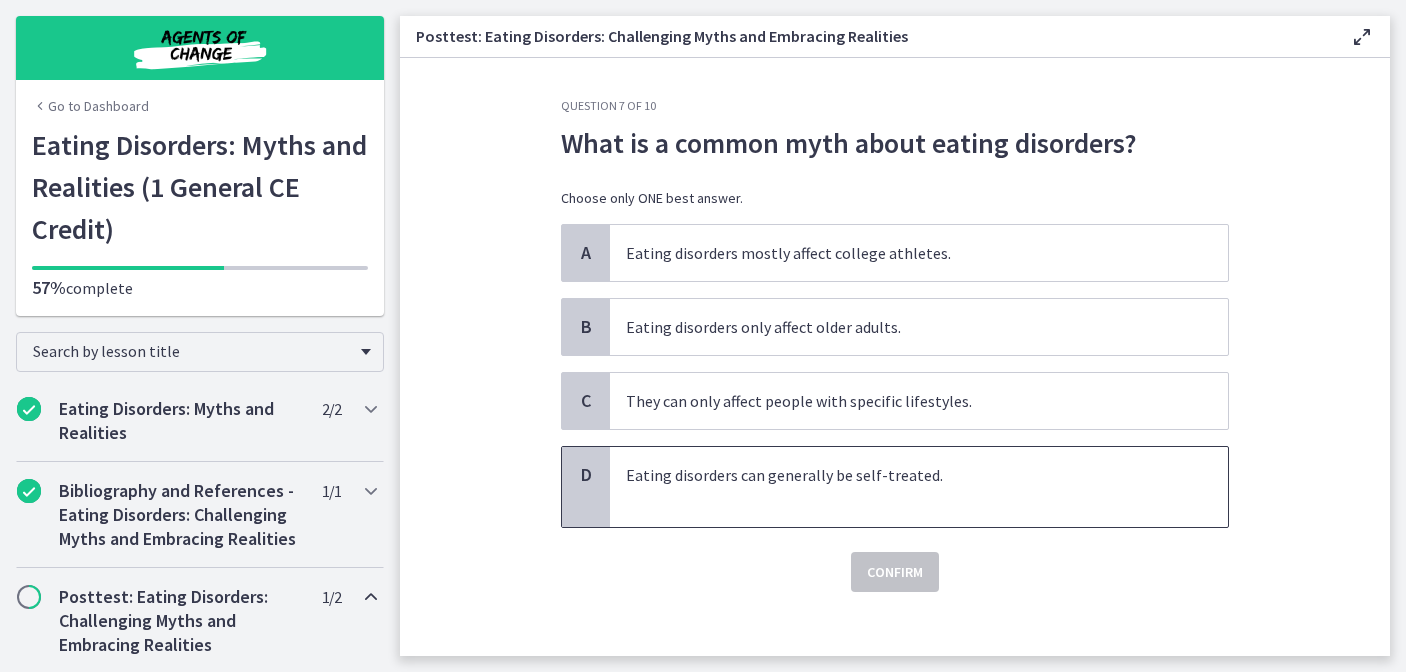 click on "Eating disorders can generally be self-treated." at bounding box center (899, 475) 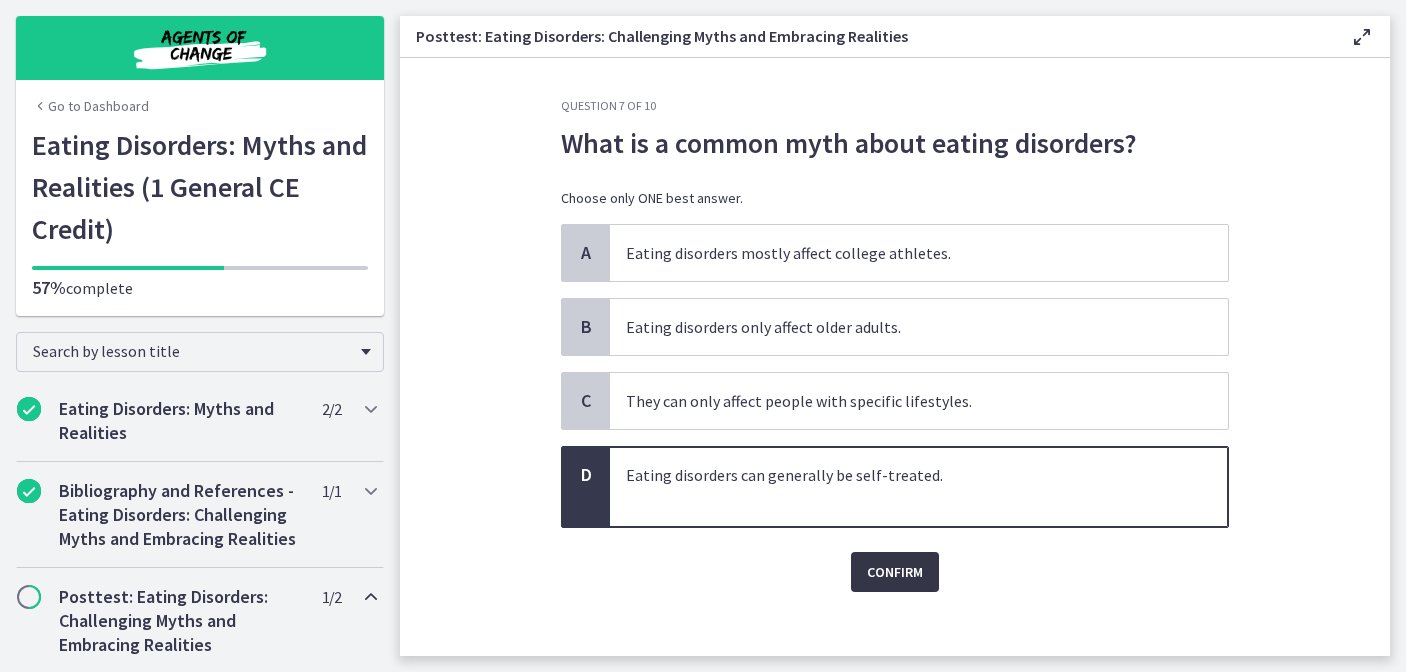 click on "Confirm" at bounding box center (895, 572) 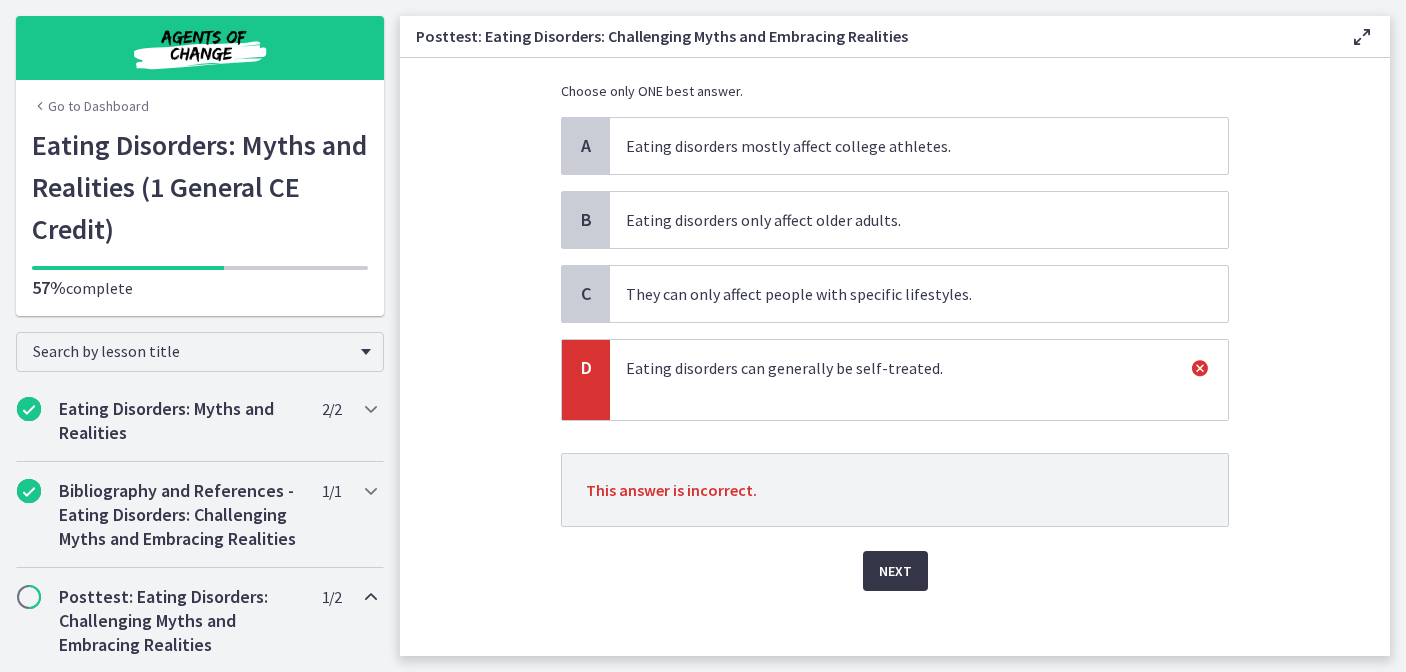 scroll, scrollTop: 122, scrollLeft: 0, axis: vertical 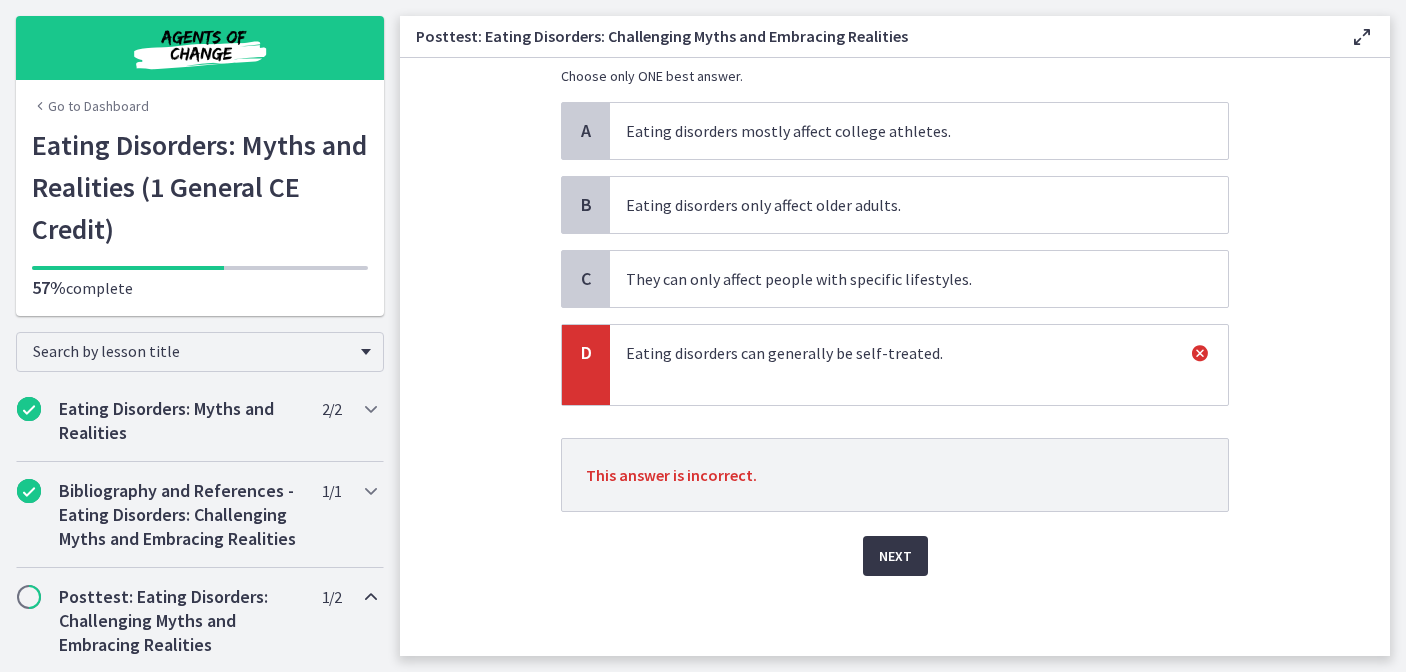 click on "Next" at bounding box center [895, 556] 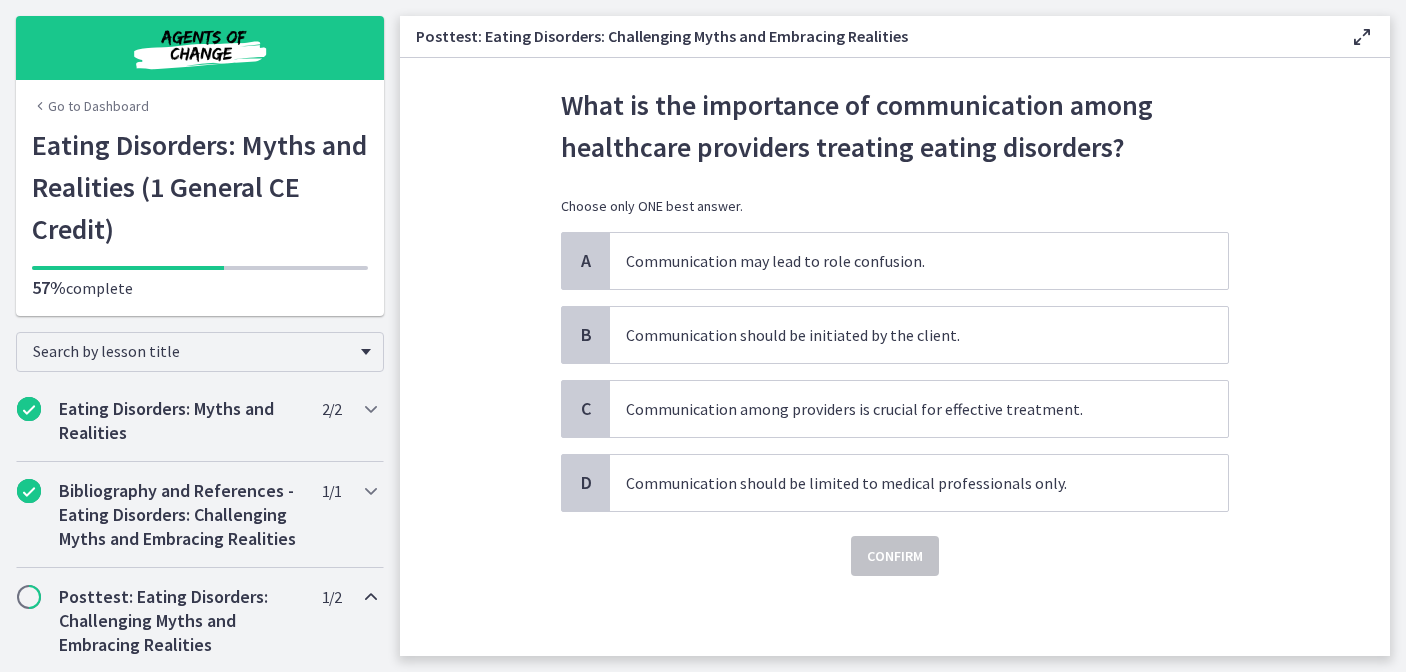 scroll, scrollTop: 0, scrollLeft: 0, axis: both 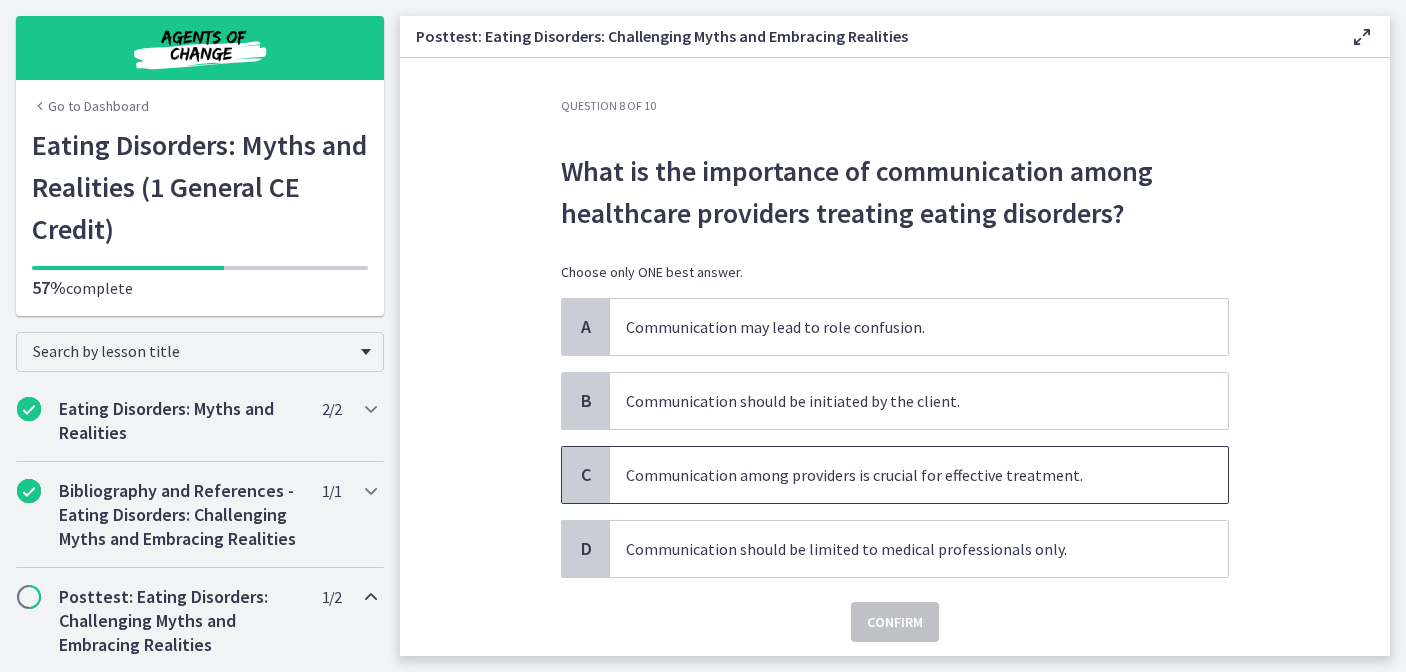 click on "Communication among providers is crucial for effective treatment." at bounding box center (919, 475) 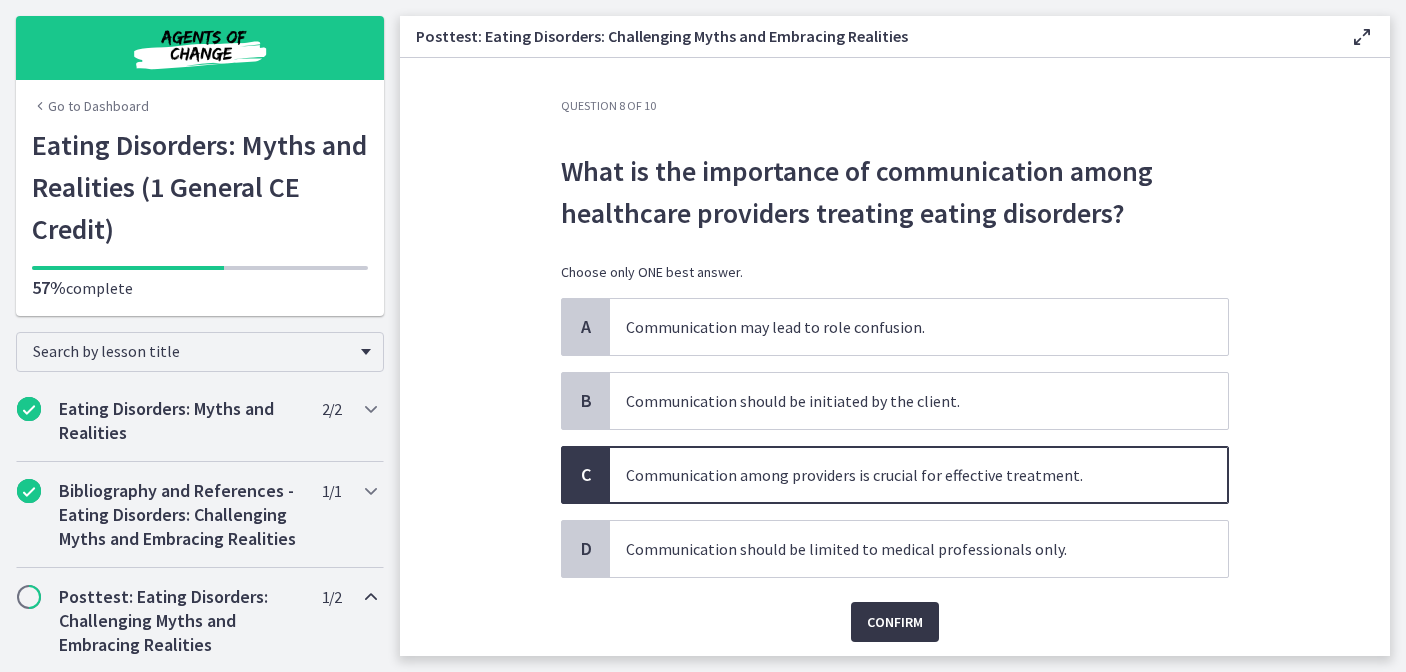 click on "Confirm" at bounding box center [895, 622] 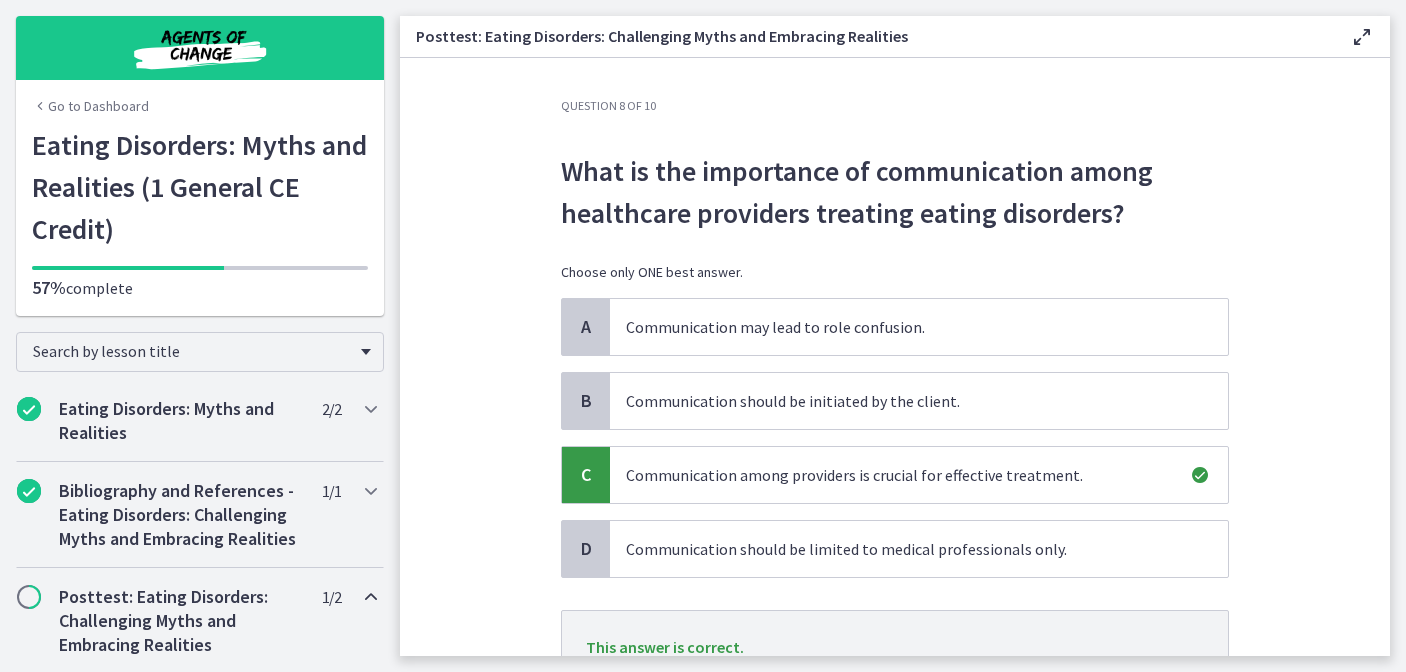 scroll, scrollTop: 144, scrollLeft: 0, axis: vertical 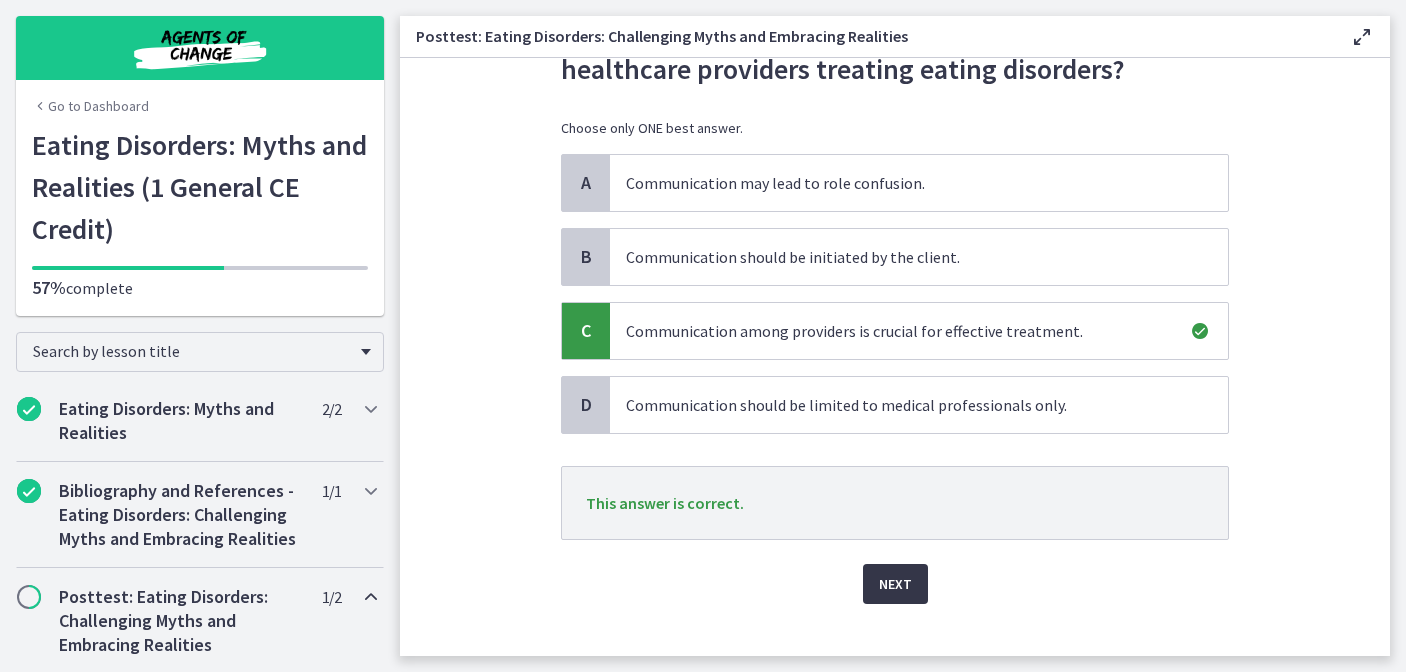click on "Next" at bounding box center [895, 584] 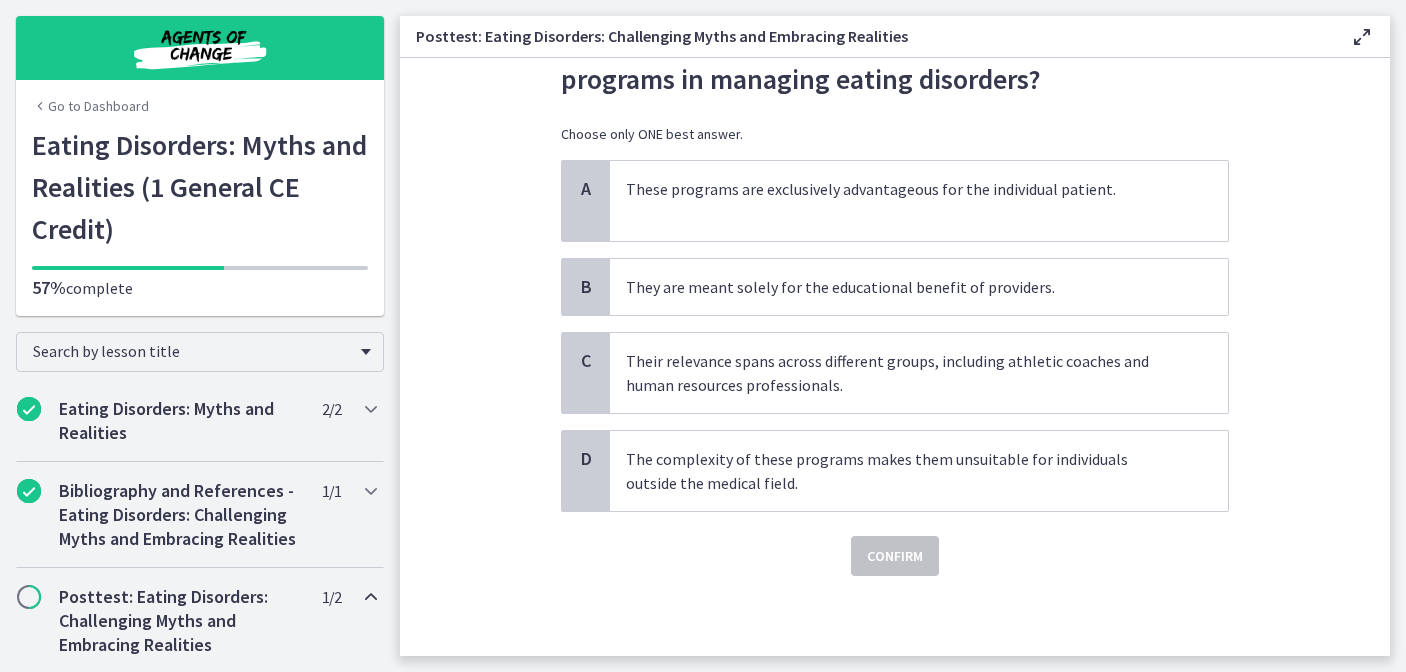 scroll, scrollTop: 0, scrollLeft: 0, axis: both 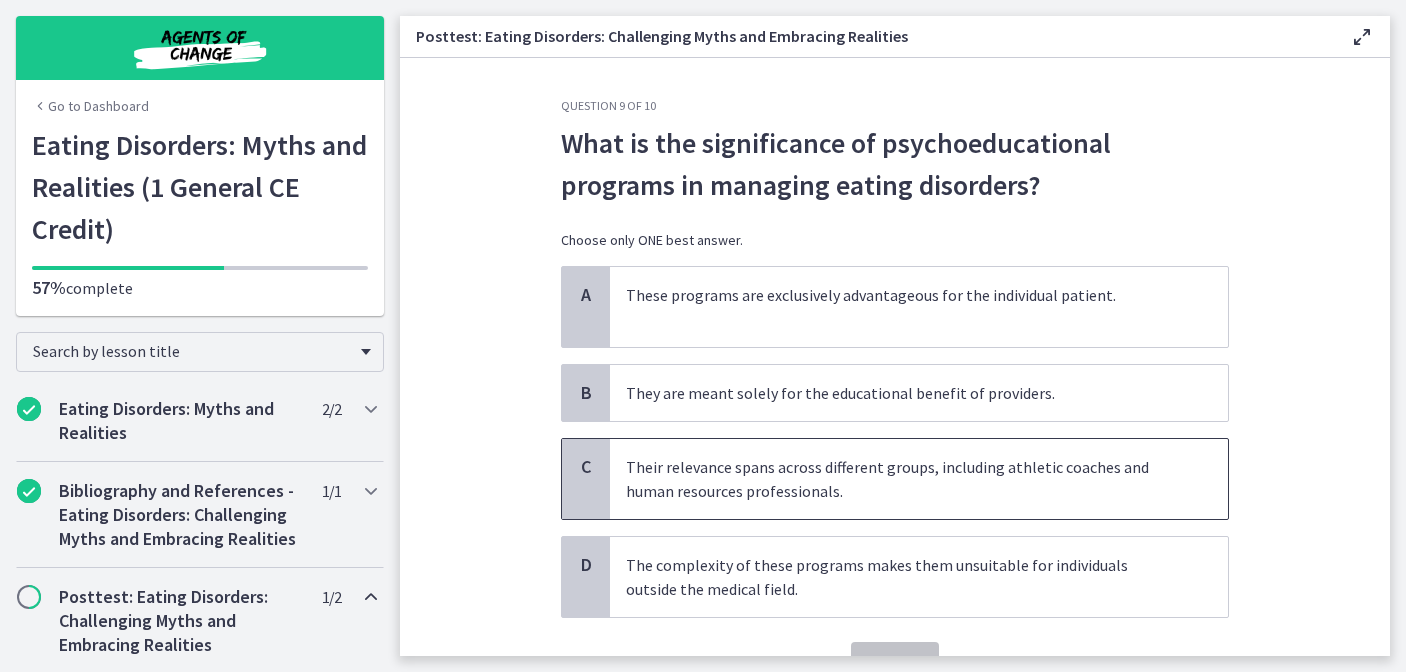 click on "Their relevance spans across different groups, including athletic coaches and human resources professionals." at bounding box center (899, 479) 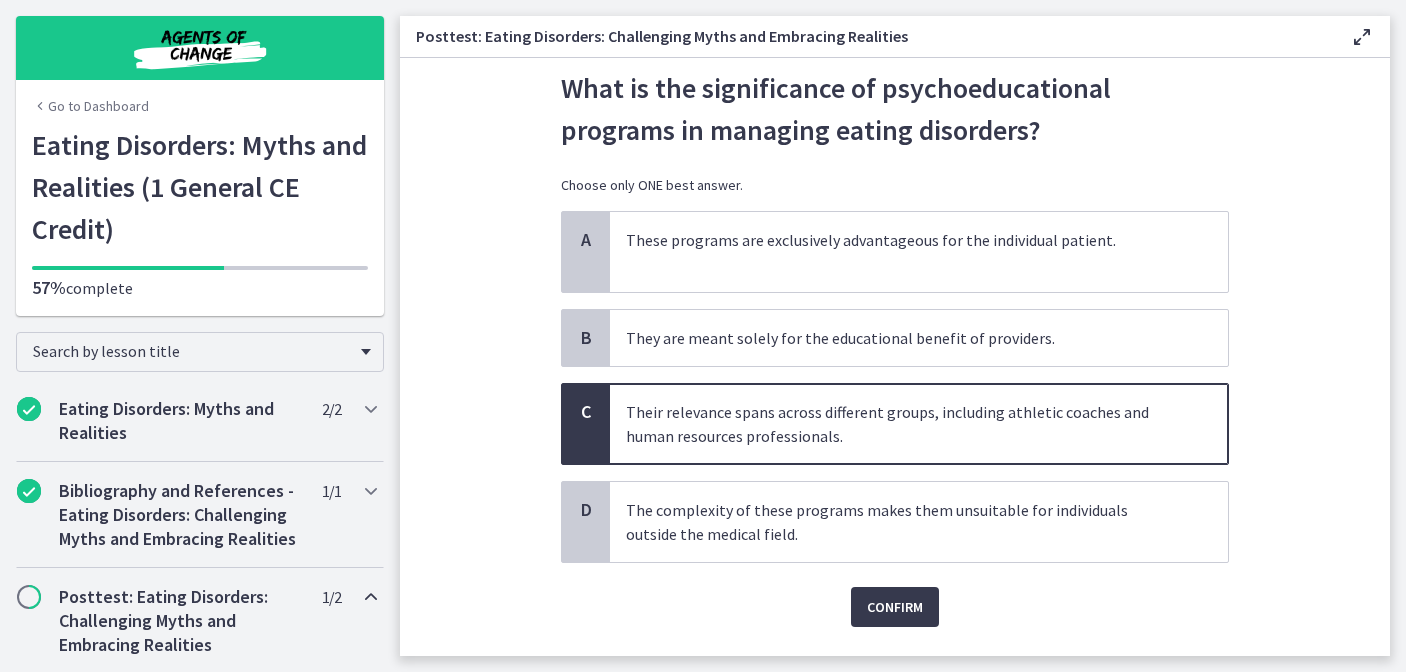 scroll, scrollTop: 59, scrollLeft: 0, axis: vertical 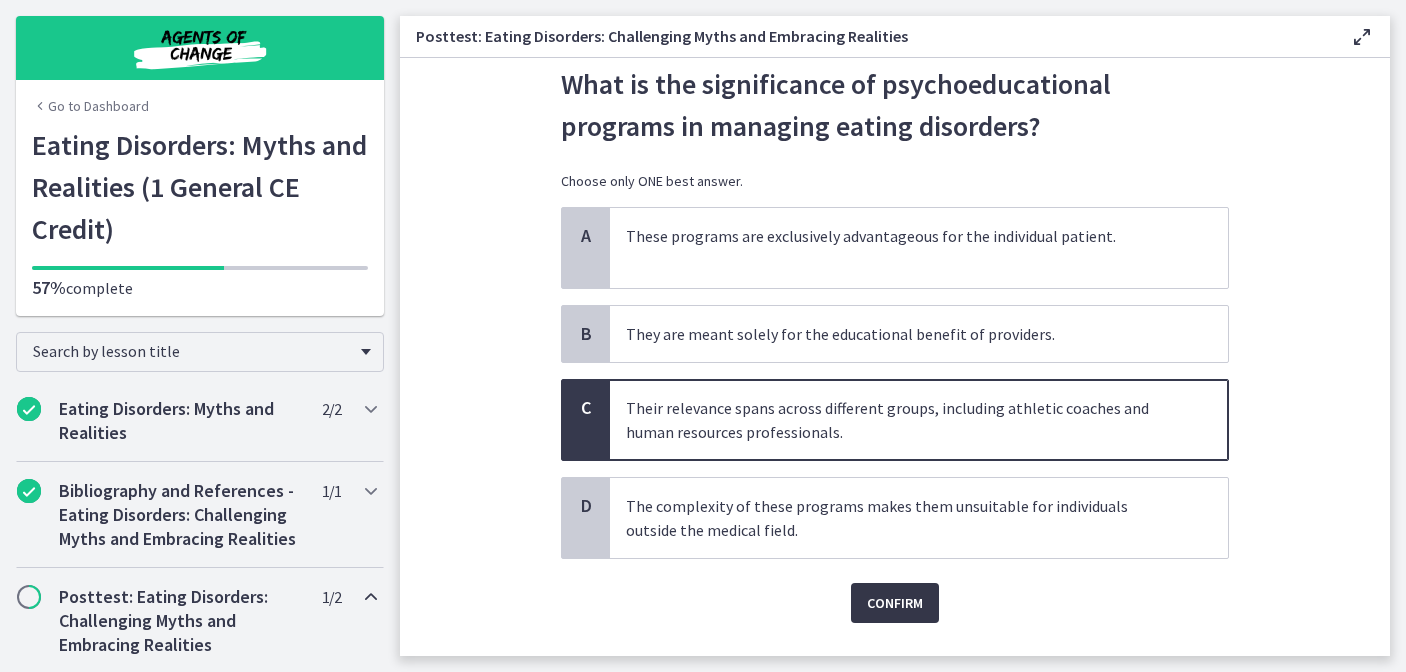 click on "Confirm" at bounding box center (895, 603) 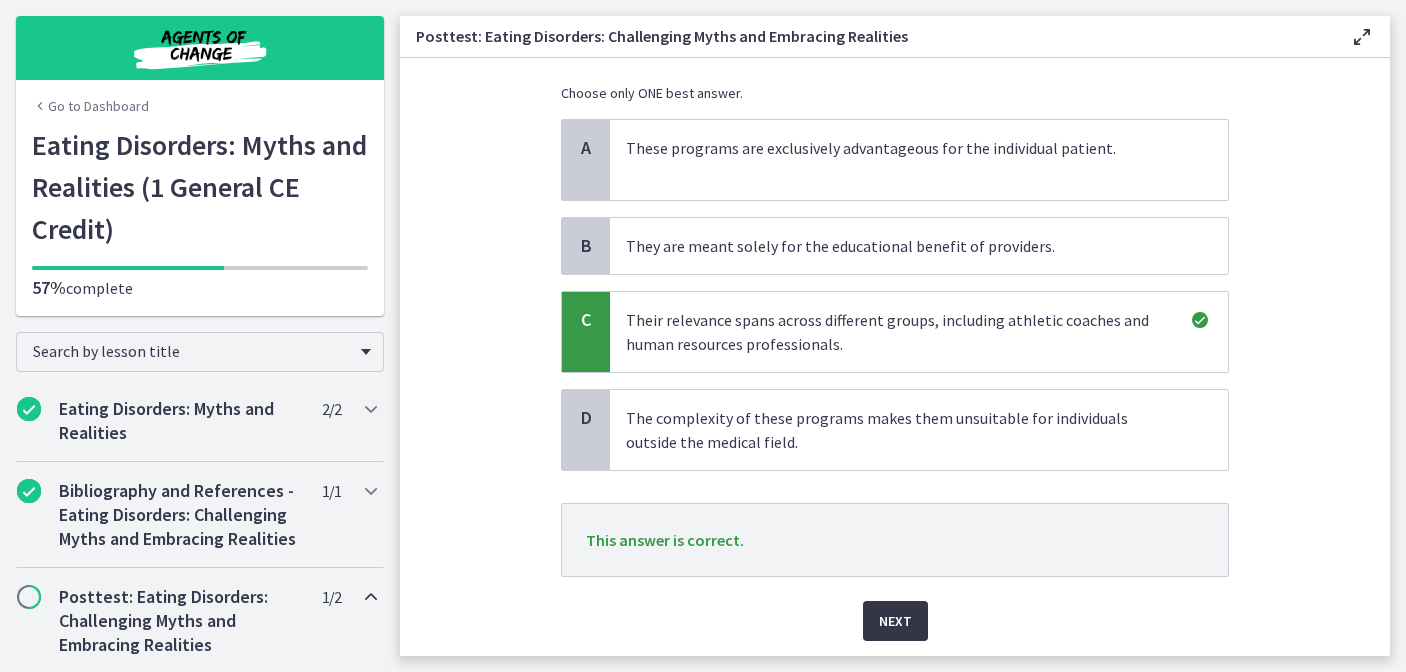 scroll, scrollTop: 149, scrollLeft: 0, axis: vertical 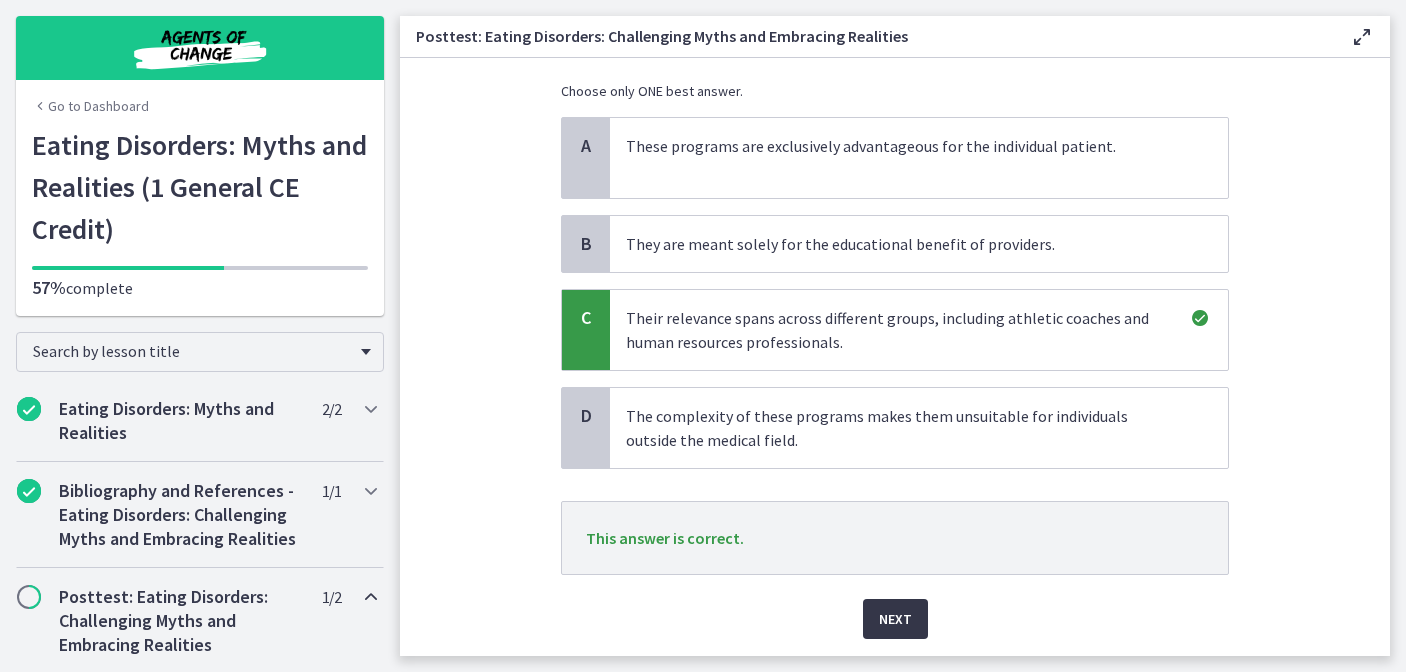 click on "Next" at bounding box center [895, 619] 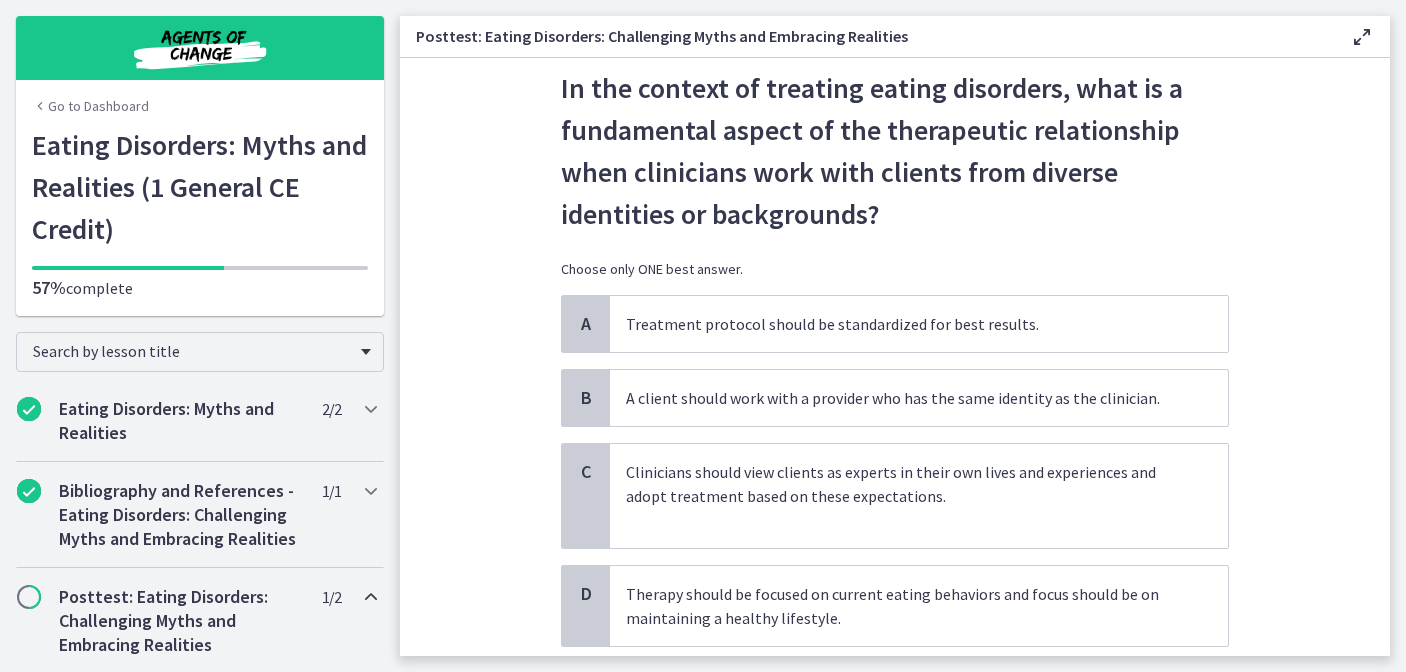 scroll, scrollTop: 66, scrollLeft: 0, axis: vertical 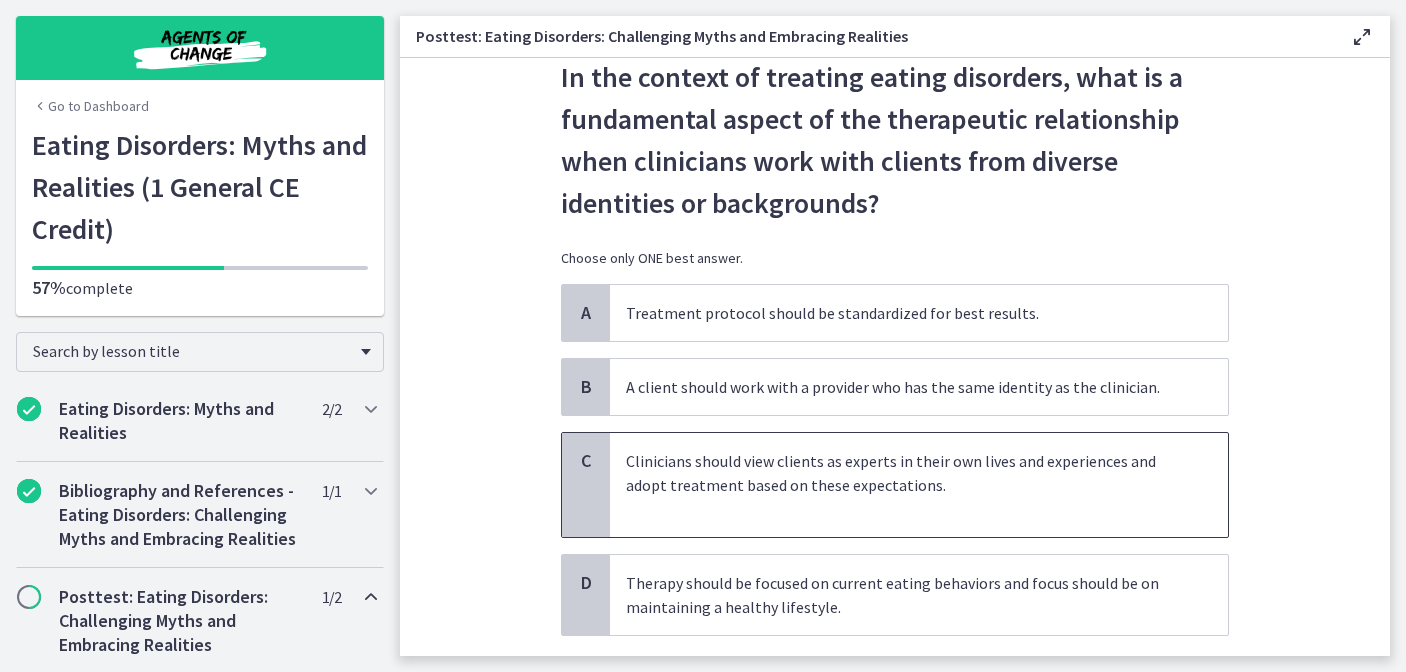 click on "Clinicians should view clients as experts in their own lives and experiences and adopt treatment based on these expectations." at bounding box center (899, 473) 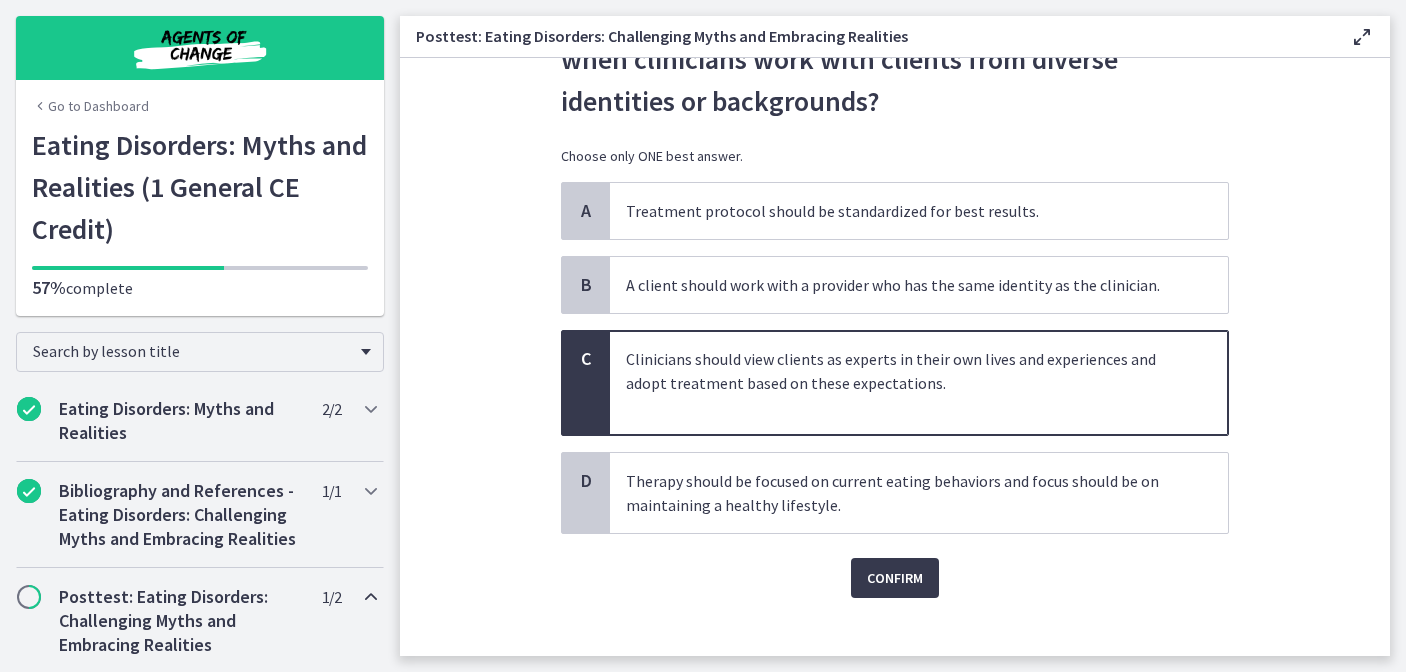 scroll, scrollTop: 174, scrollLeft: 0, axis: vertical 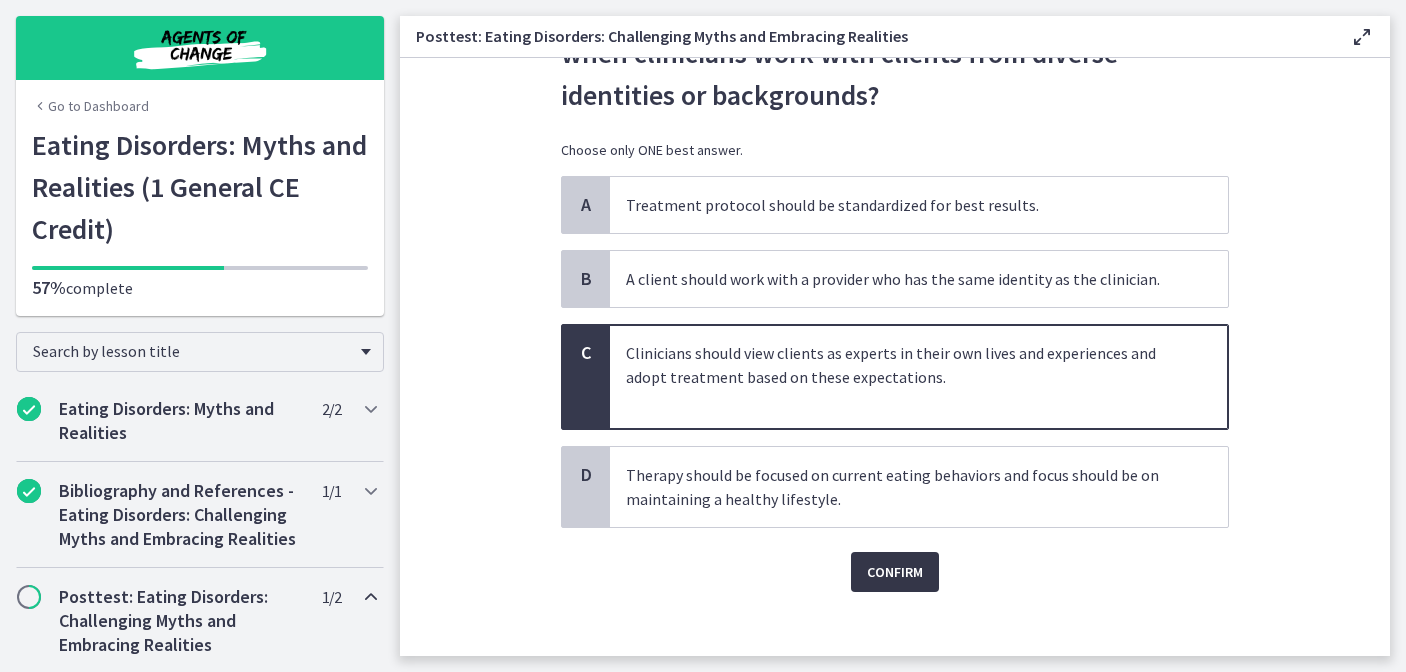 click on "Confirm" at bounding box center [895, 572] 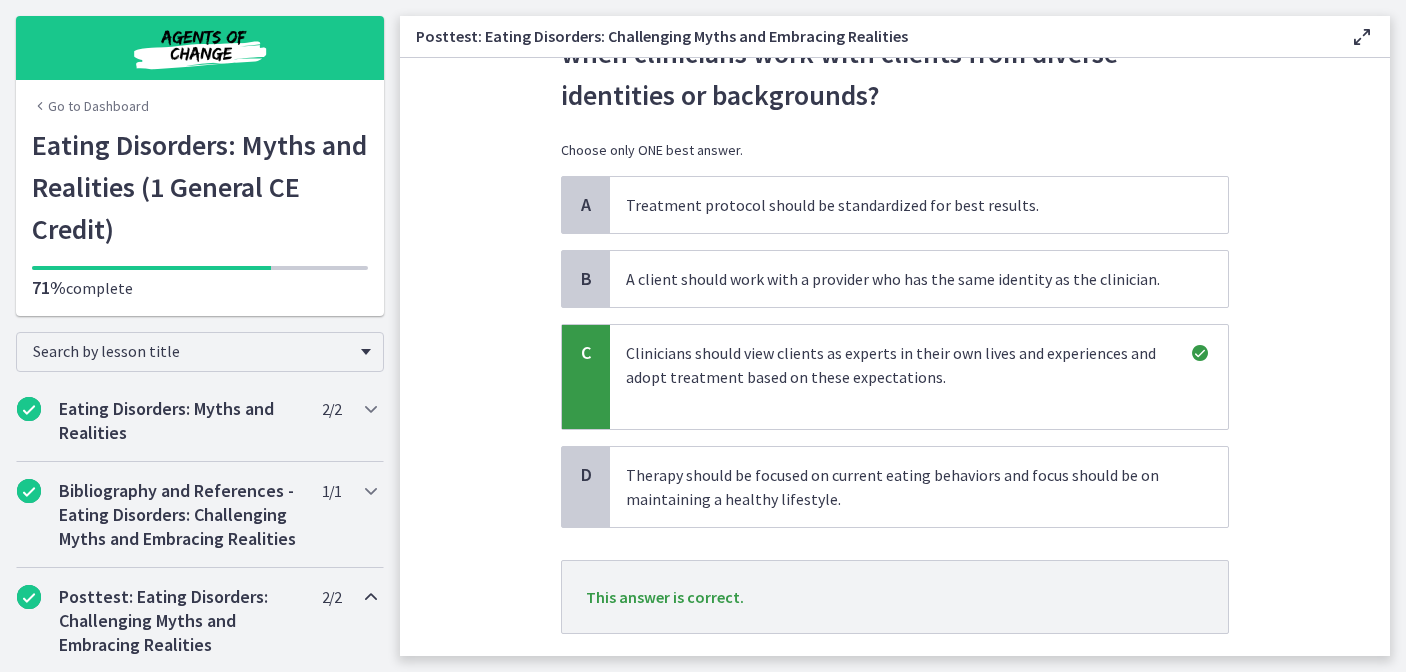 scroll, scrollTop: 296, scrollLeft: 0, axis: vertical 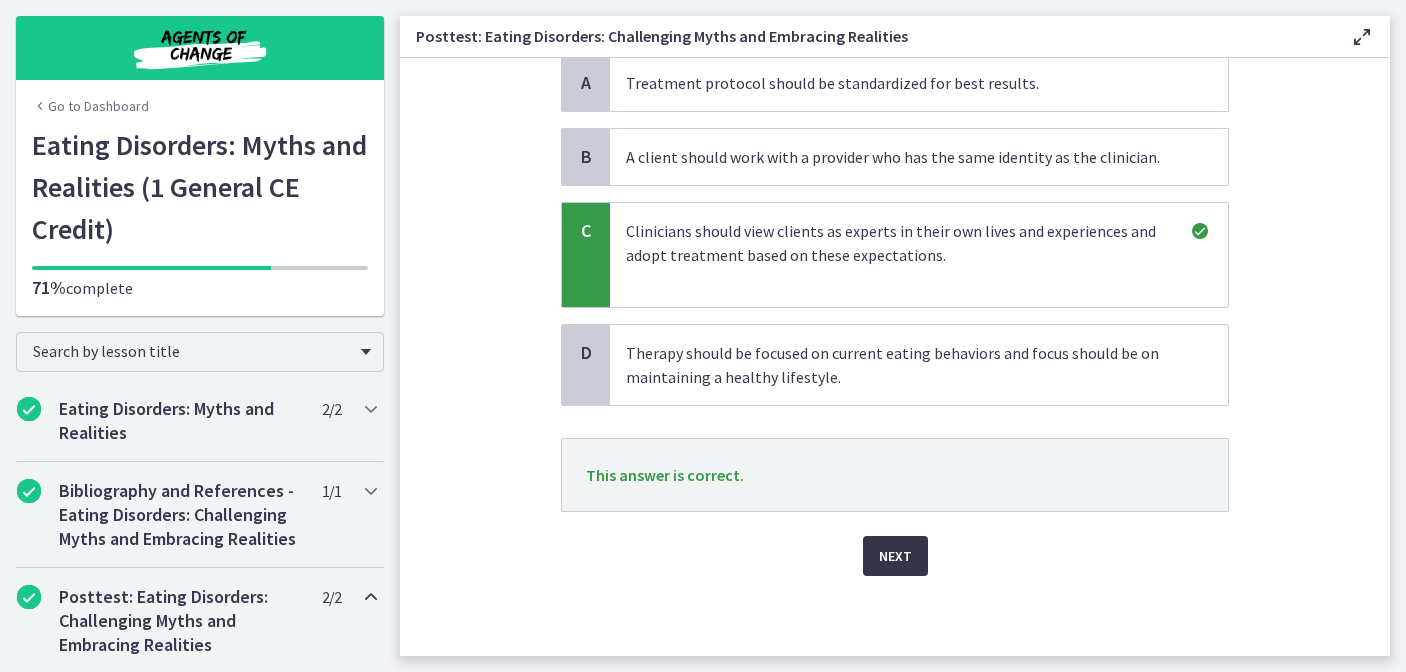 click on "Next" at bounding box center [895, 556] 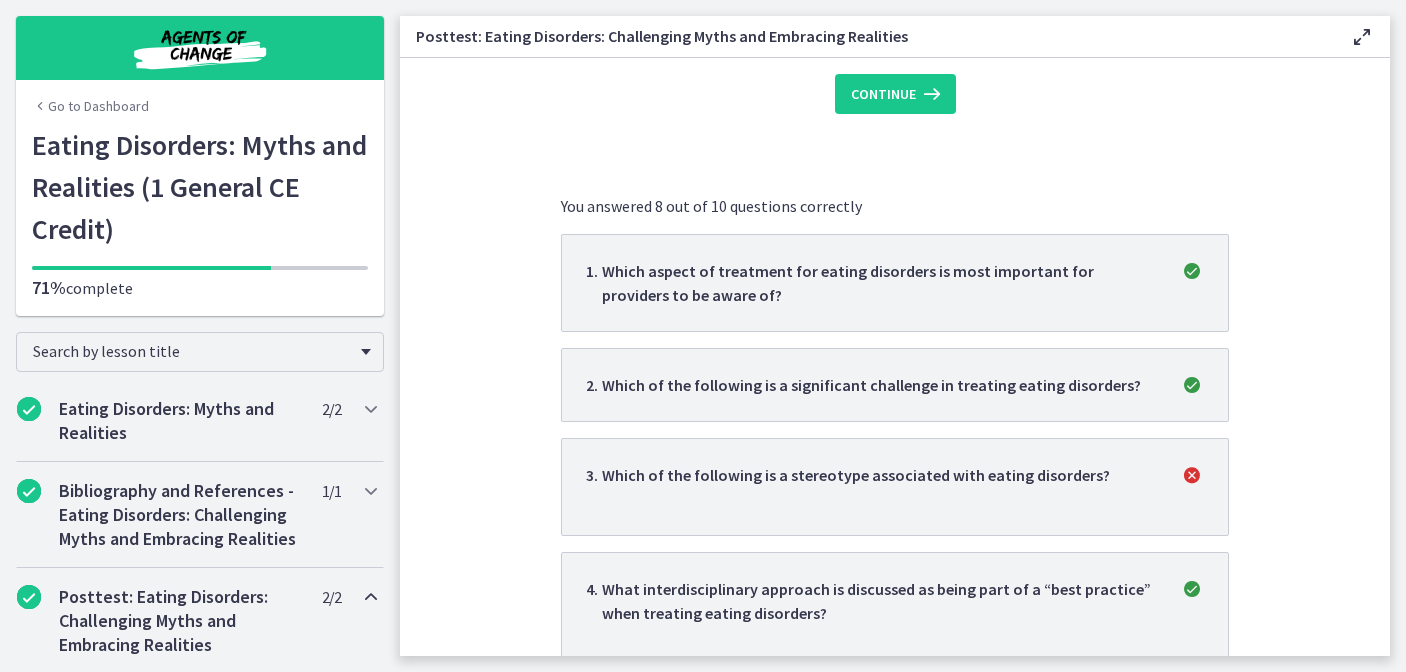 scroll, scrollTop: 0, scrollLeft: 0, axis: both 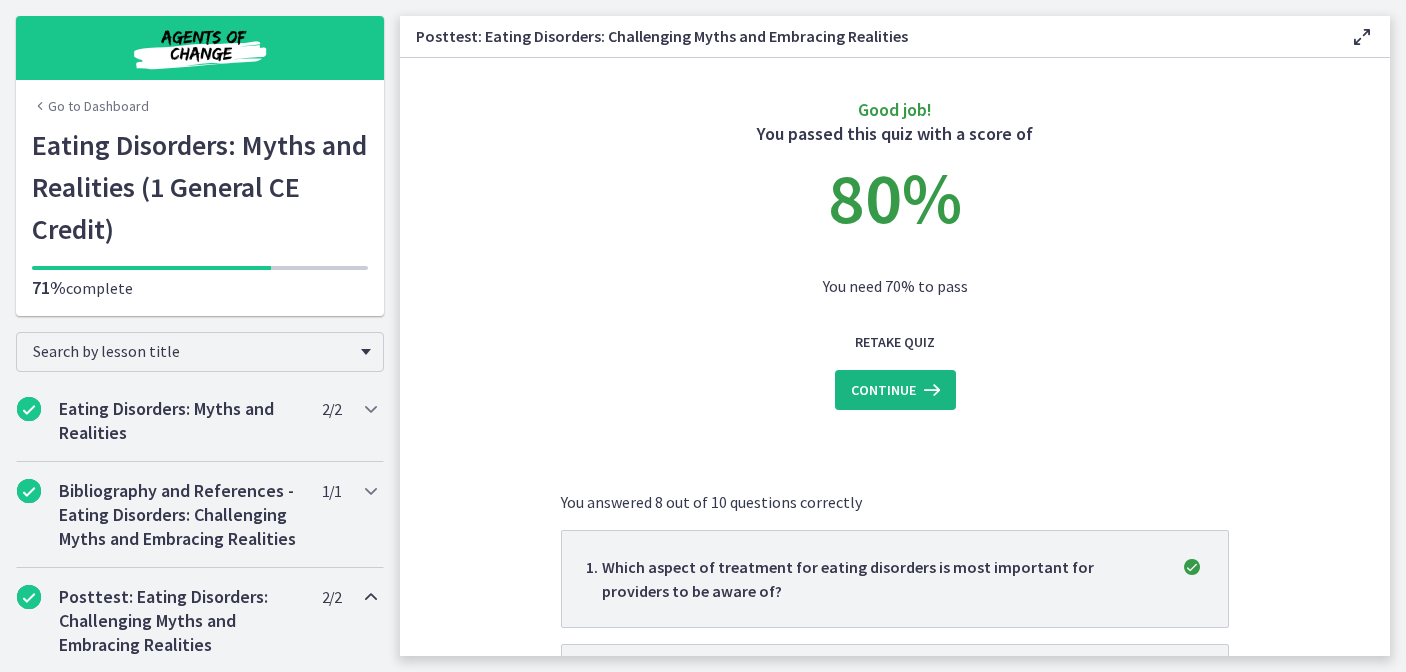 click on "Continue" at bounding box center (883, 390) 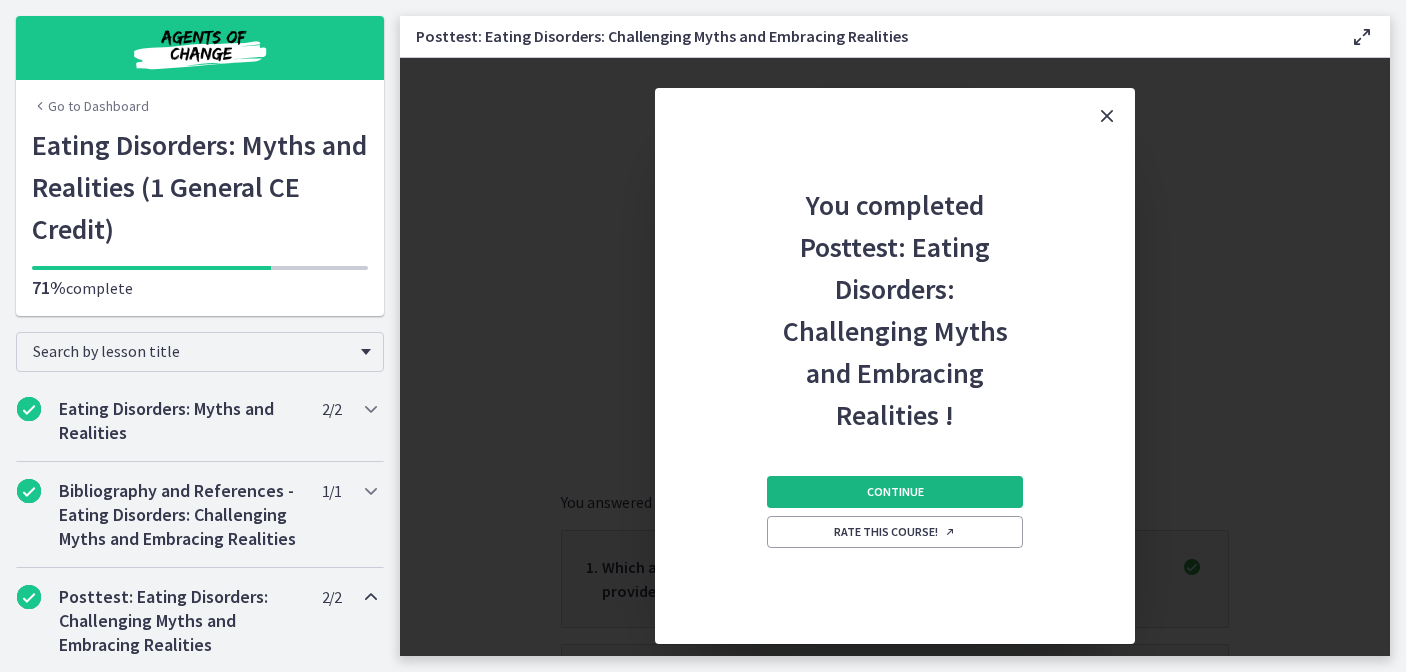 click on "Continue" at bounding box center [895, 492] 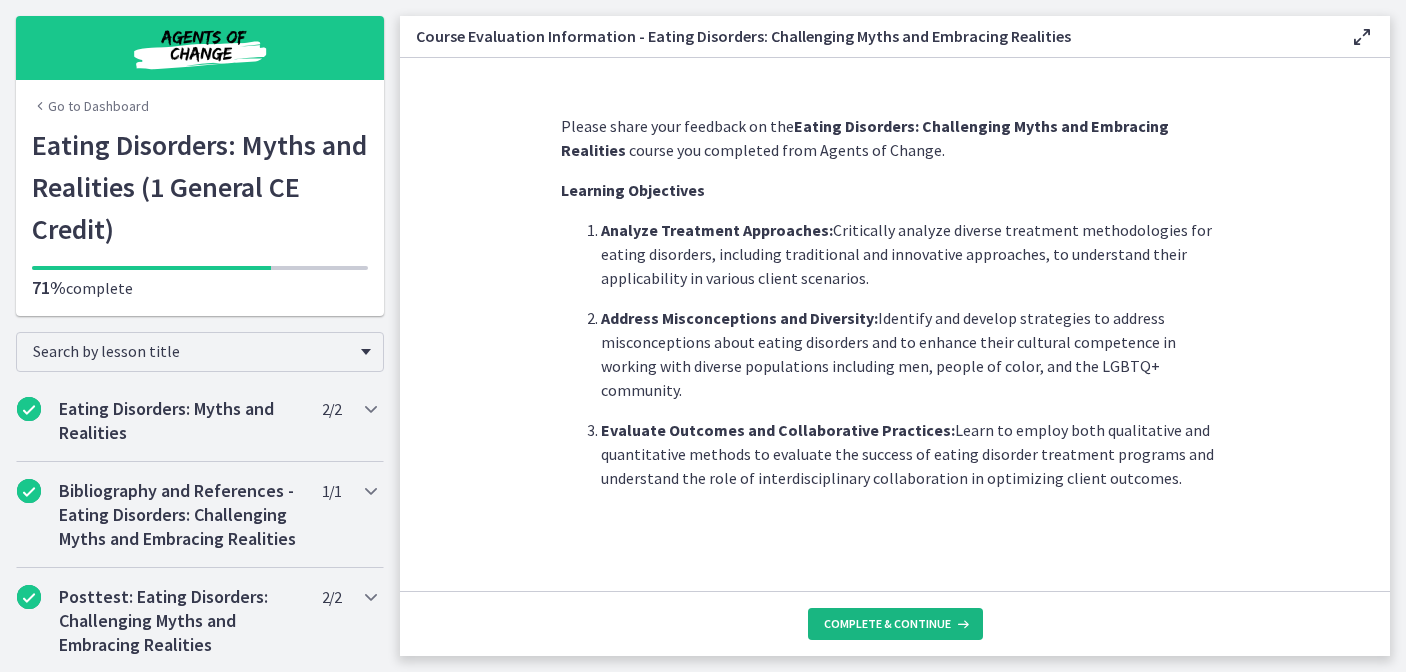 click on "Complete & continue" at bounding box center [887, 624] 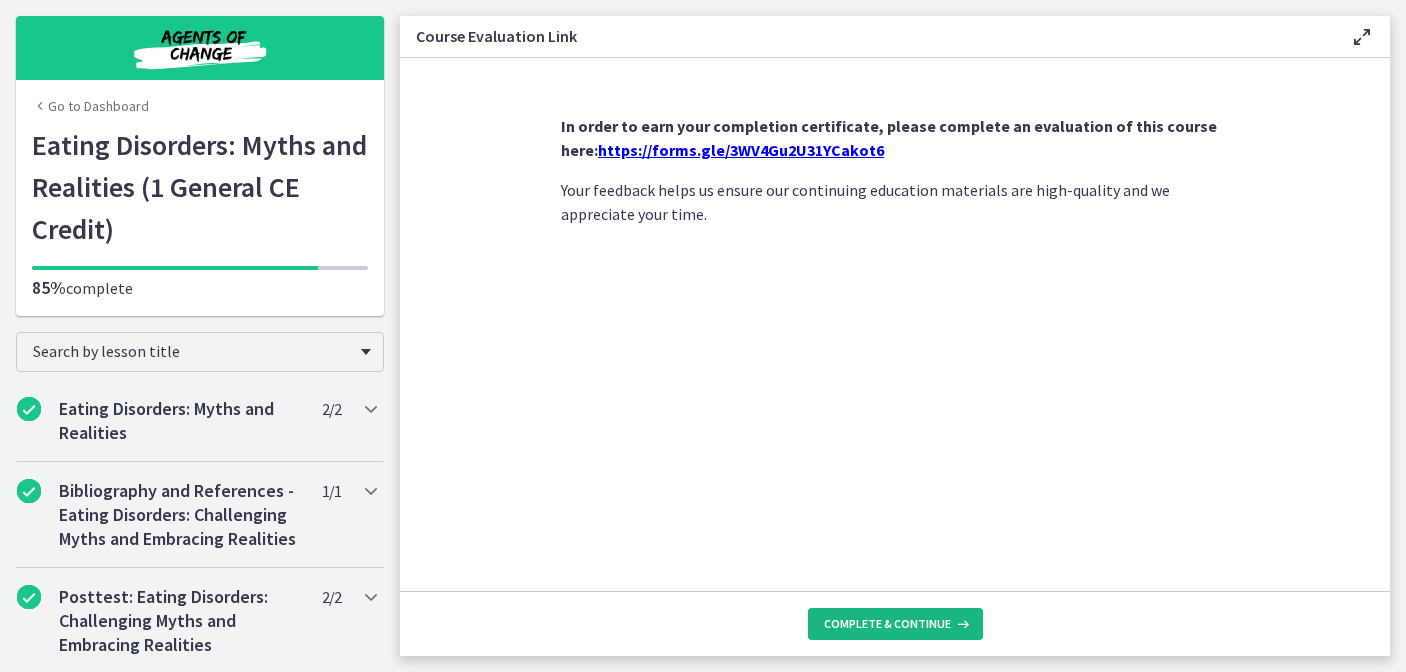 click on "Complete & continue" at bounding box center (887, 624) 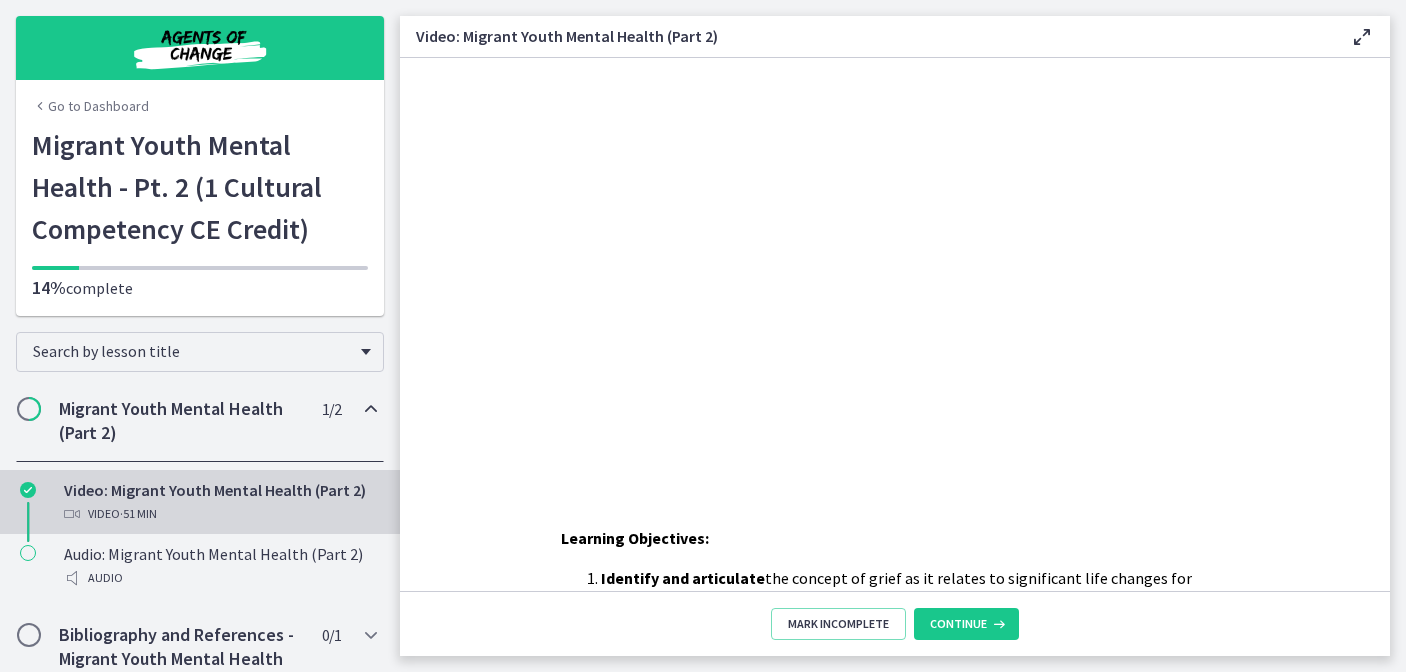 scroll, scrollTop: 0, scrollLeft: 0, axis: both 